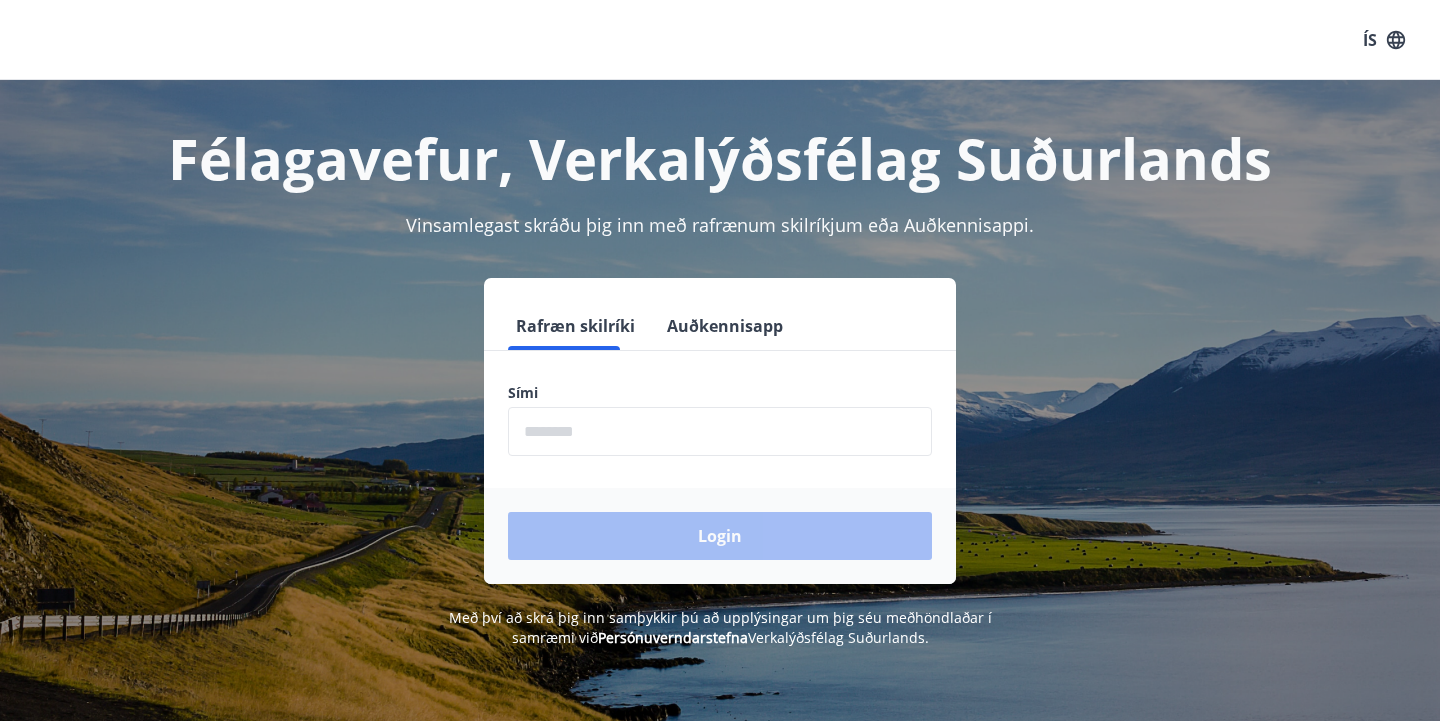 scroll, scrollTop: 0, scrollLeft: 0, axis: both 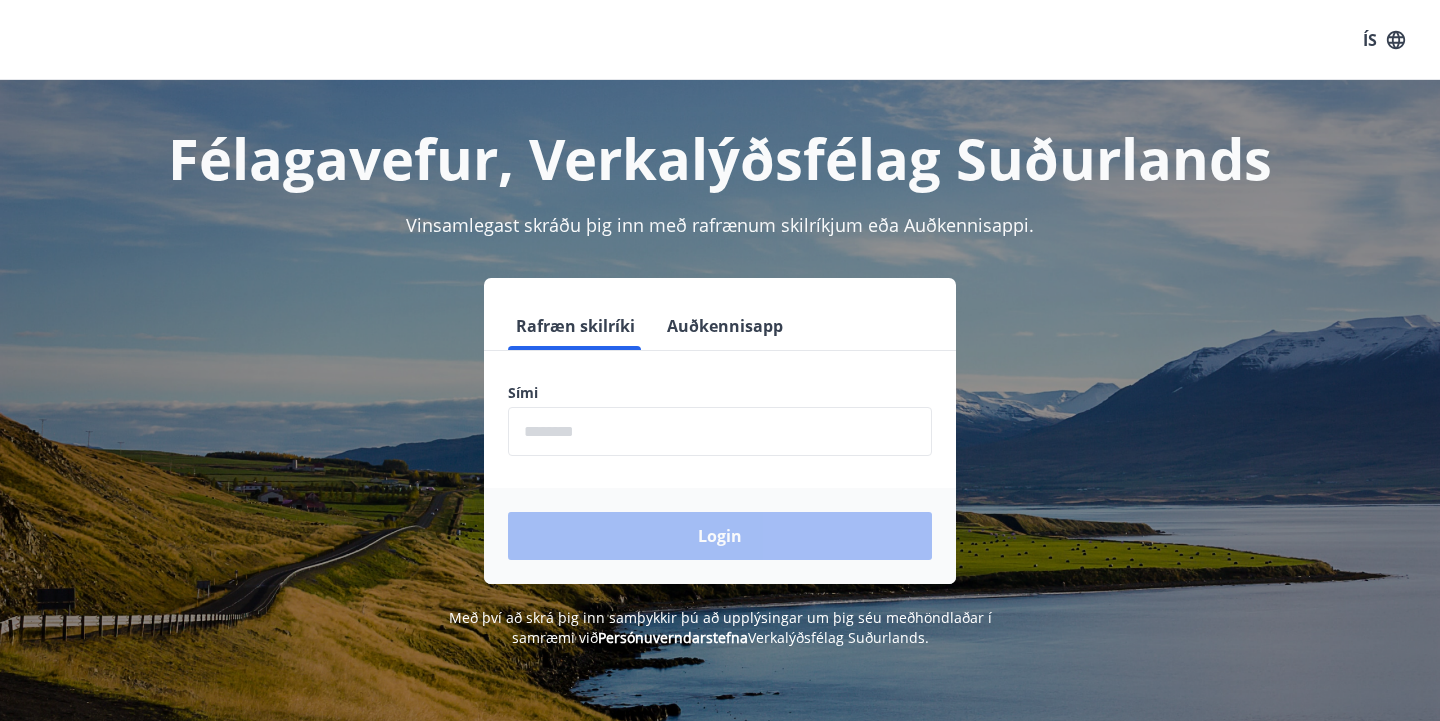 click on "Auðkennisapp" at bounding box center [725, 326] 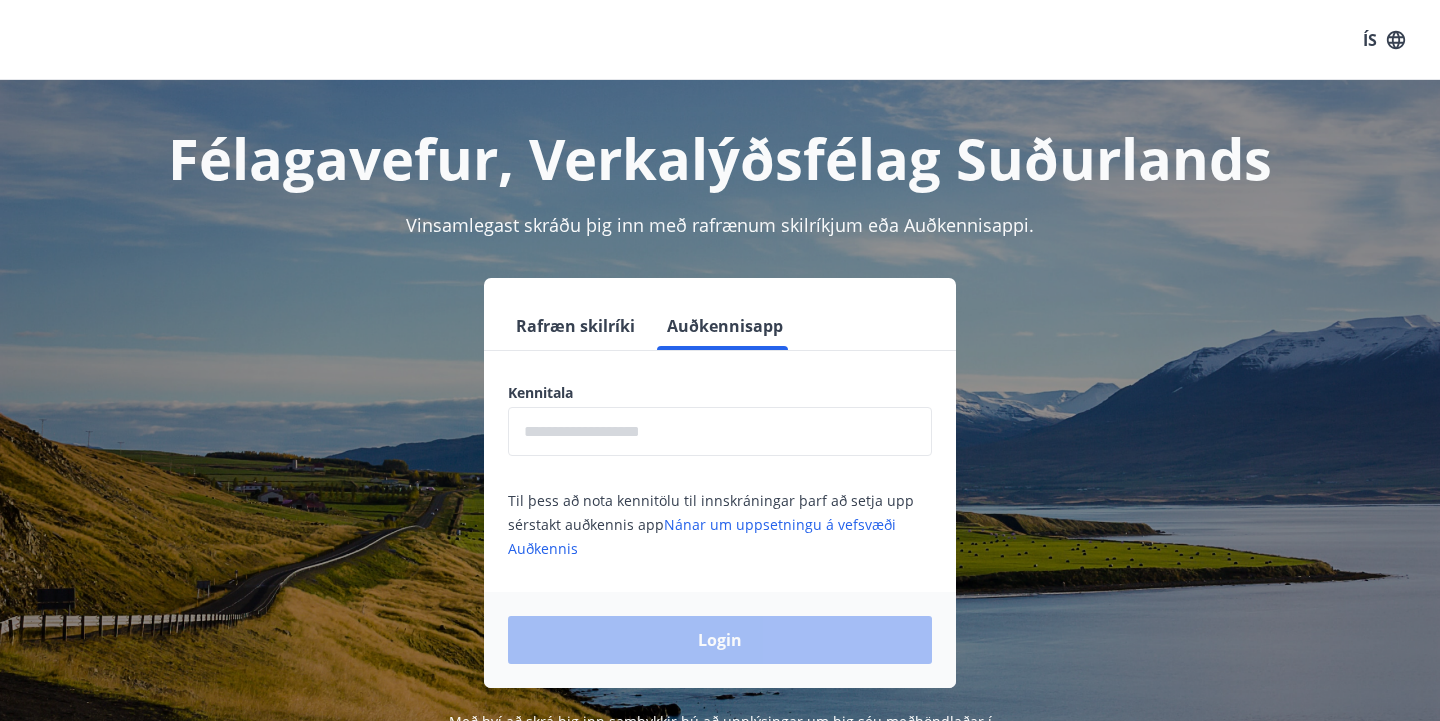 click at bounding box center [720, 431] 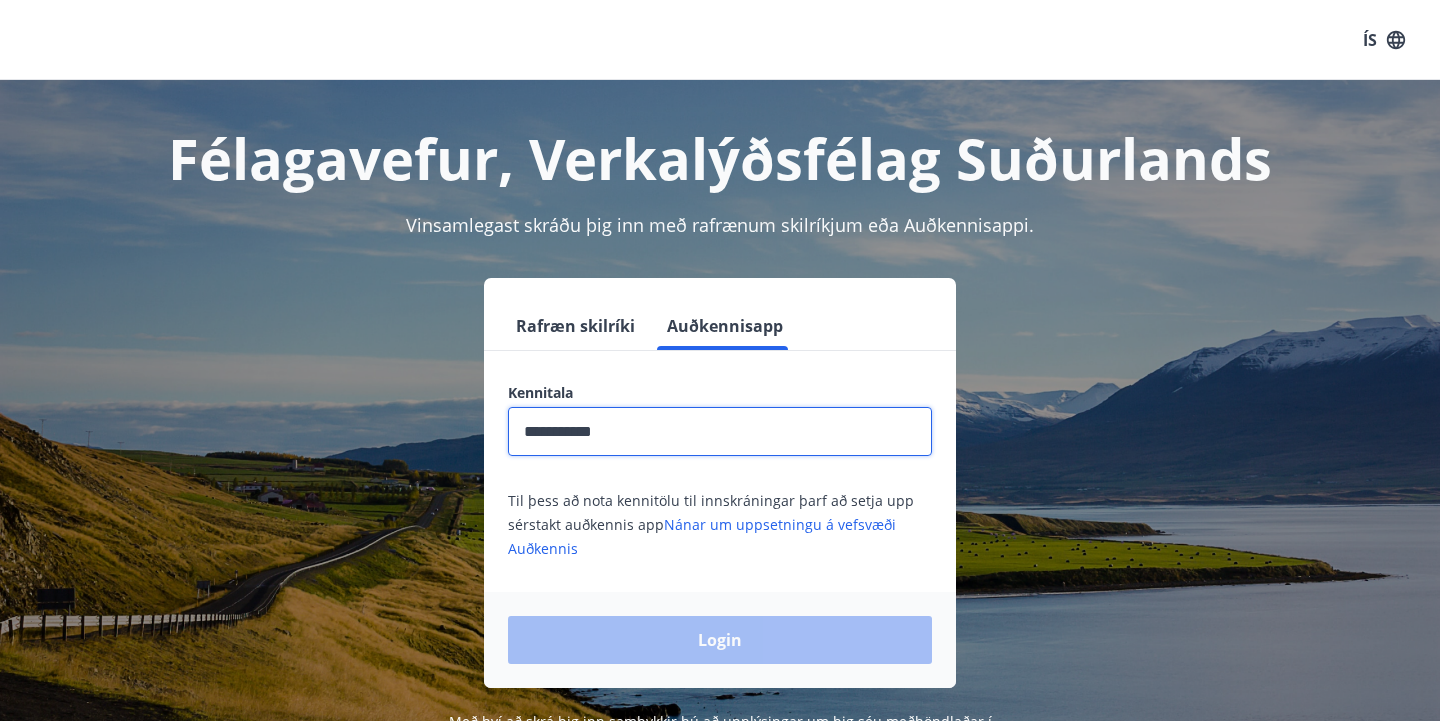 click on "Login" at bounding box center [720, 640] 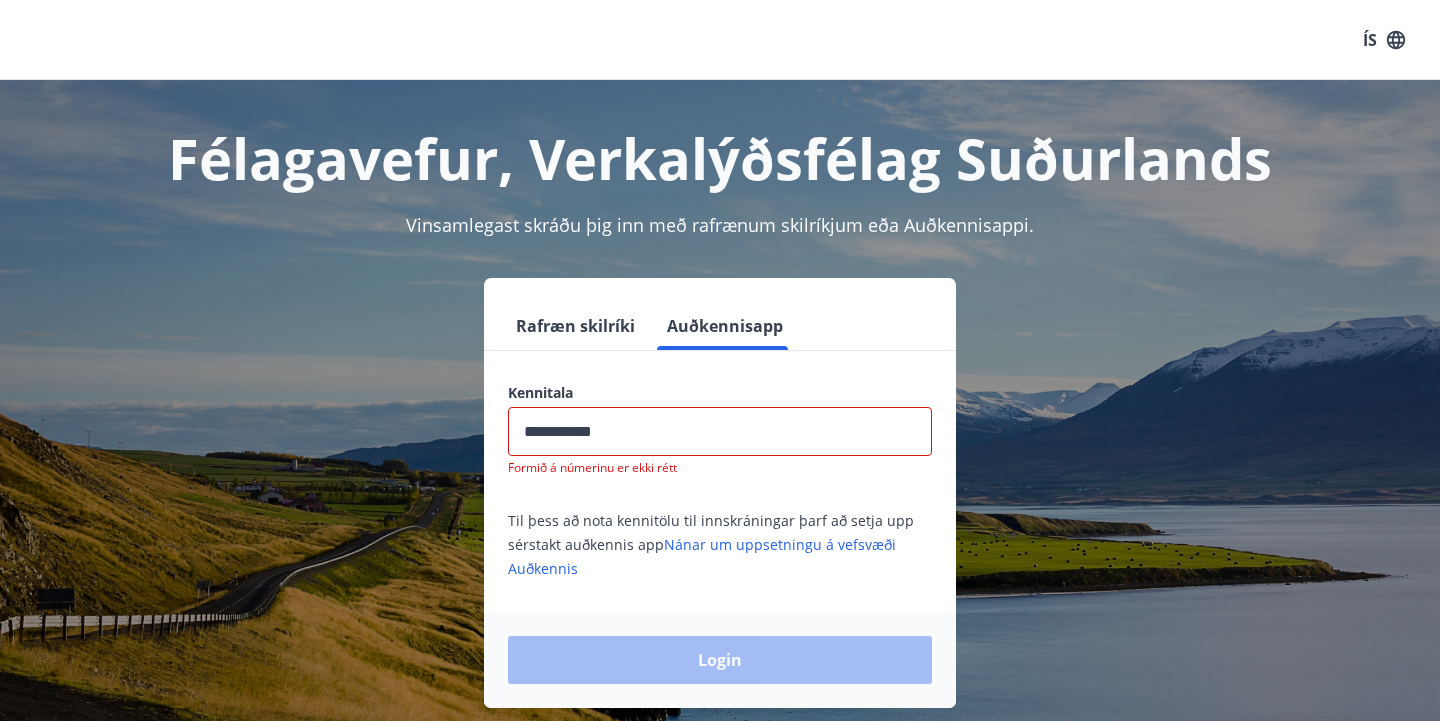 click on "**********" at bounding box center (720, 431) 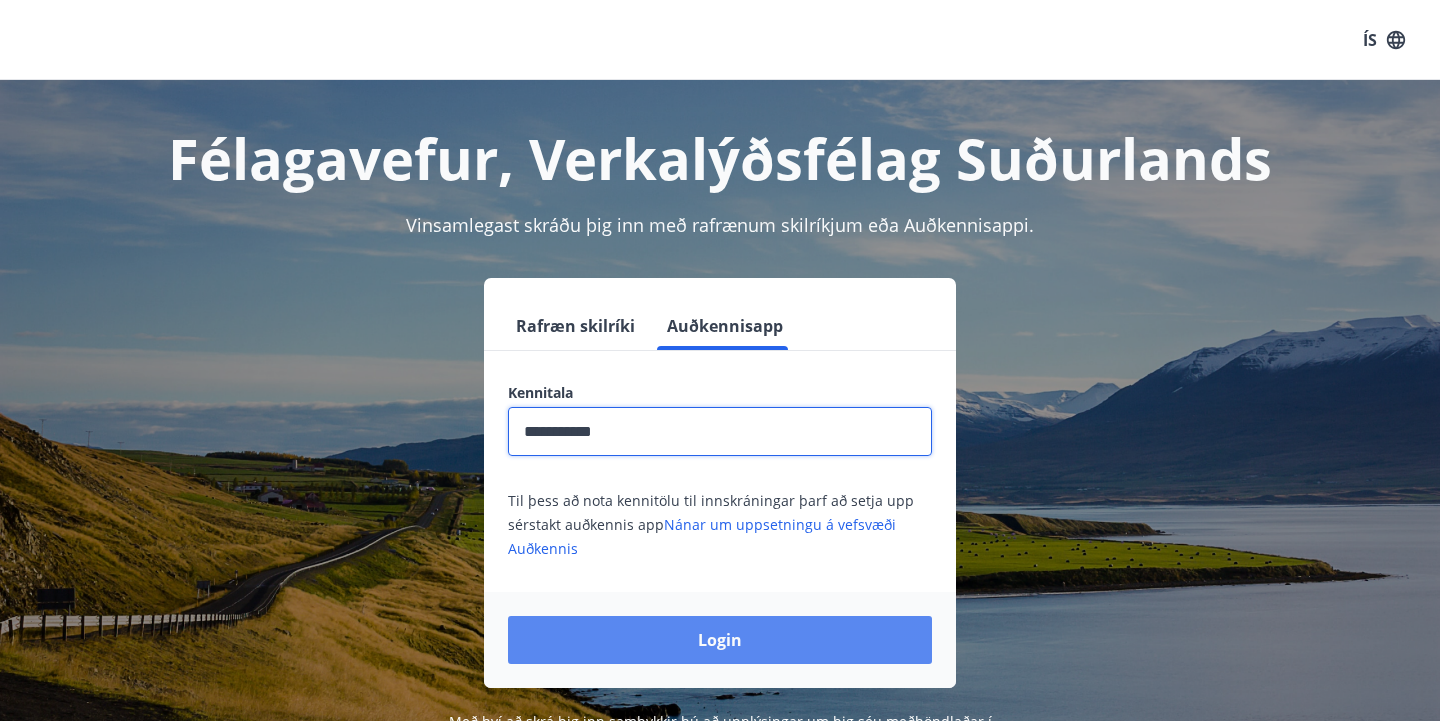 type on "**********" 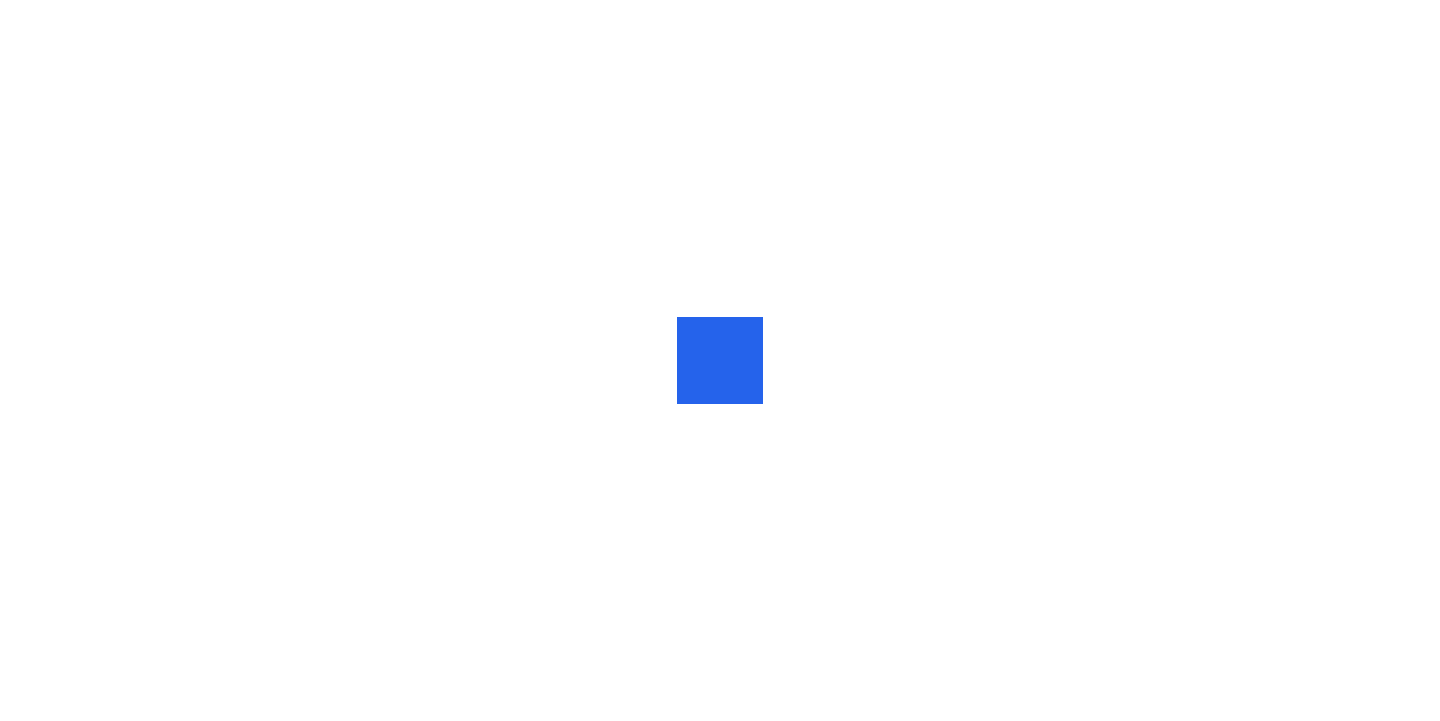 scroll, scrollTop: 0, scrollLeft: 0, axis: both 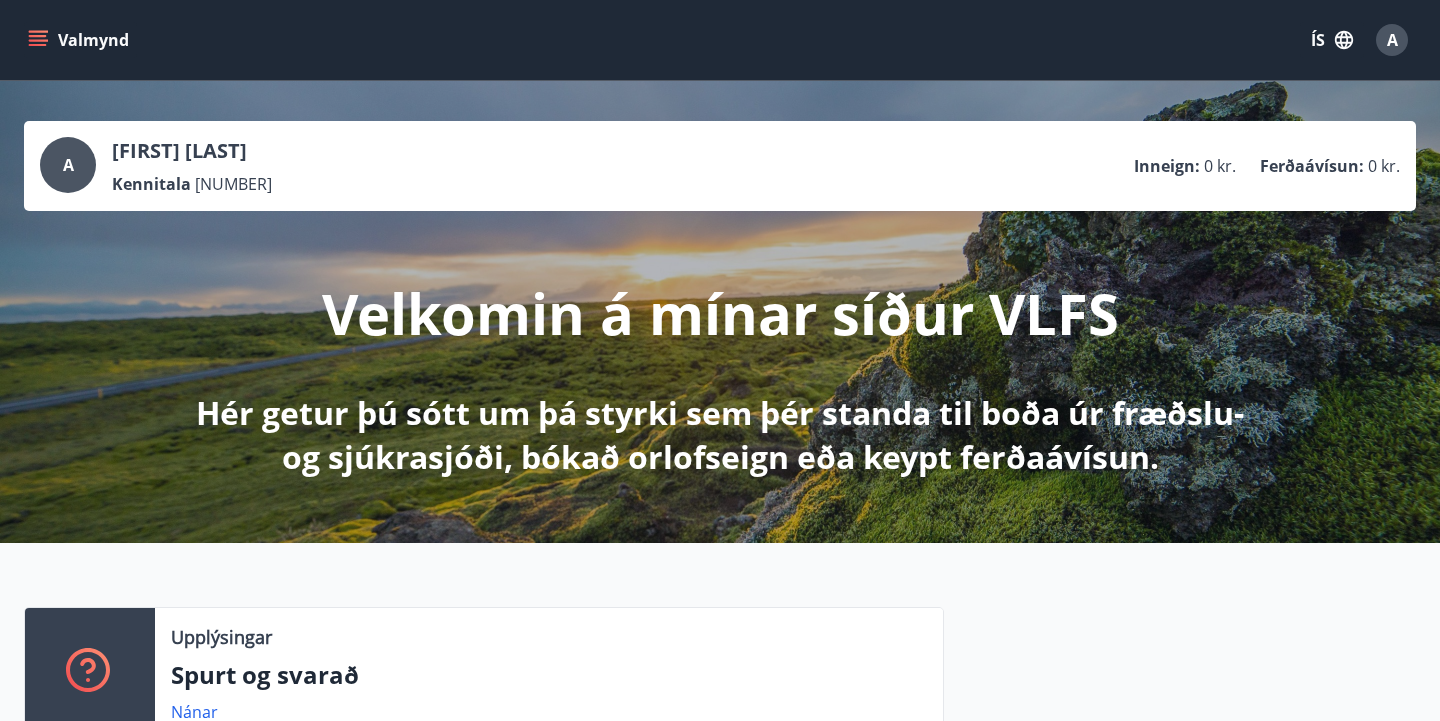 click 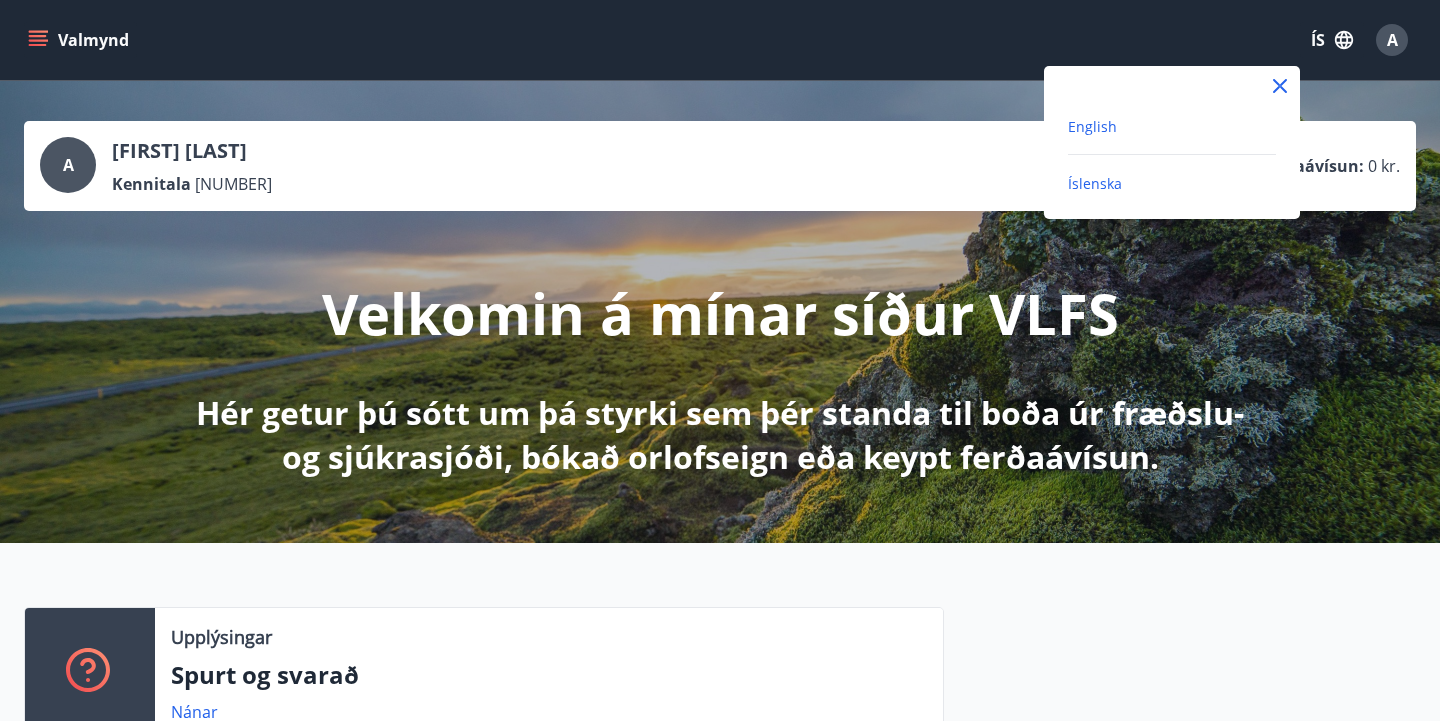 click on "English" at bounding box center (1092, 126) 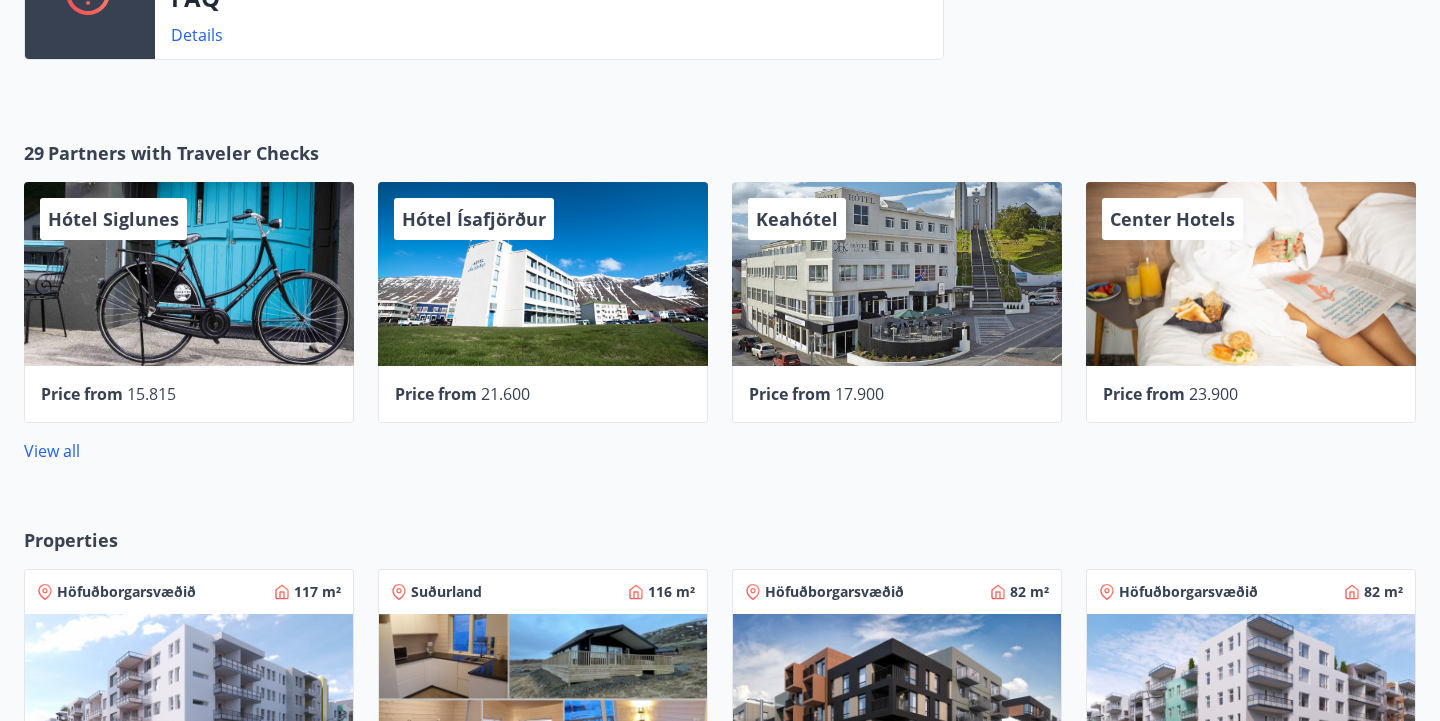 scroll, scrollTop: 723, scrollLeft: 0, axis: vertical 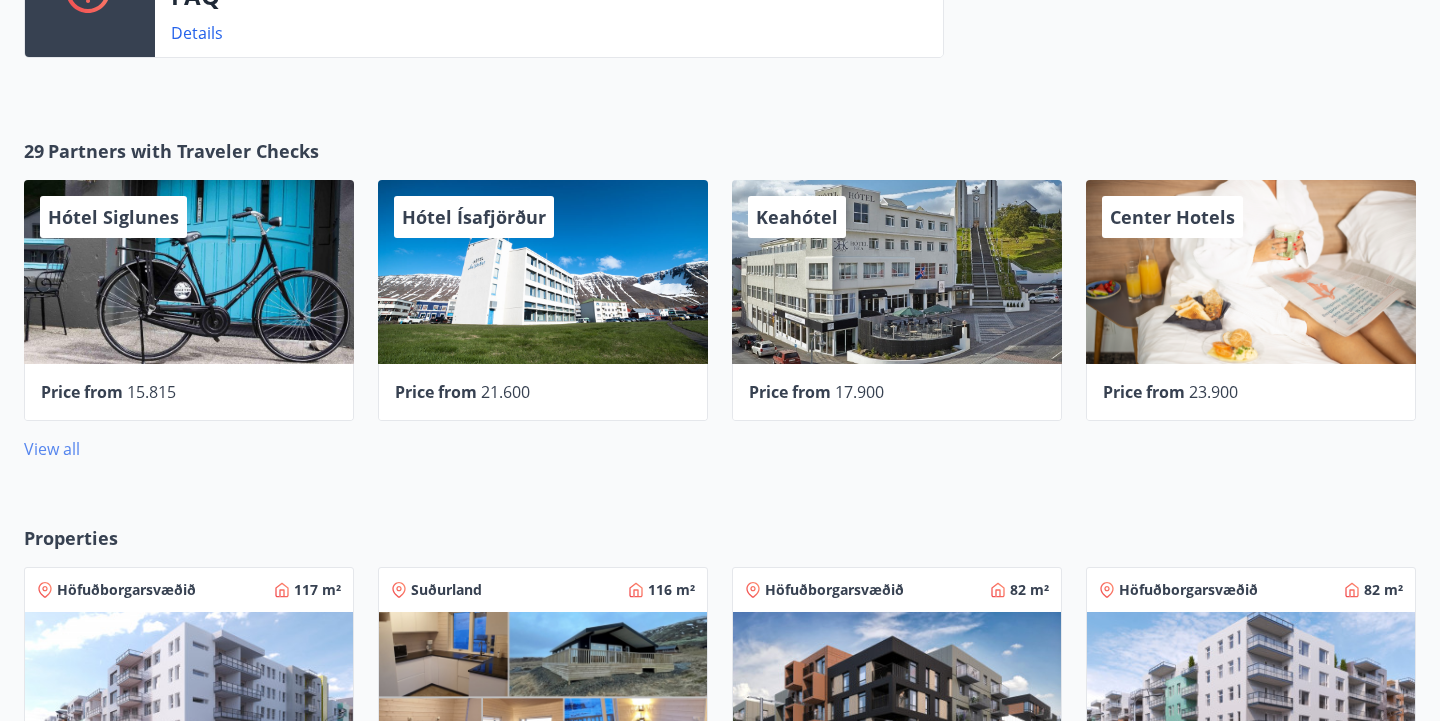 click on "View all" at bounding box center (52, 449) 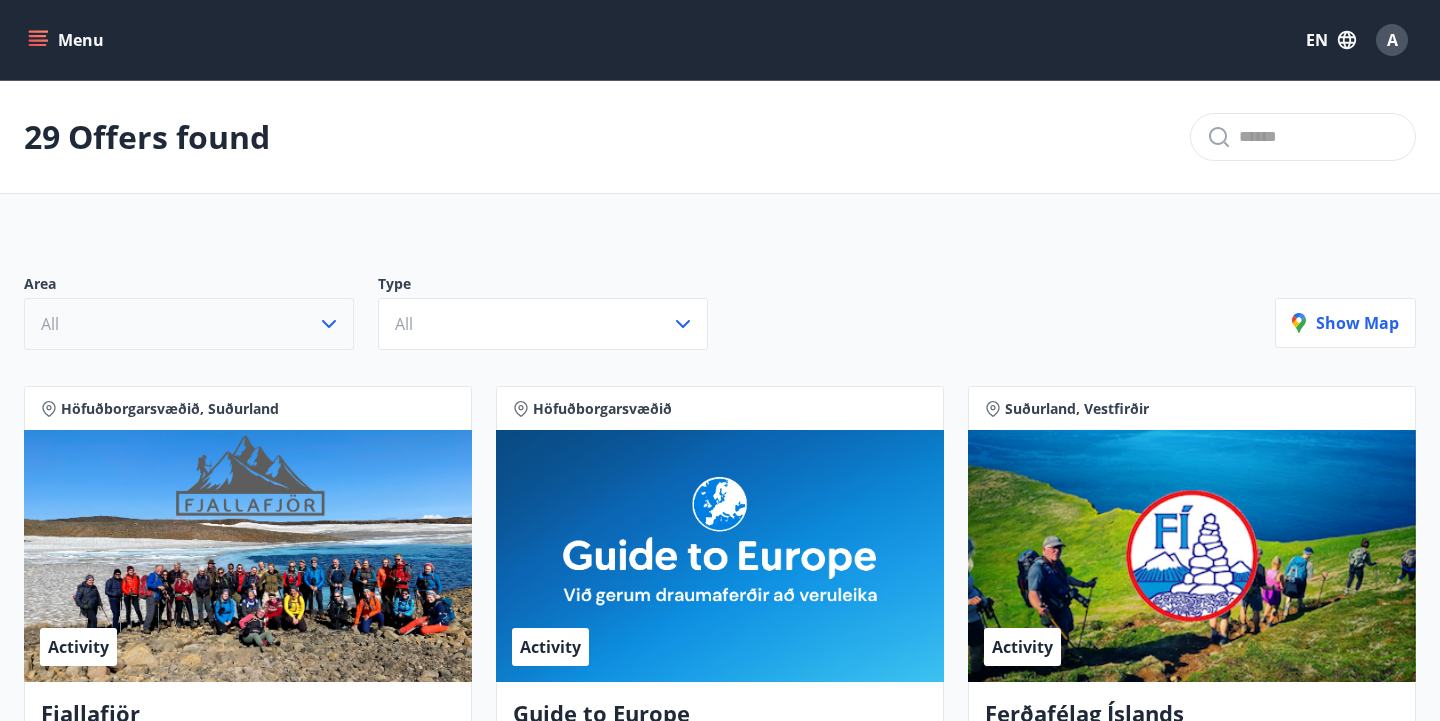 click on "All" at bounding box center [189, 324] 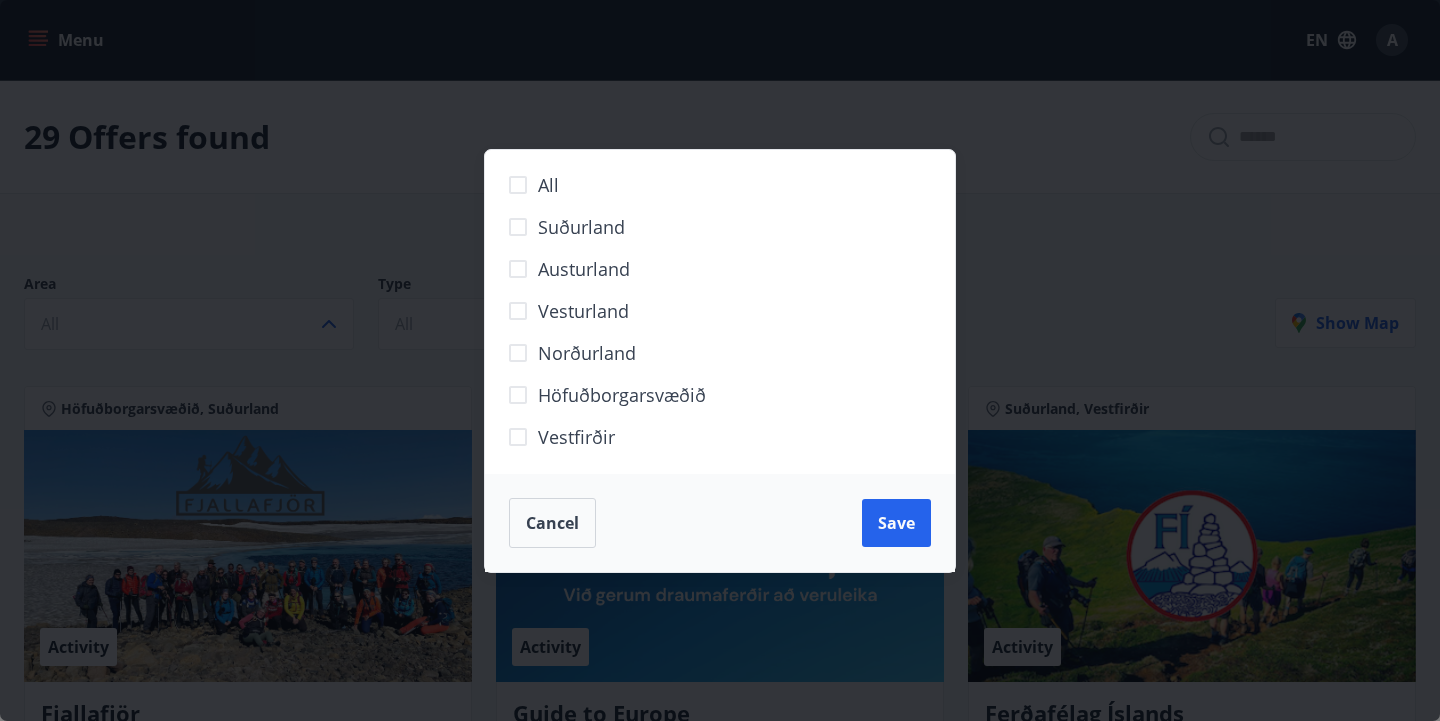 click on "Cancel" at bounding box center [552, 523] 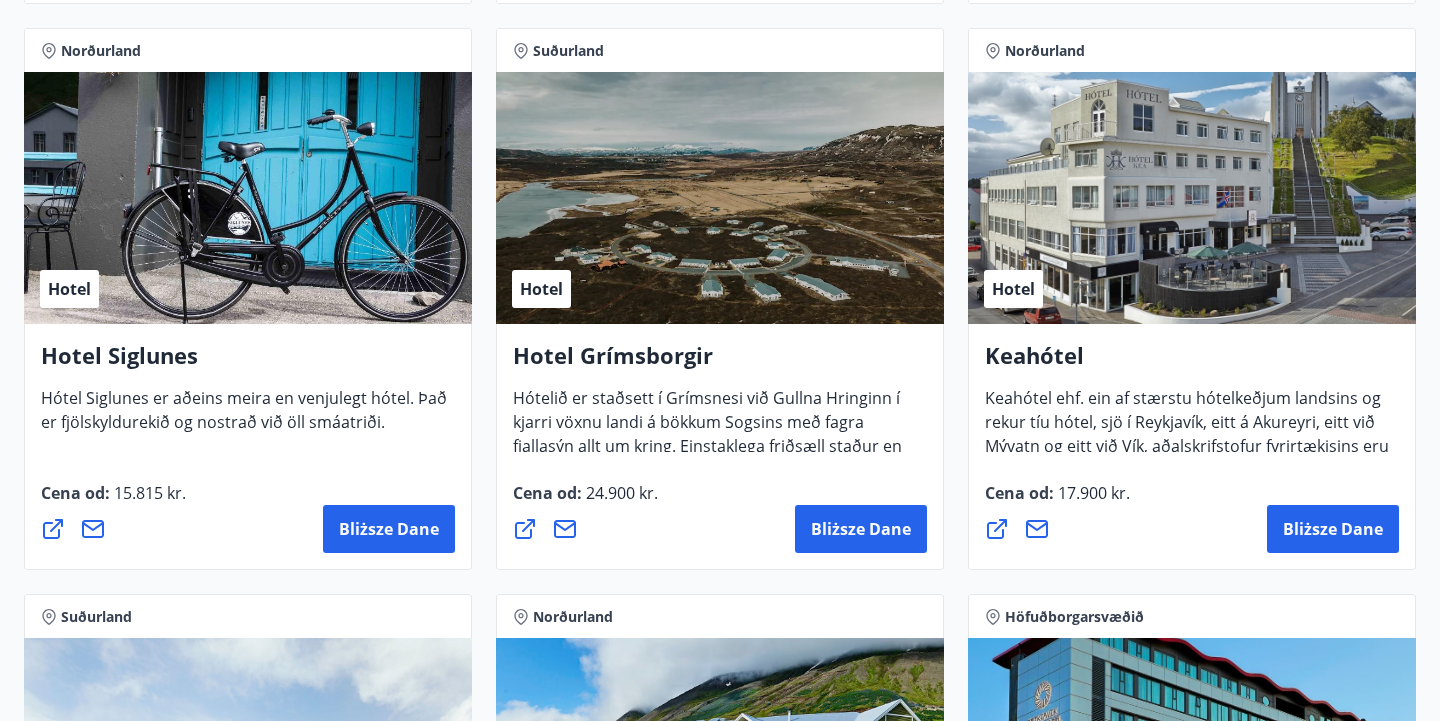 scroll, scrollTop: 922, scrollLeft: 0, axis: vertical 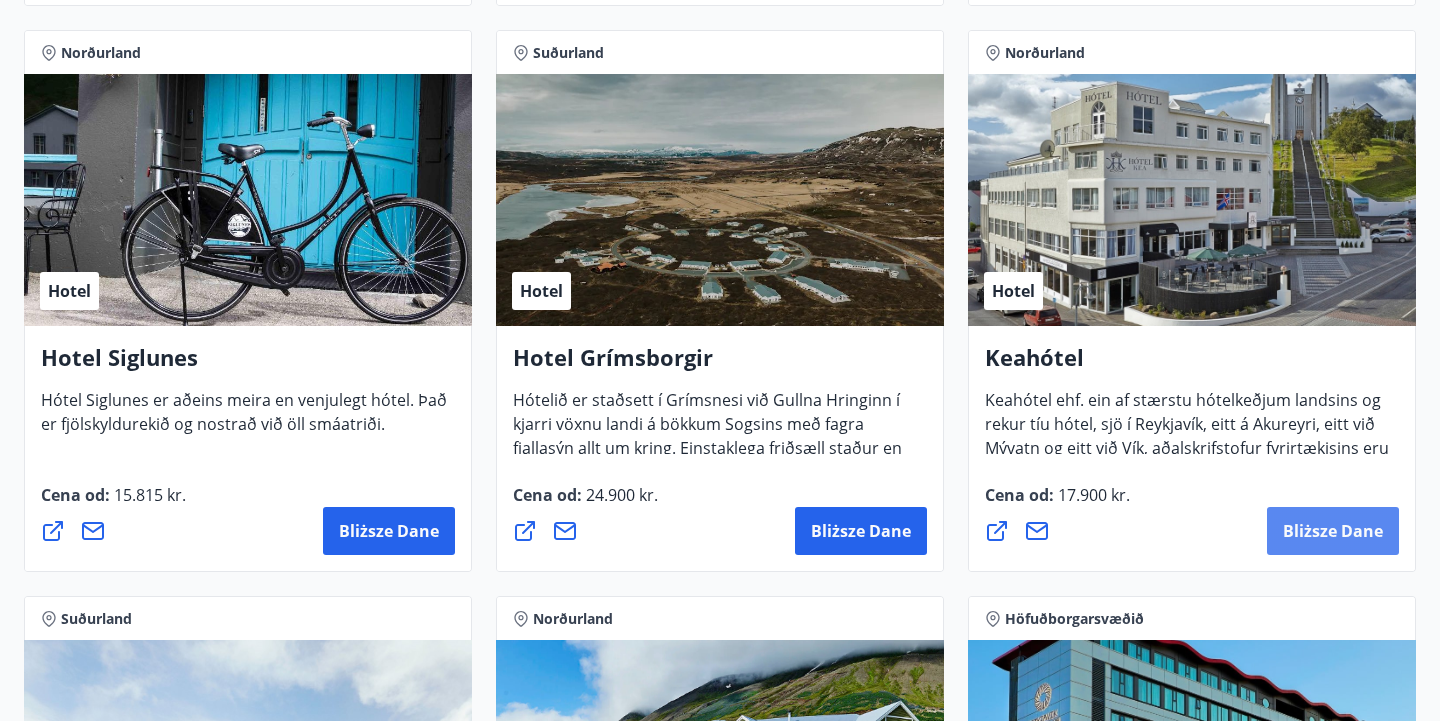 click on "Bliższe dane" at bounding box center [1333, 531] 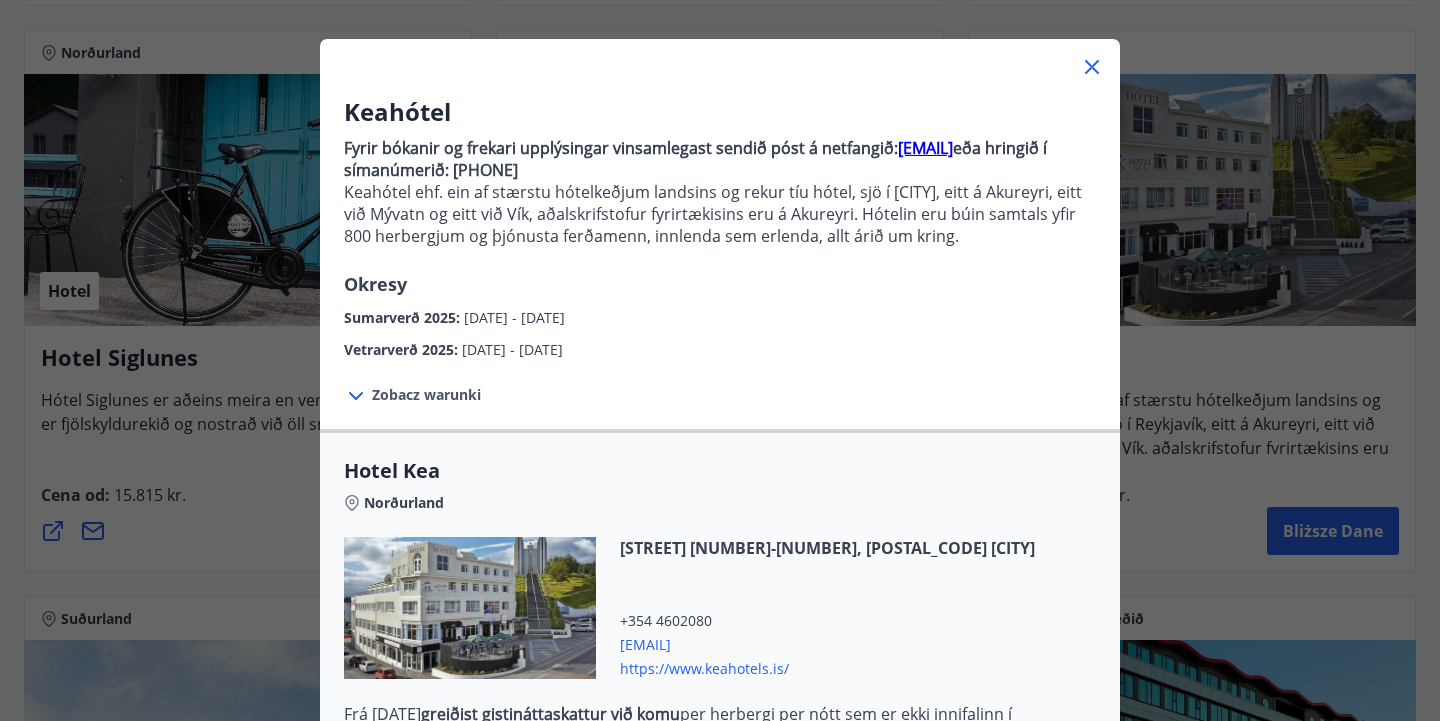 scroll, scrollTop: 76, scrollLeft: 0, axis: vertical 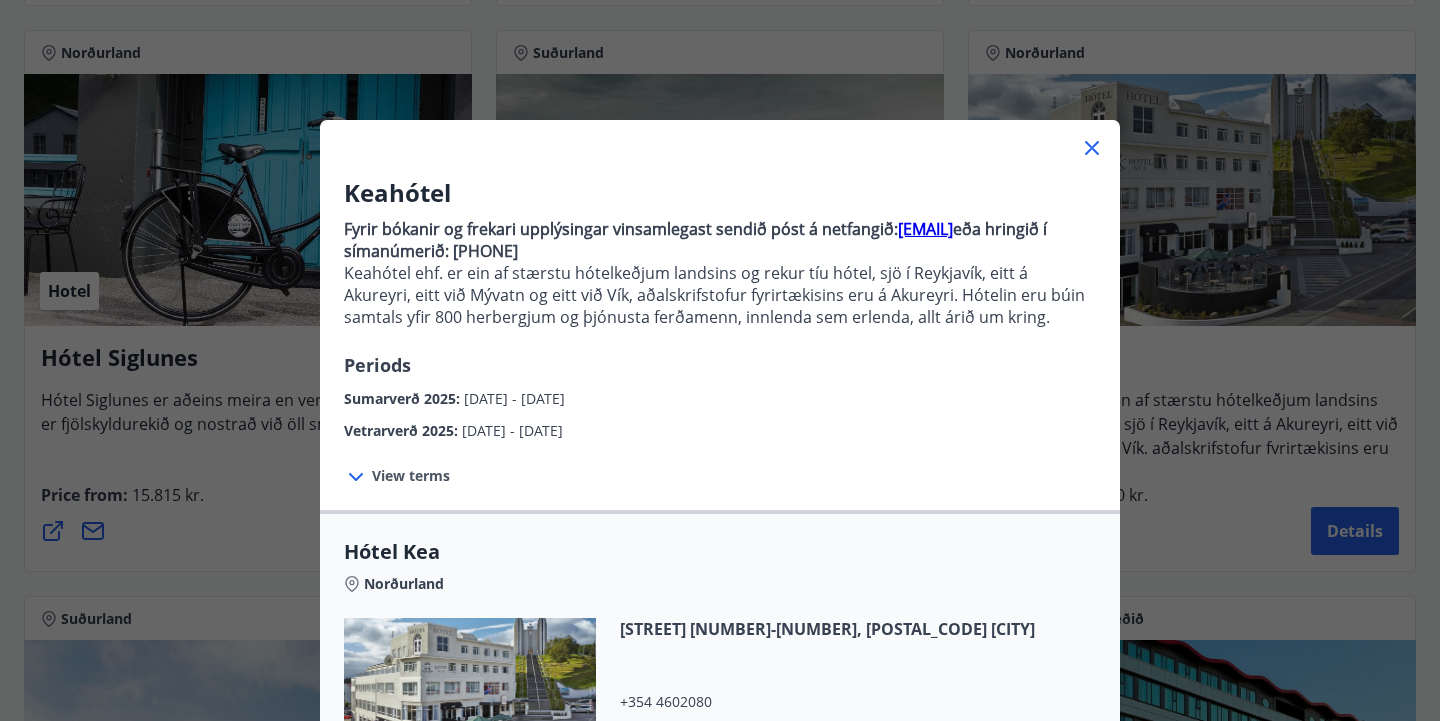 click 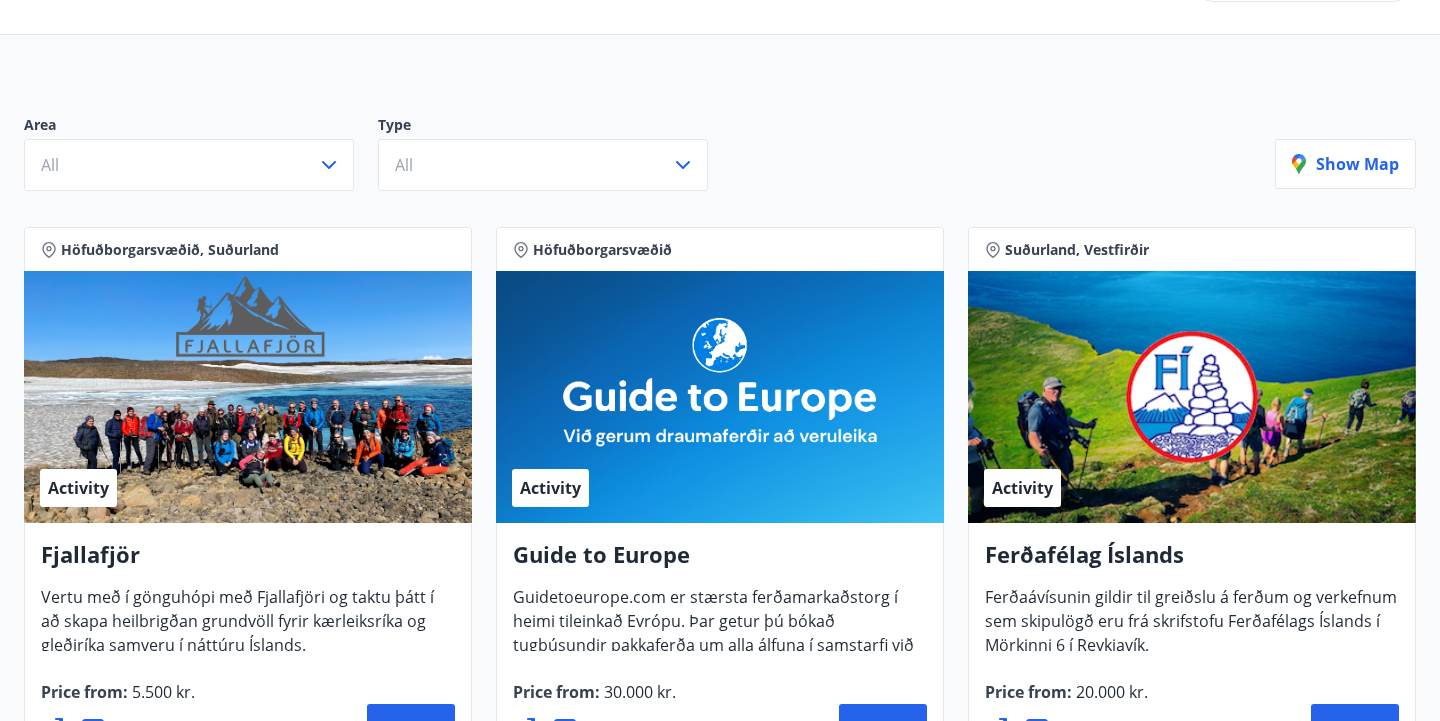 scroll, scrollTop: 0, scrollLeft: 0, axis: both 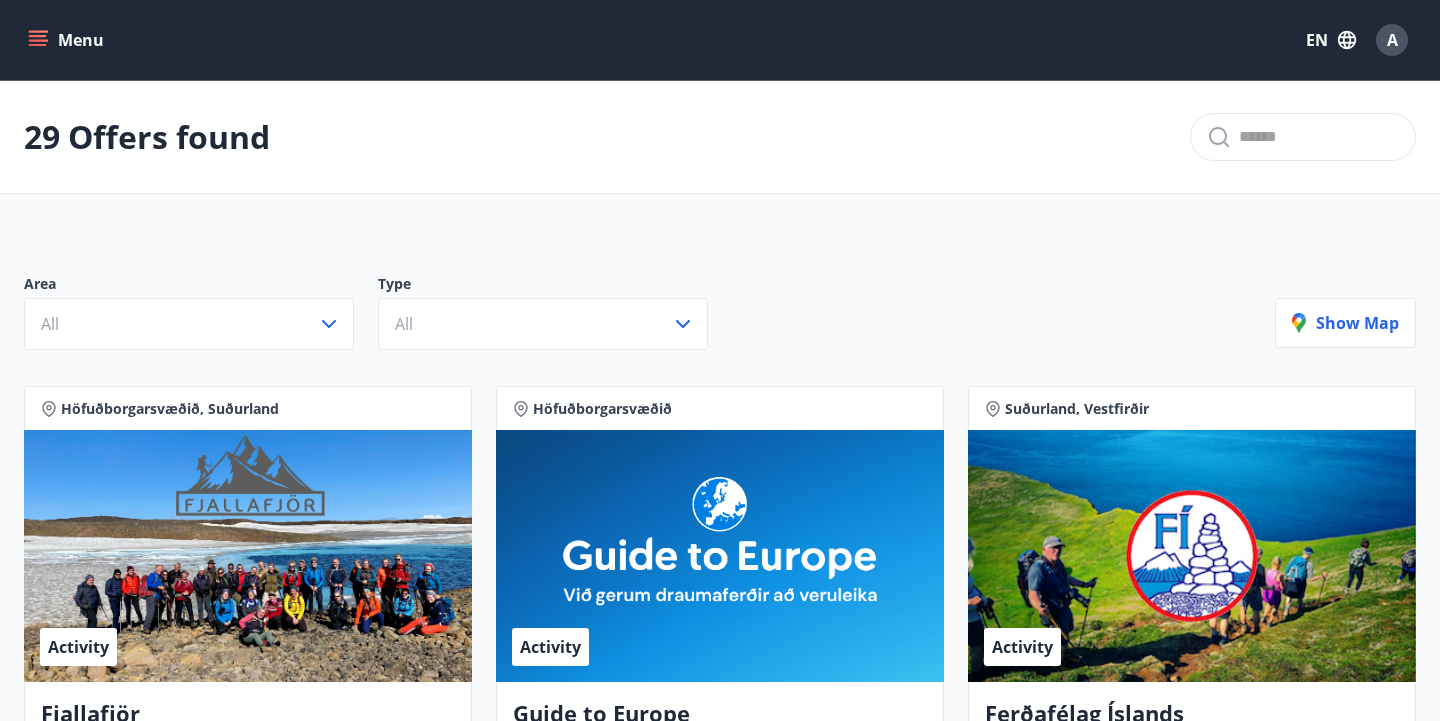 click on "EN" at bounding box center [1331, 40] 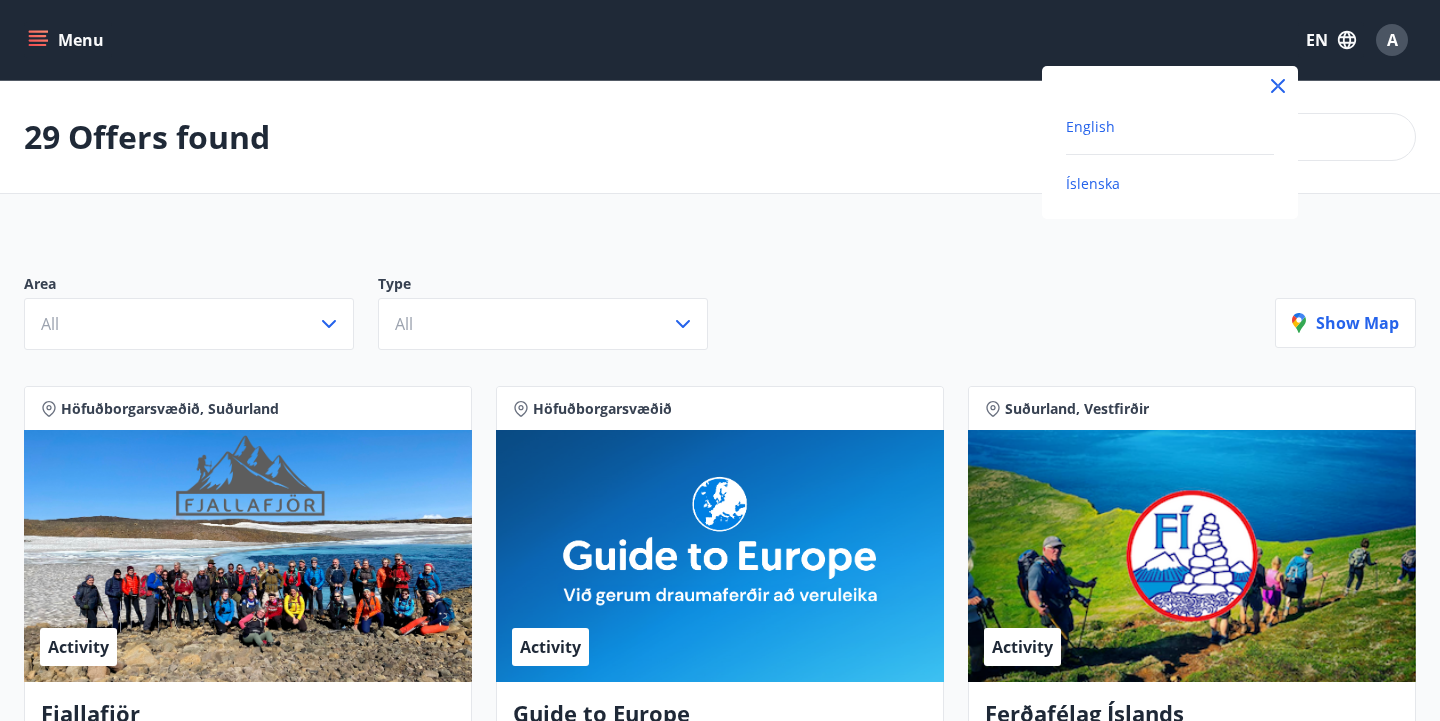 click on "Íslenska" at bounding box center [1093, 183] 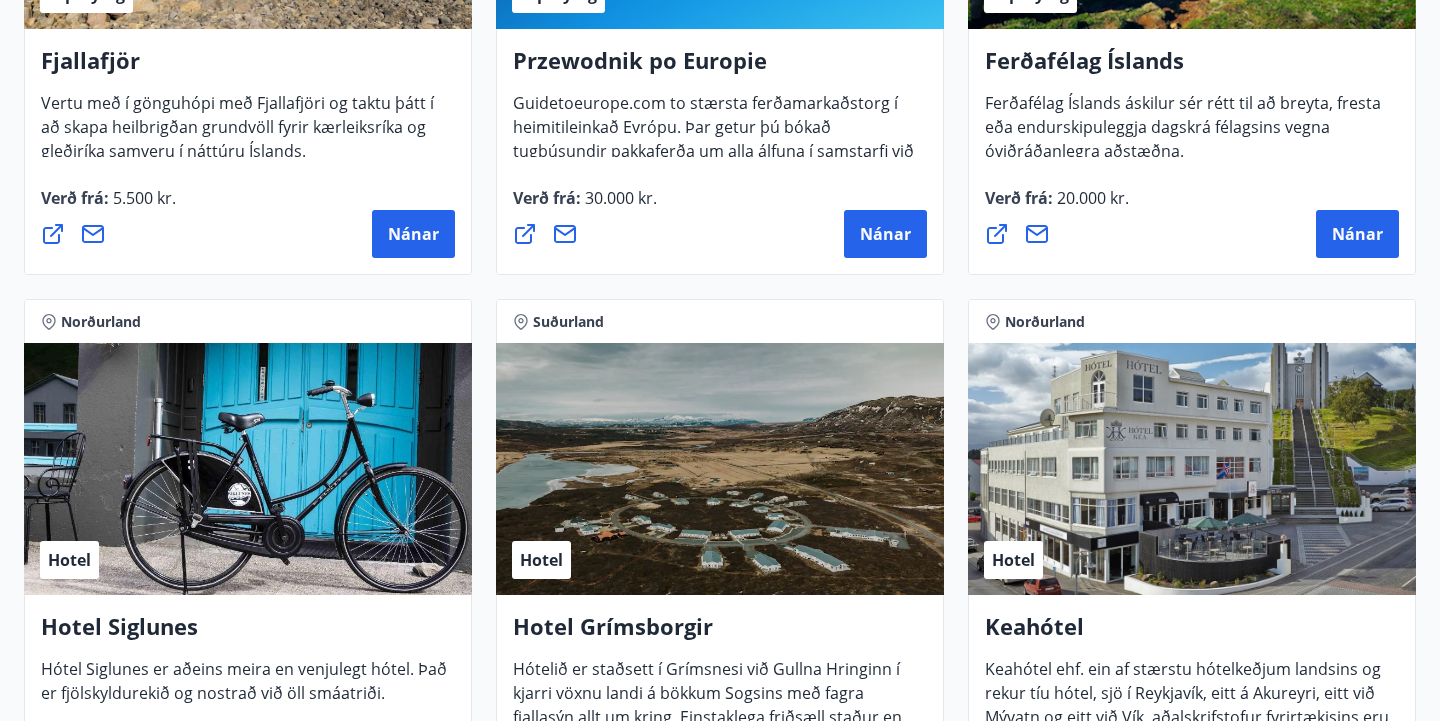 scroll, scrollTop: 649, scrollLeft: 0, axis: vertical 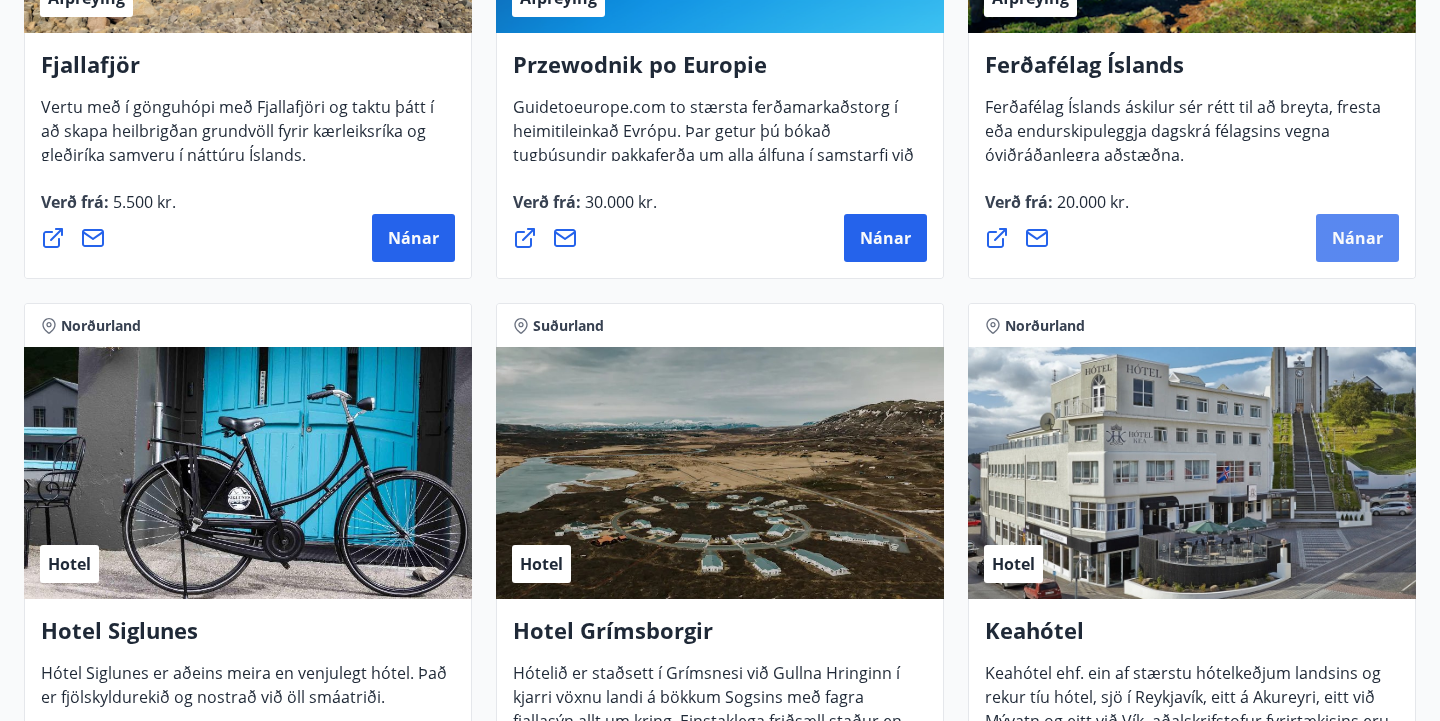 click on "Nánar" at bounding box center [1357, 238] 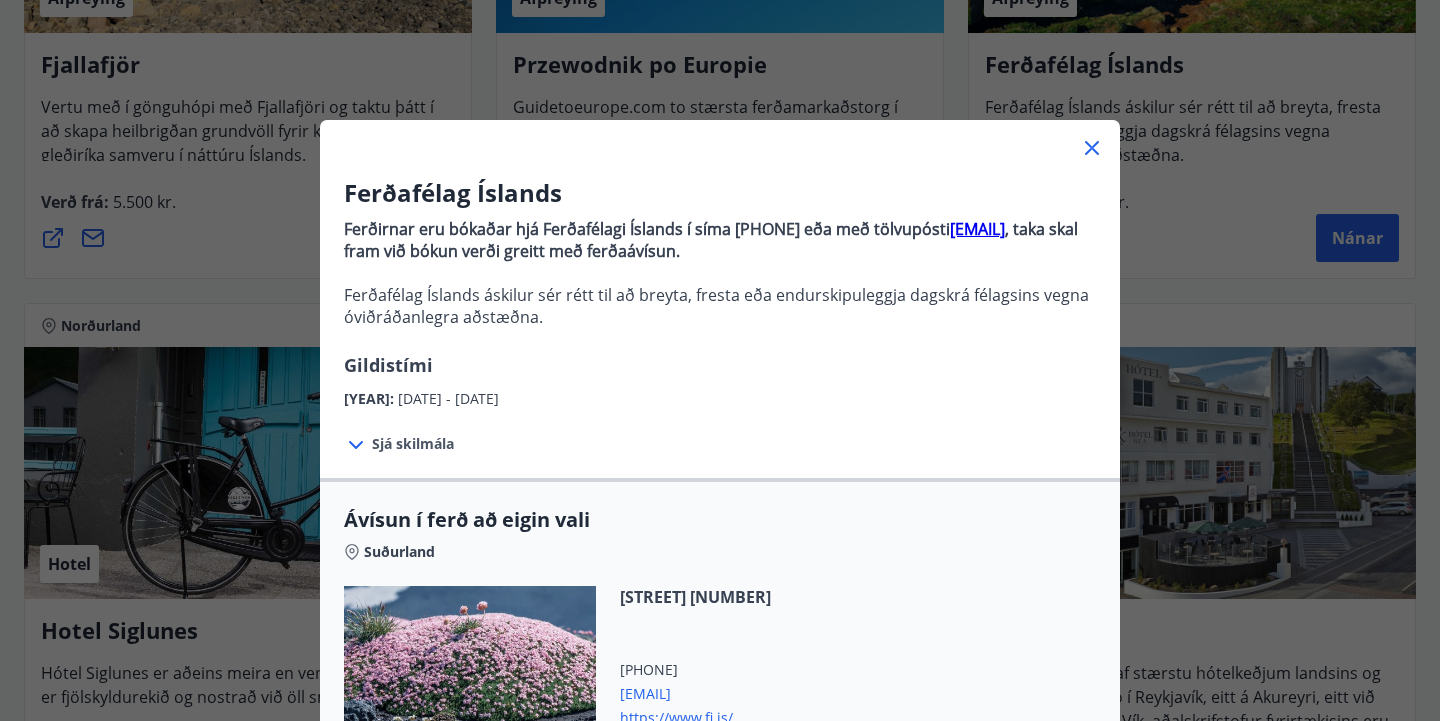click 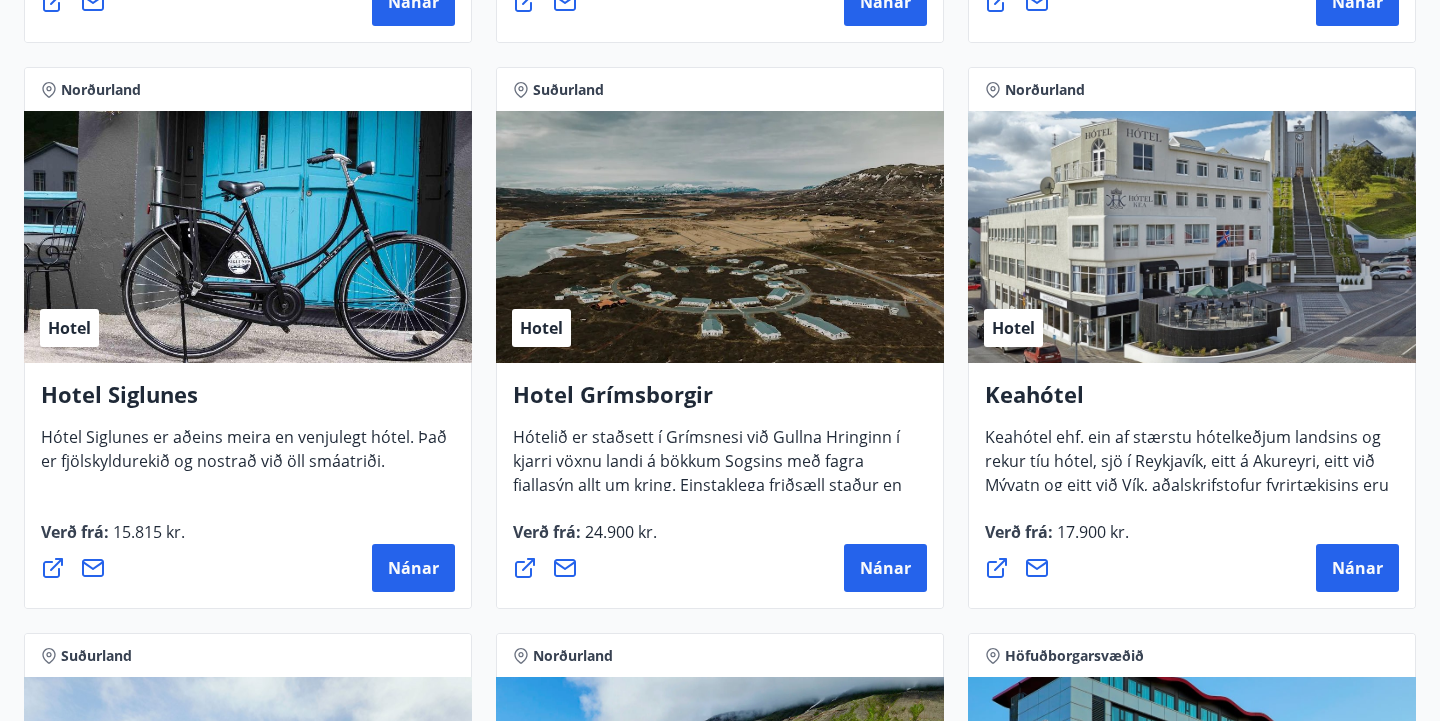 scroll, scrollTop: 886, scrollLeft: 0, axis: vertical 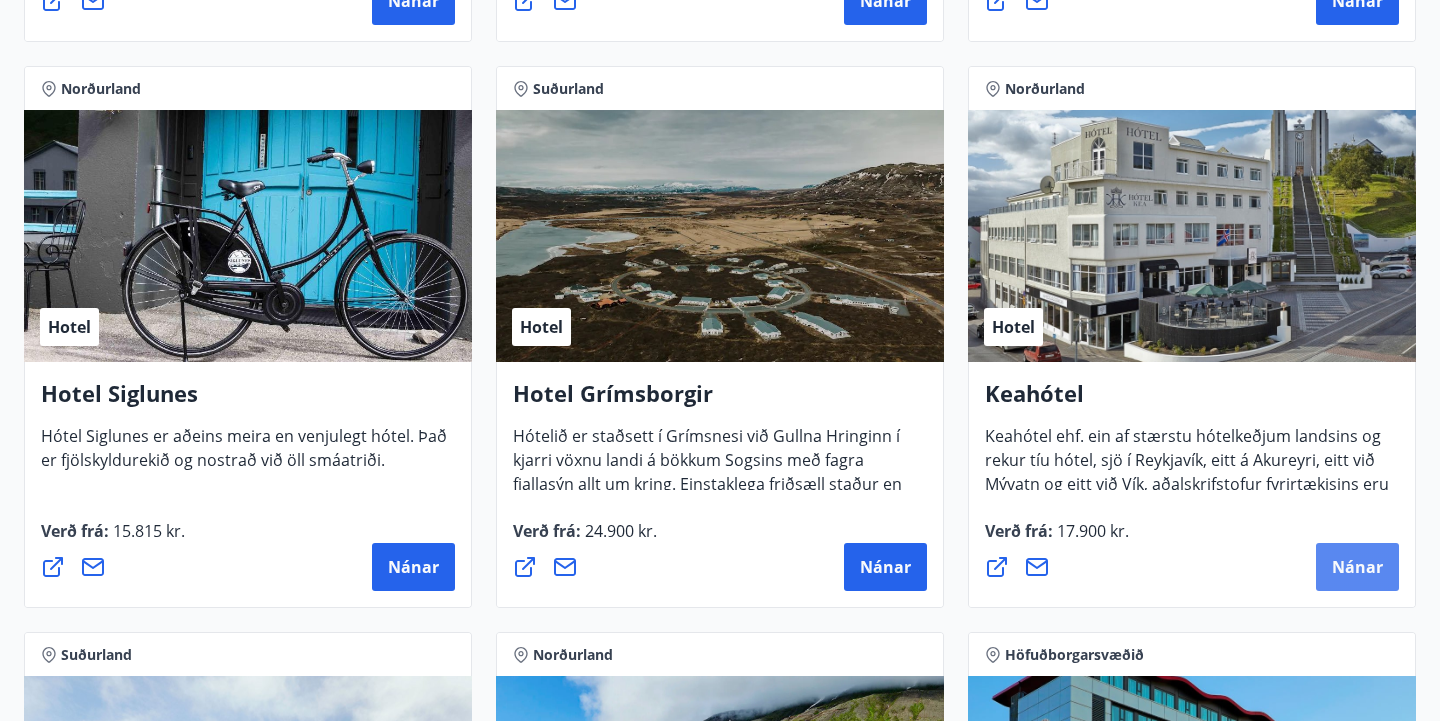click on "Nánar" at bounding box center [1357, 567] 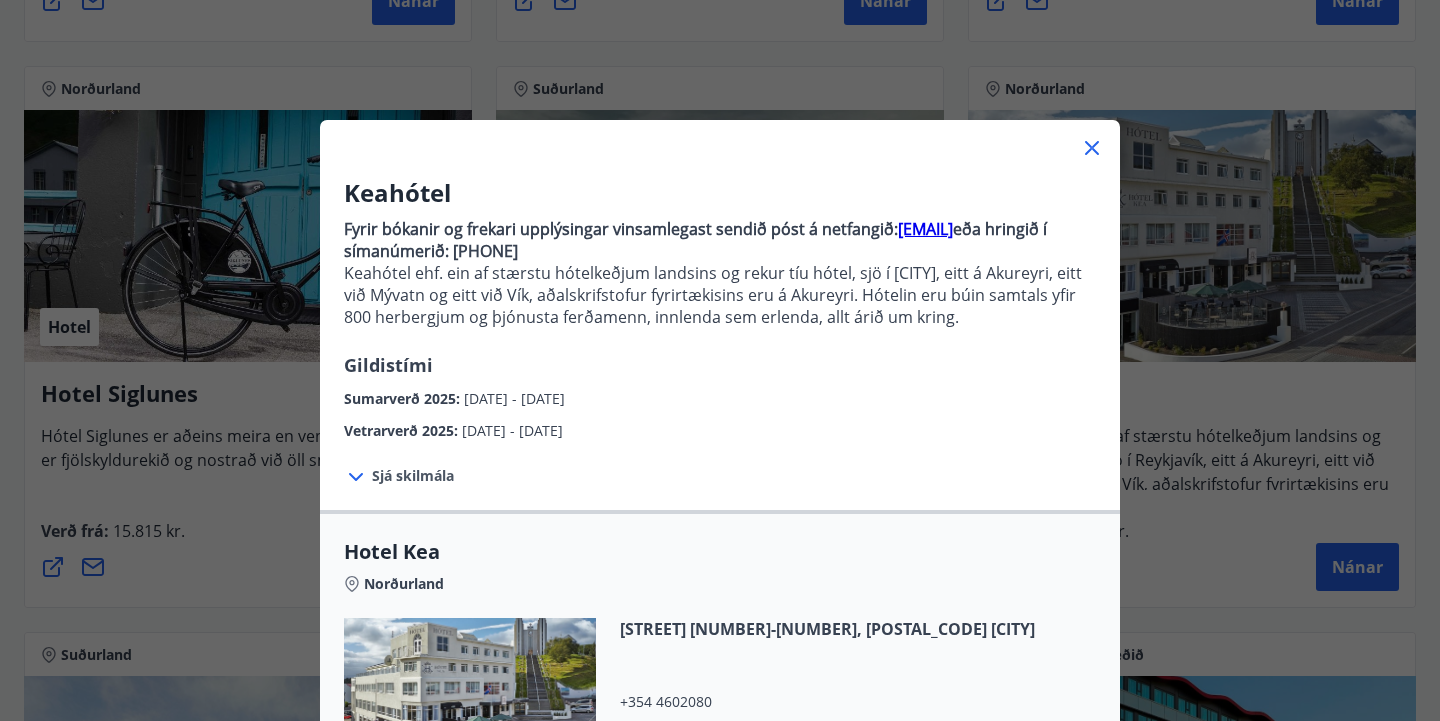 click 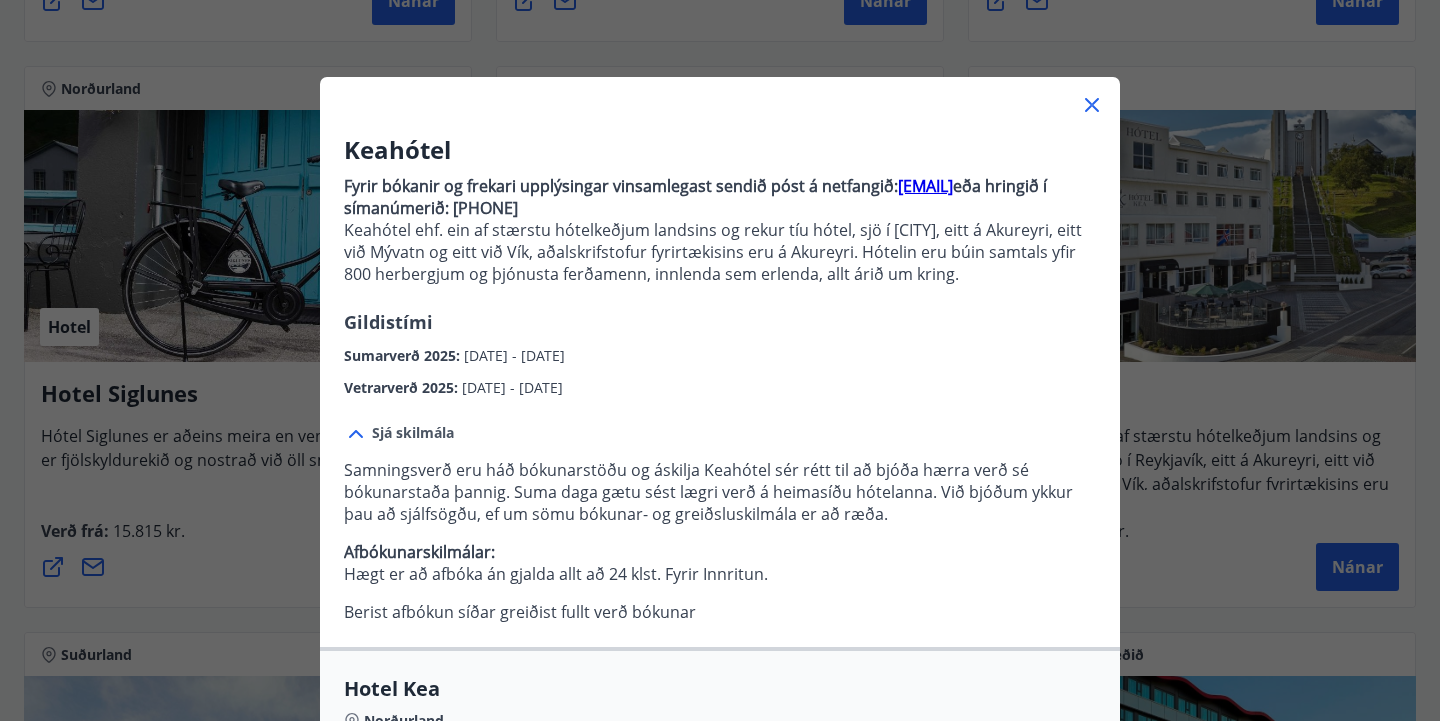 scroll, scrollTop: 49, scrollLeft: 0, axis: vertical 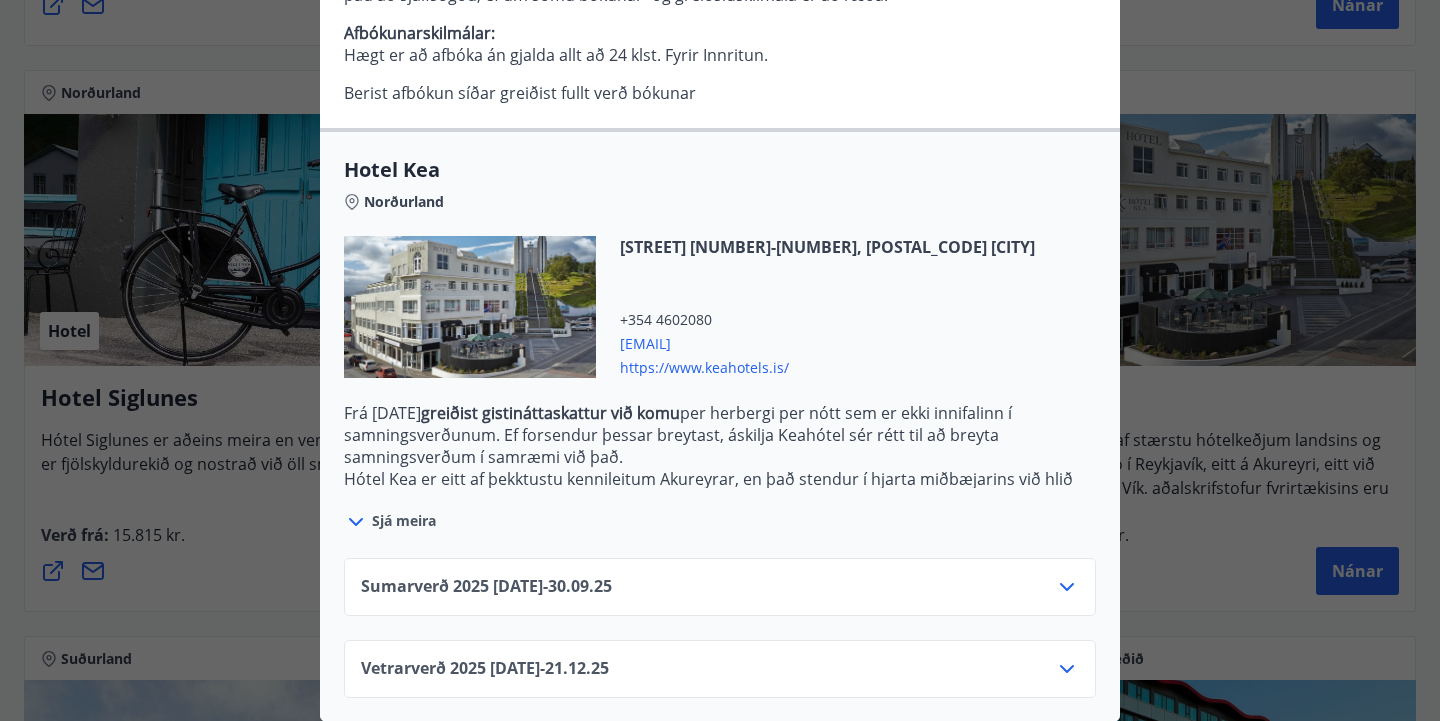 click 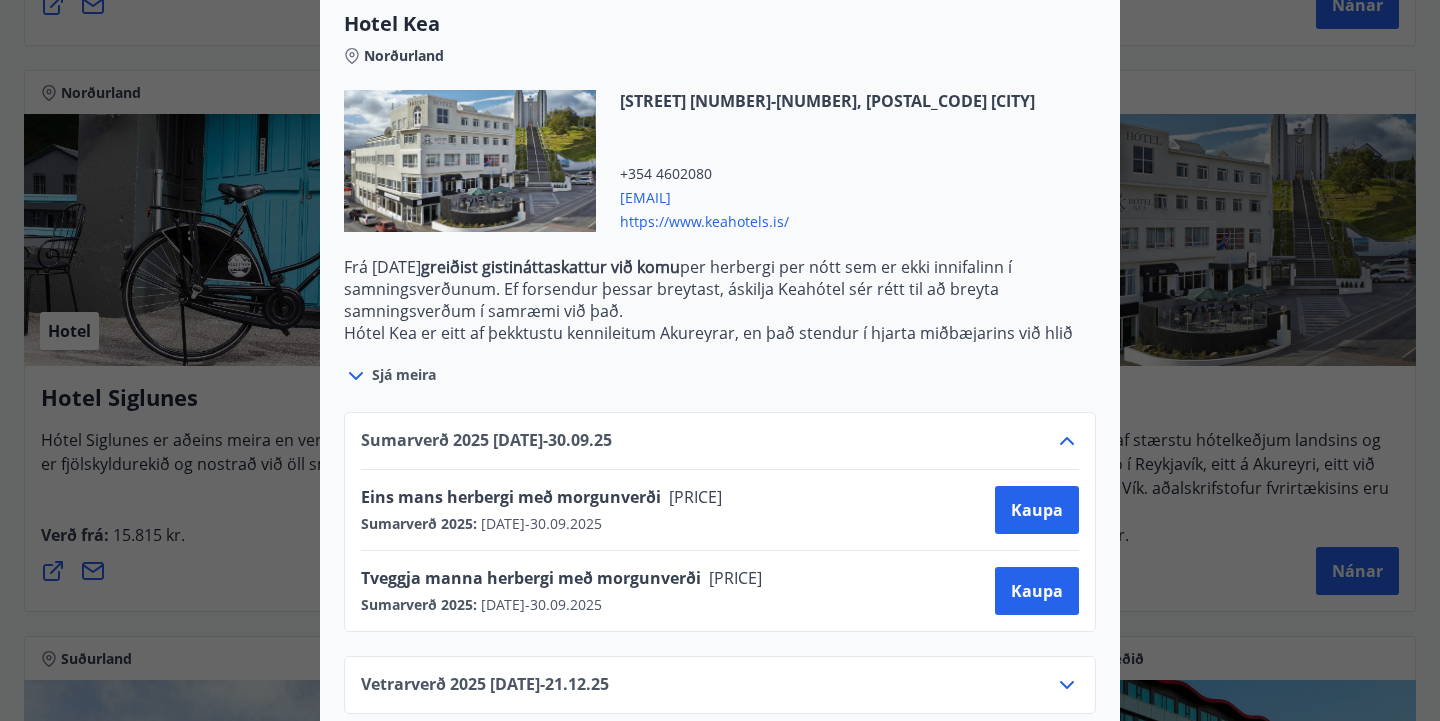scroll, scrollTop: 724, scrollLeft: 0, axis: vertical 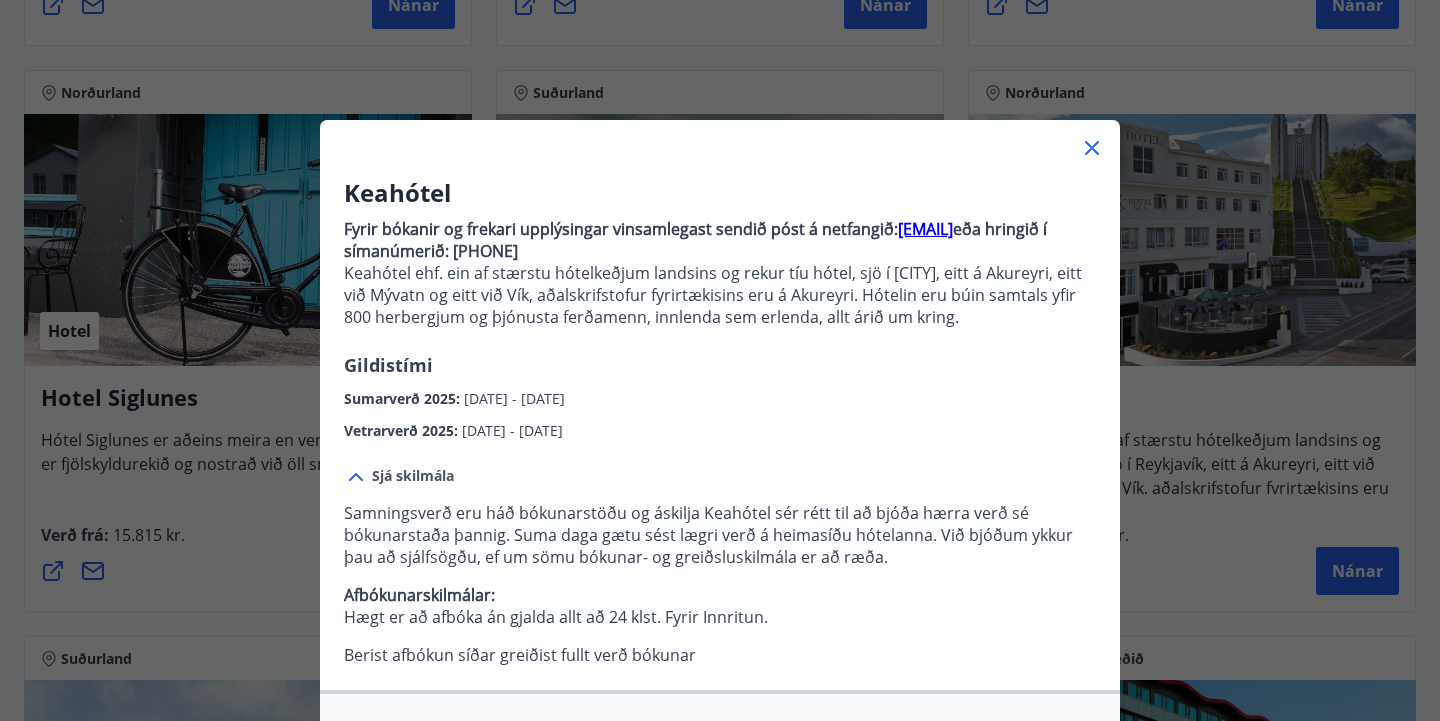 click 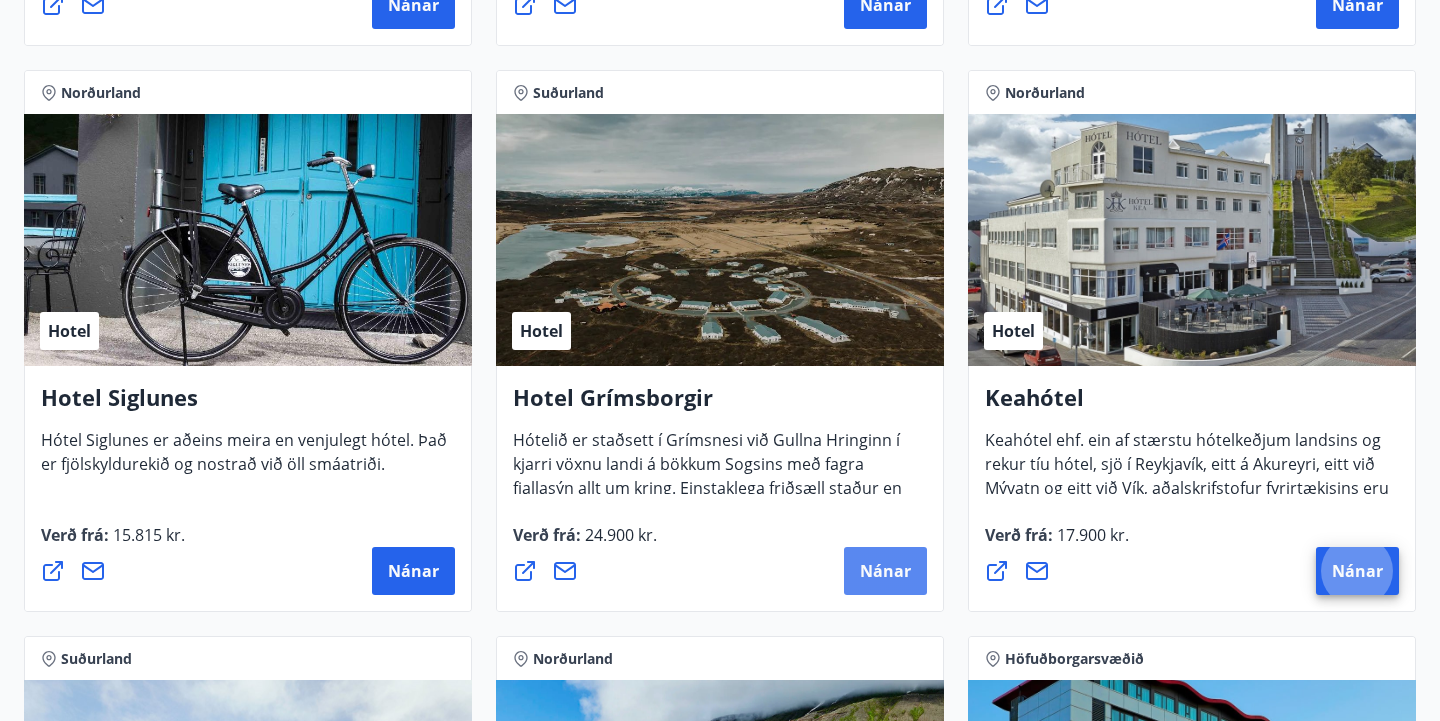 click on "Nánar" at bounding box center (885, 571) 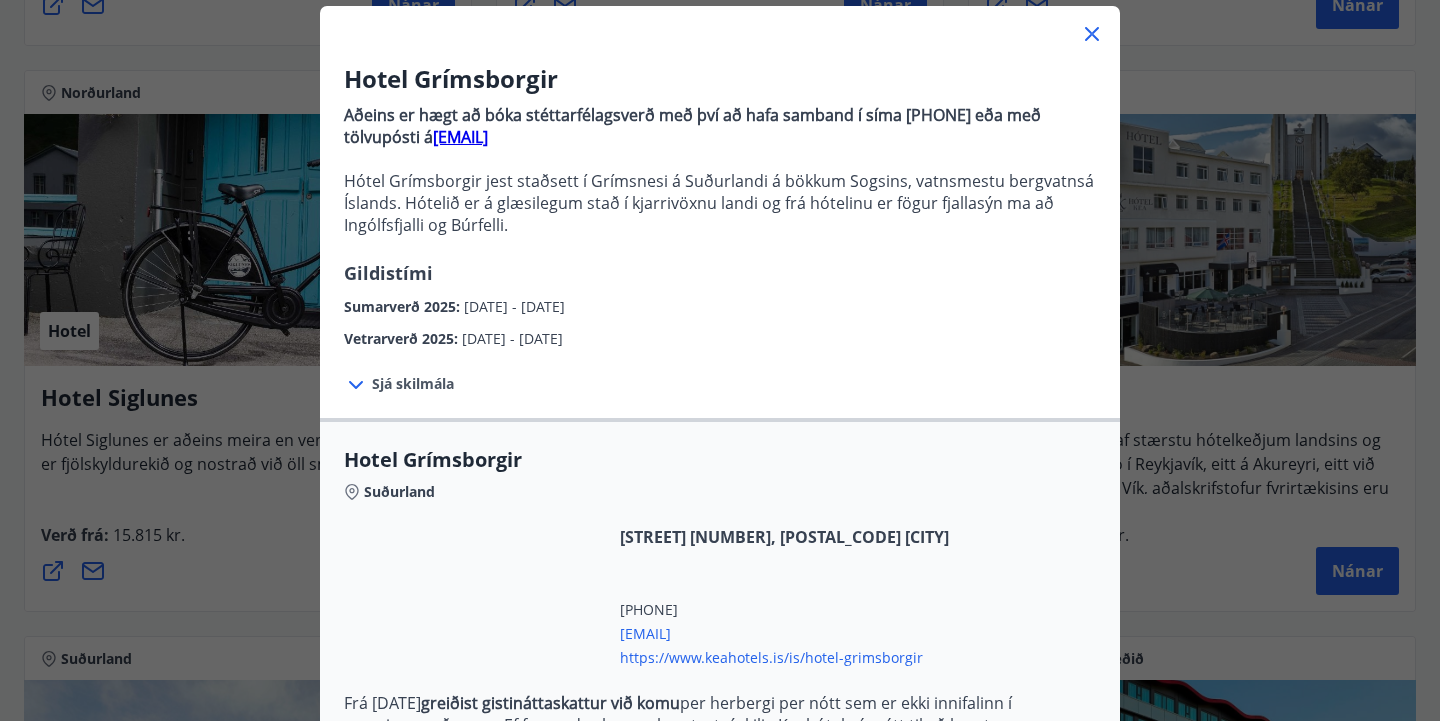 scroll, scrollTop: 124, scrollLeft: 0, axis: vertical 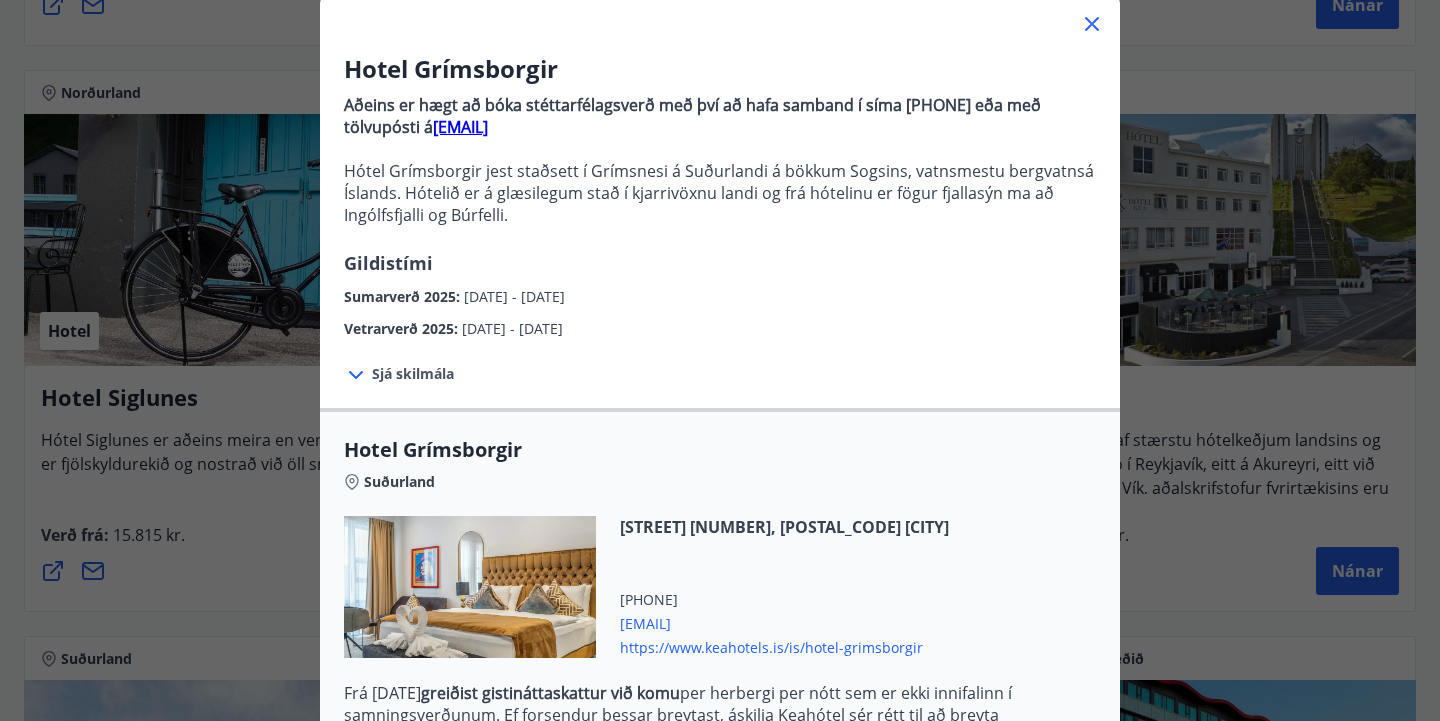 click 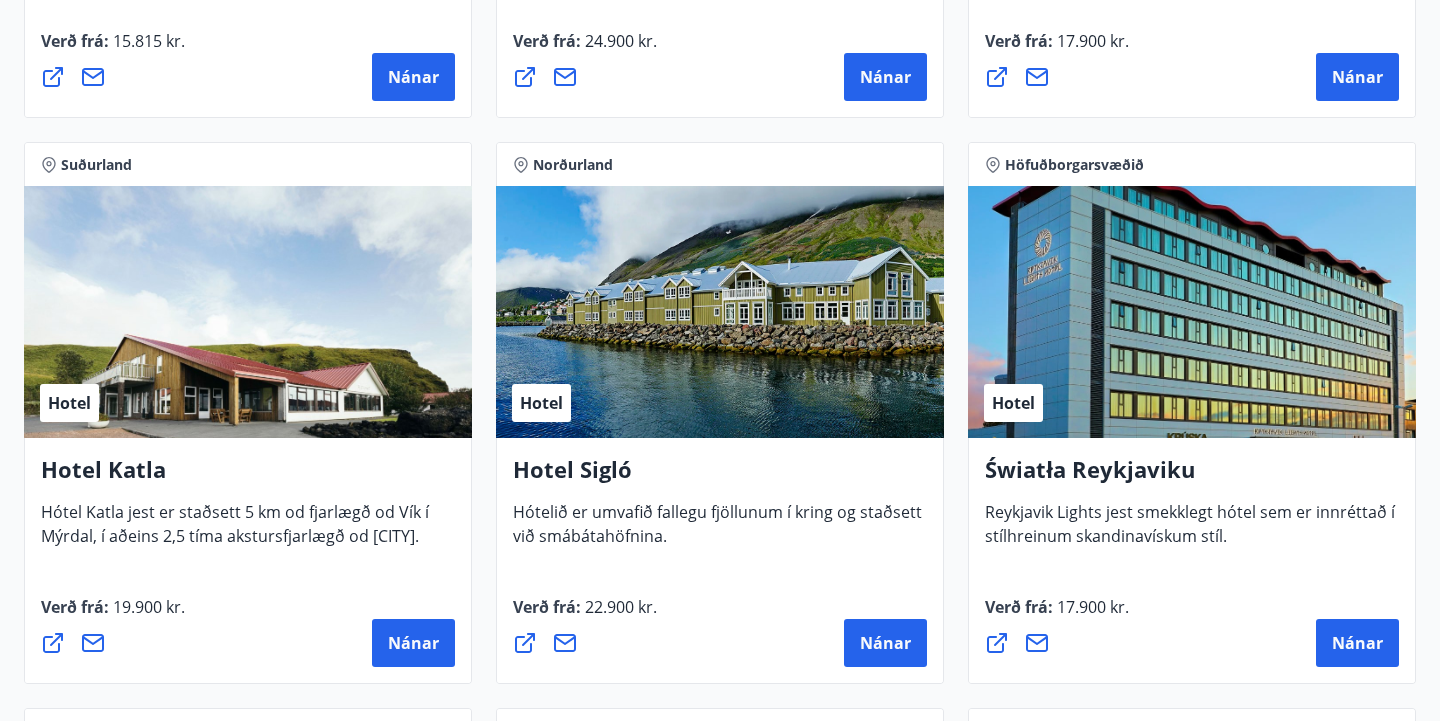 scroll, scrollTop: 1377, scrollLeft: 0, axis: vertical 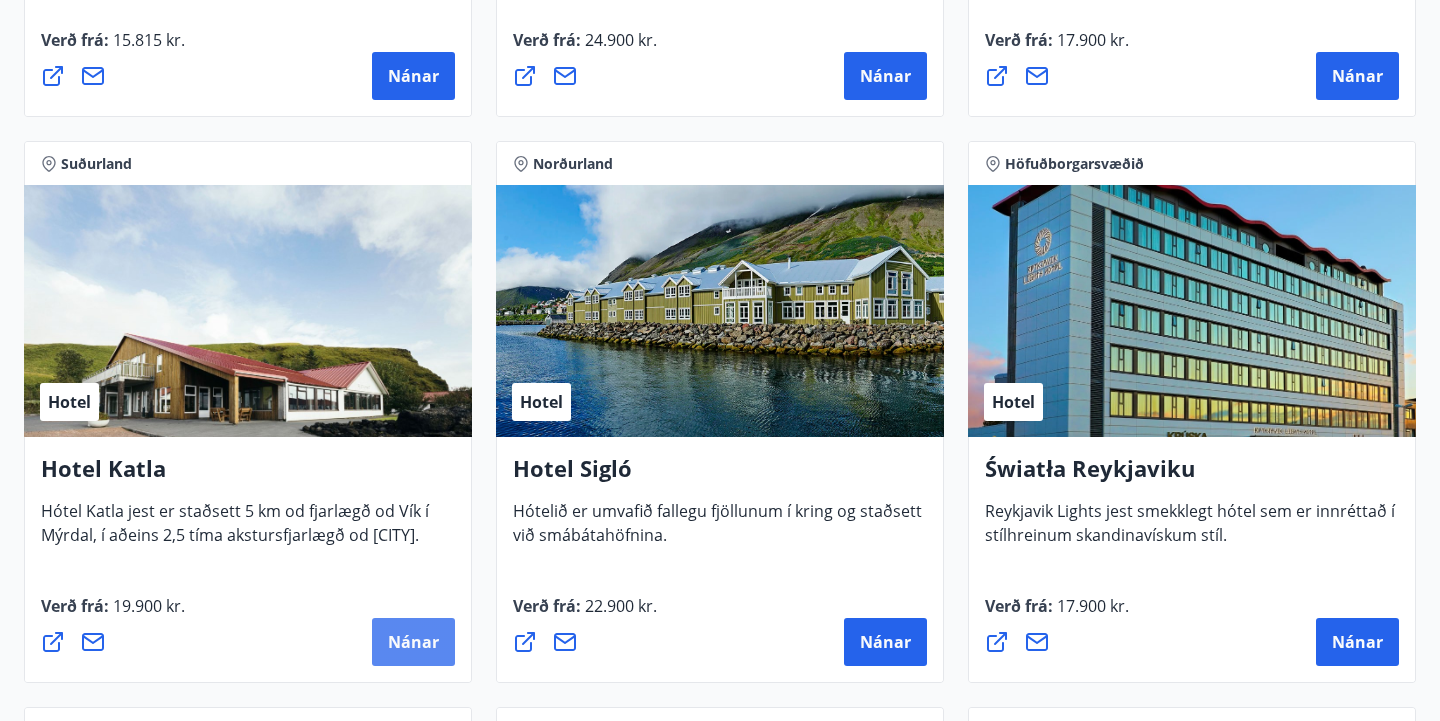 click on "Nánar" at bounding box center (413, 642) 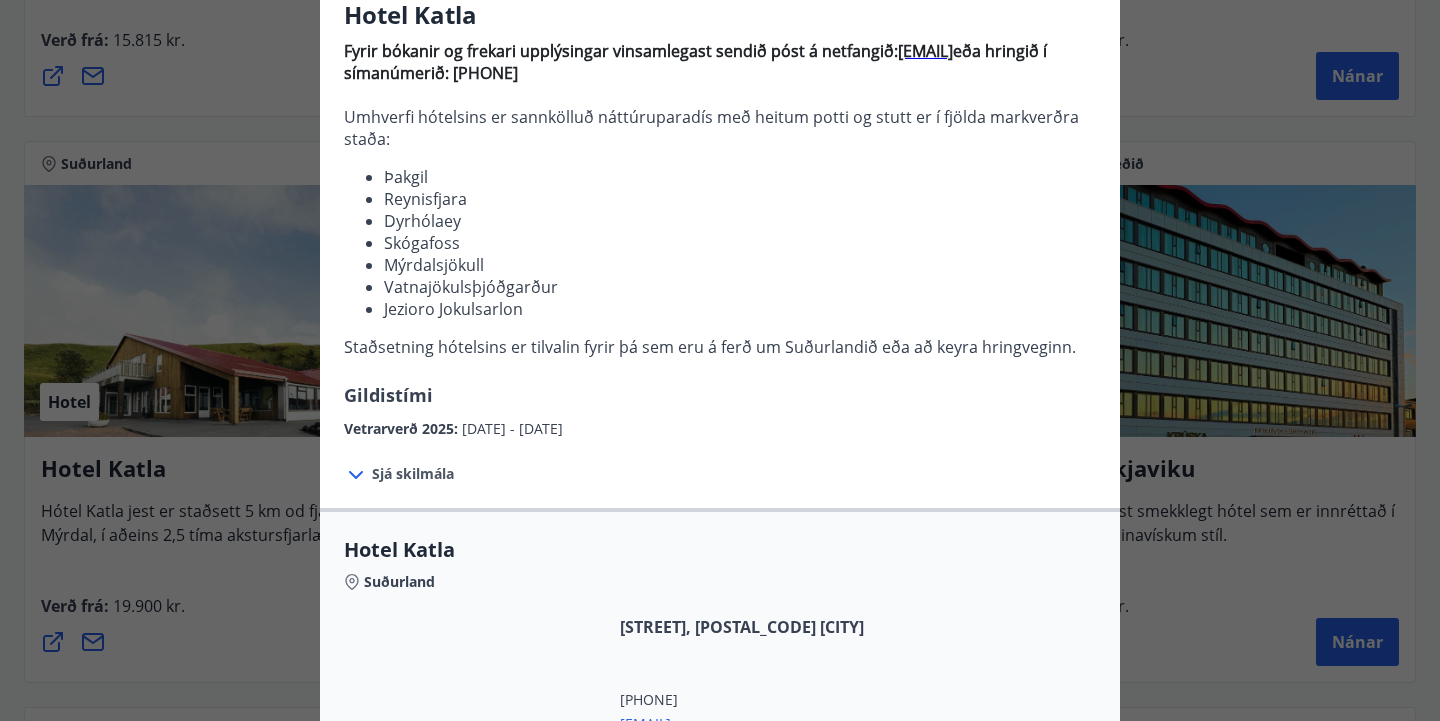 scroll, scrollTop: 147, scrollLeft: 0, axis: vertical 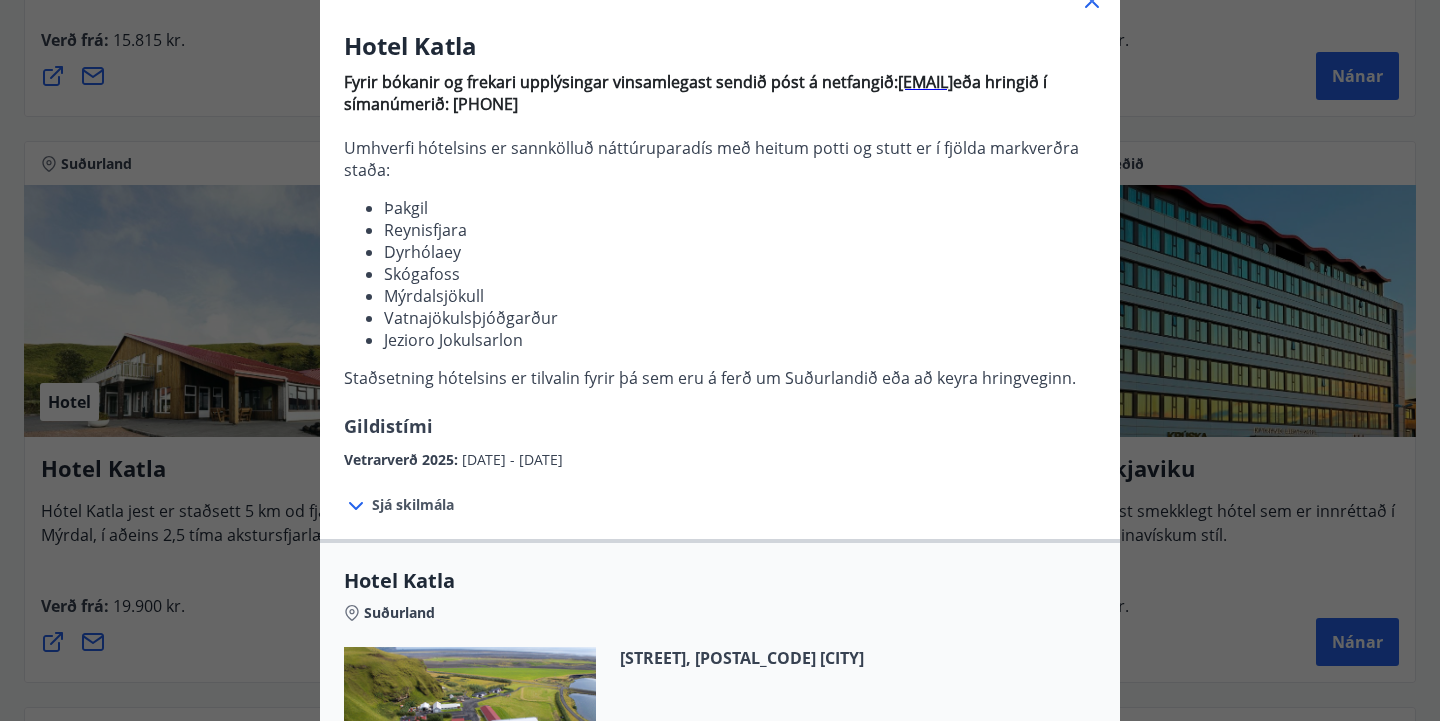 click 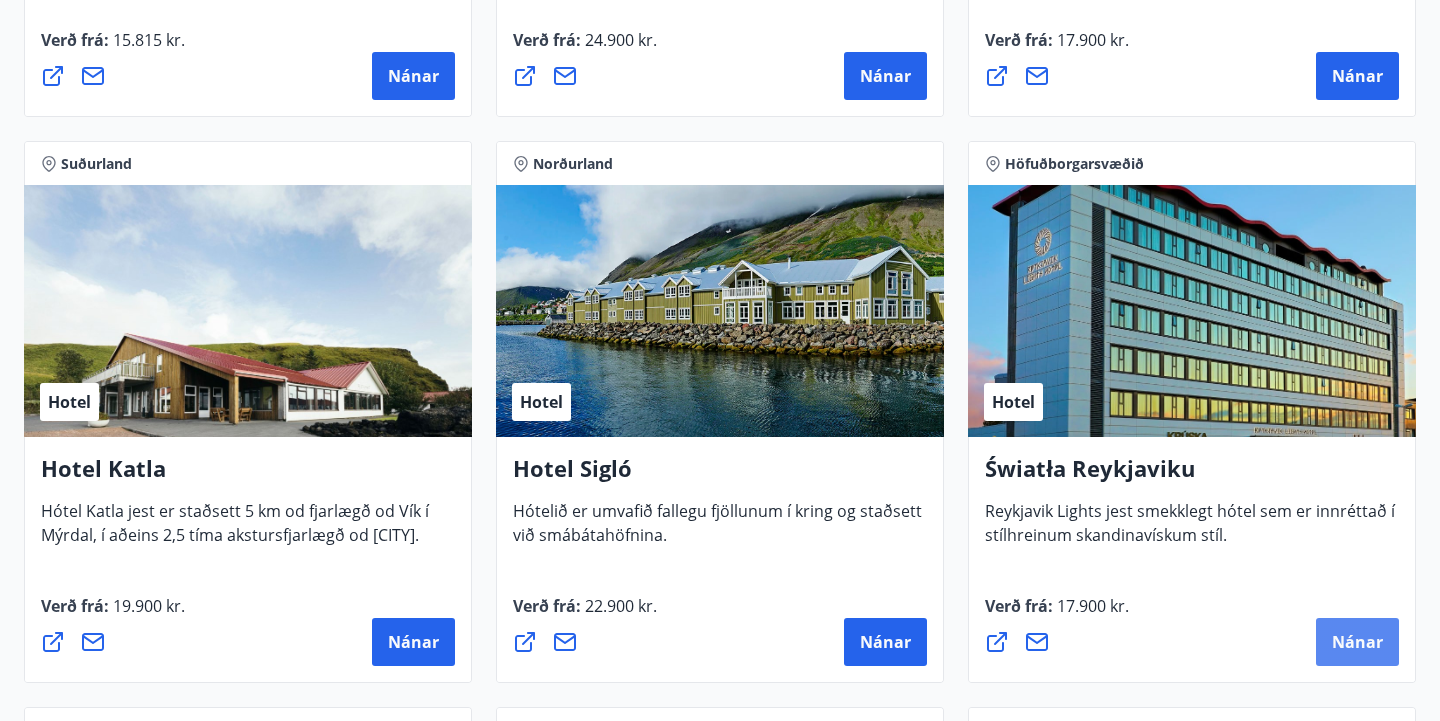 click on "Nánar" at bounding box center (1357, 642) 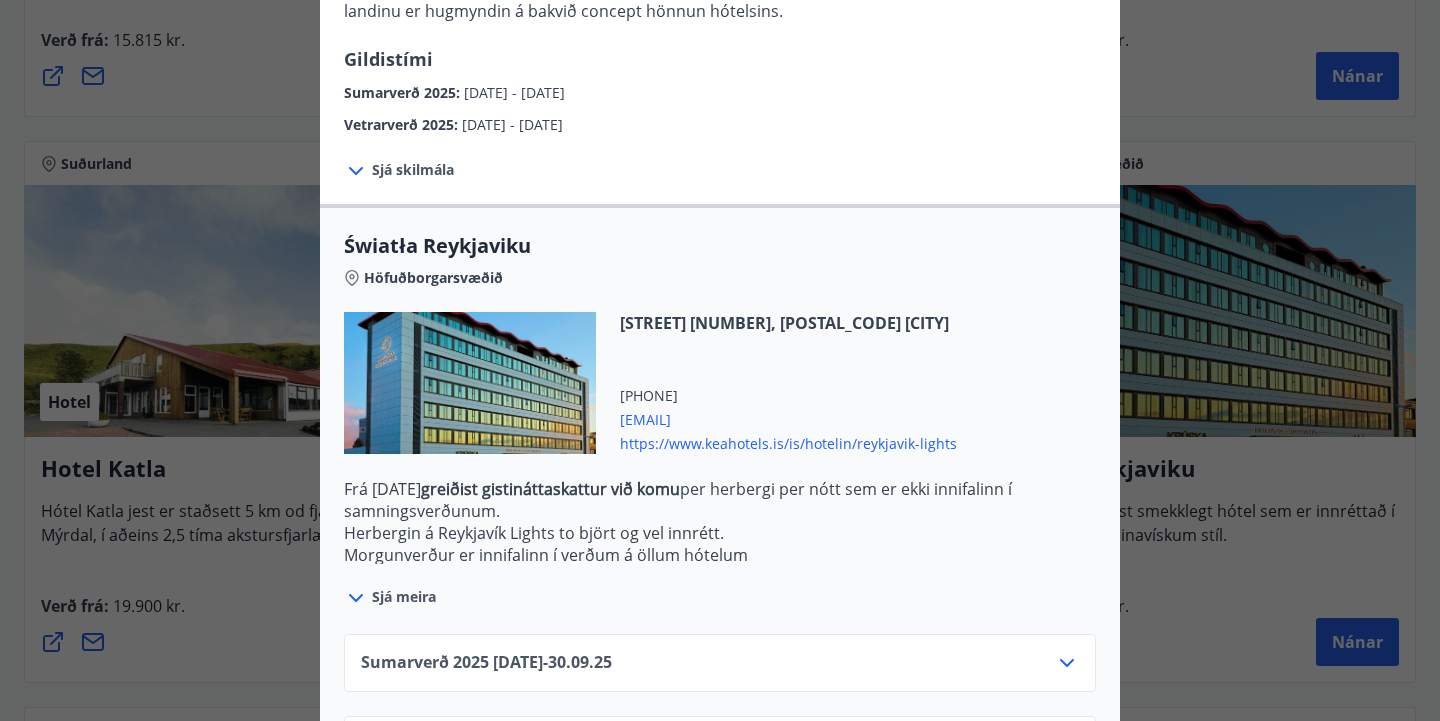 scroll, scrollTop: 524, scrollLeft: 0, axis: vertical 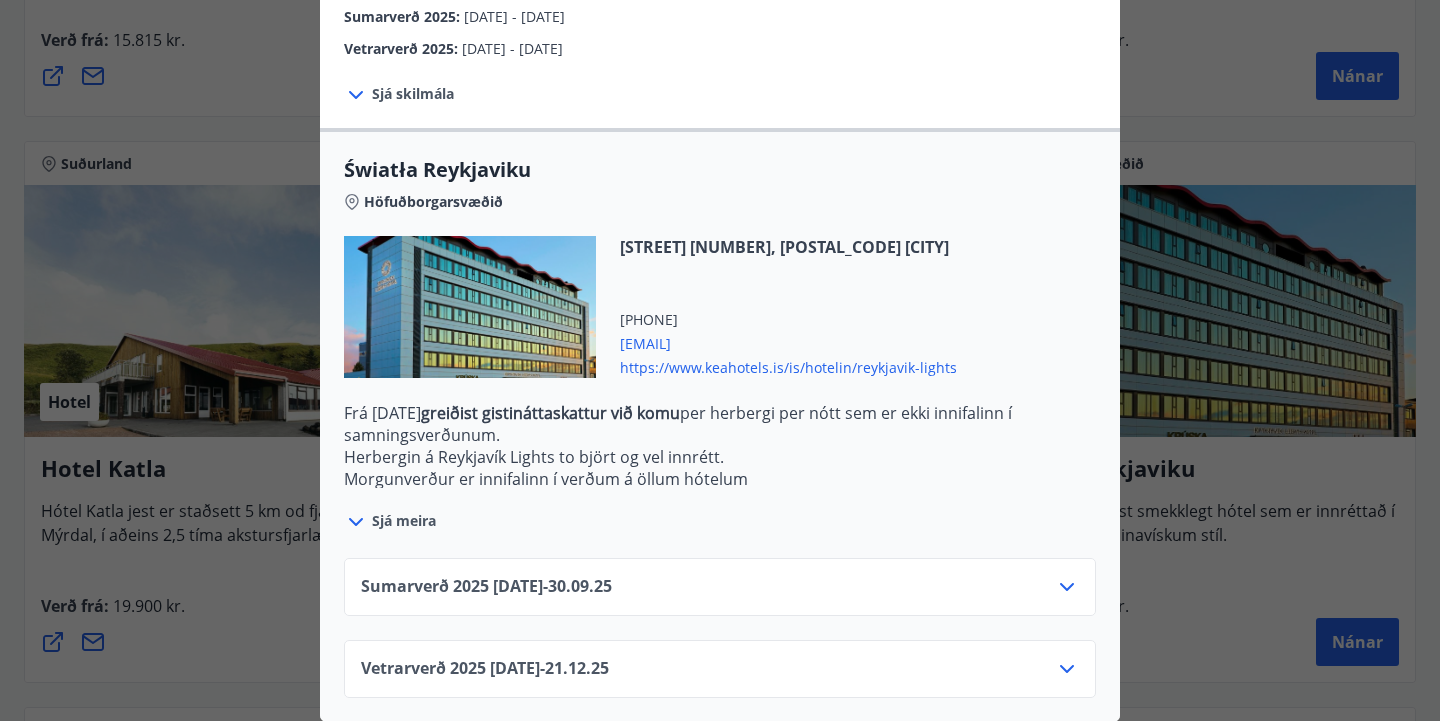 click 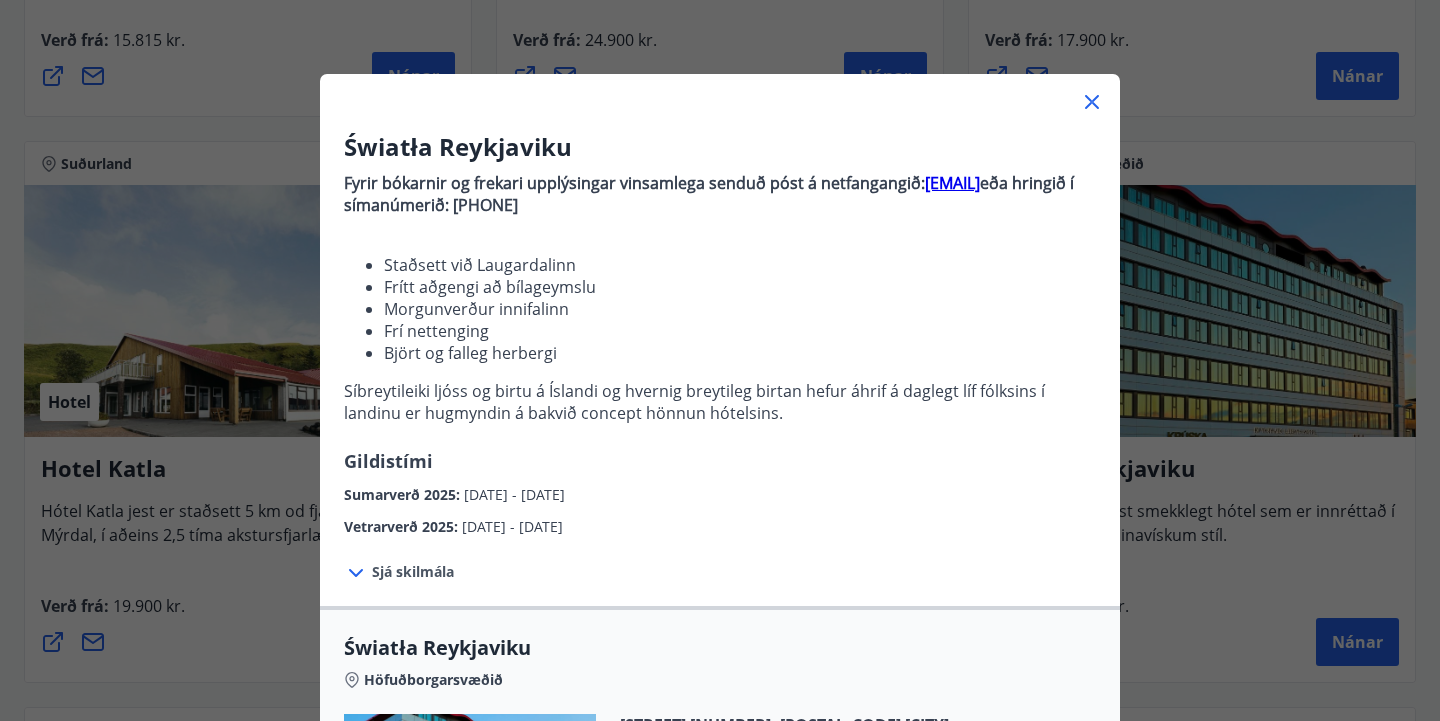scroll, scrollTop: 43, scrollLeft: 0, axis: vertical 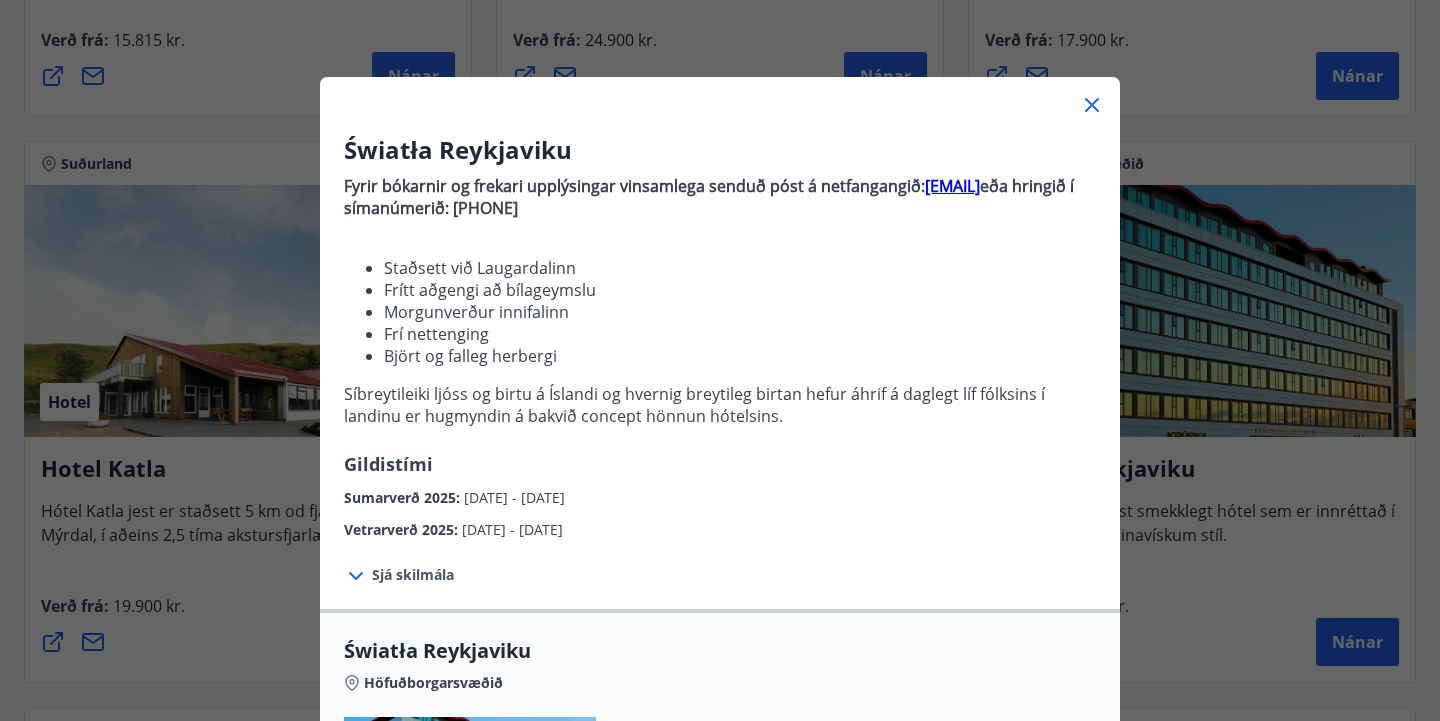 click 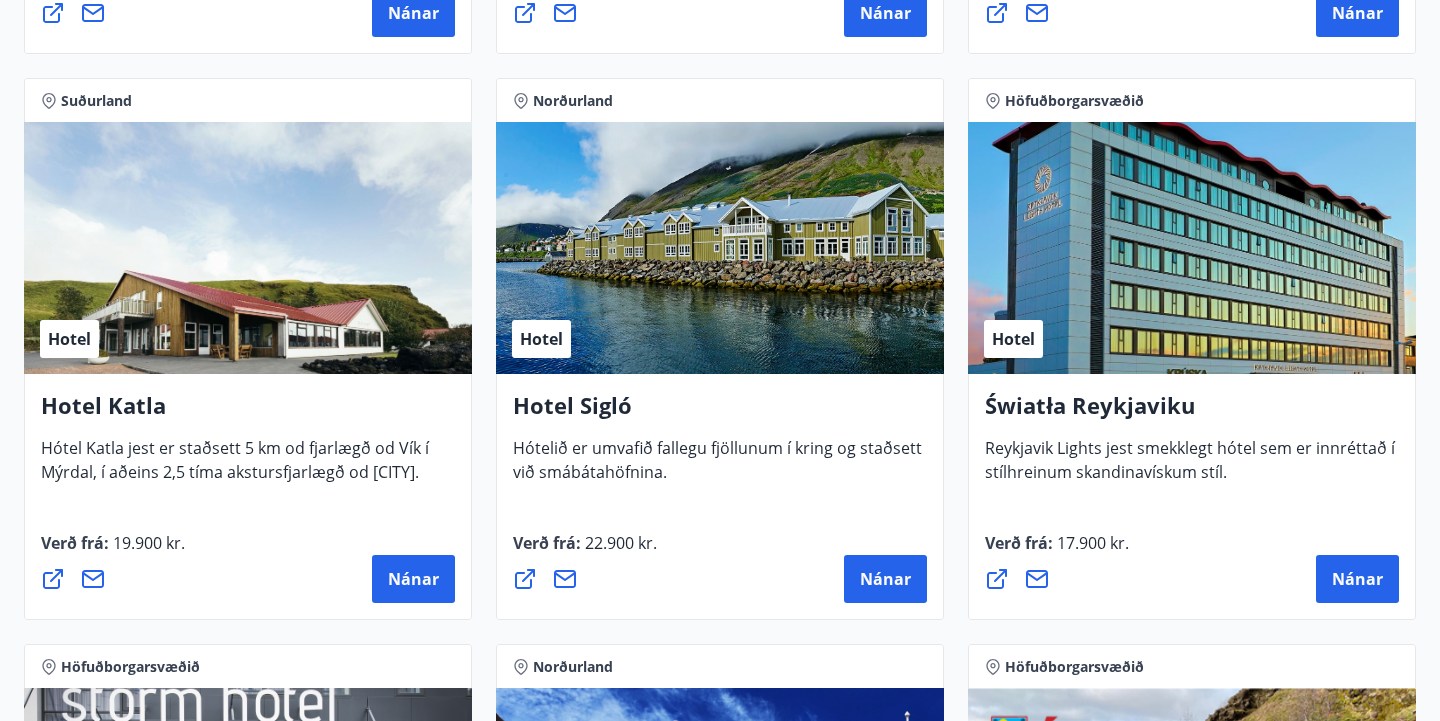 scroll, scrollTop: 1442, scrollLeft: 0, axis: vertical 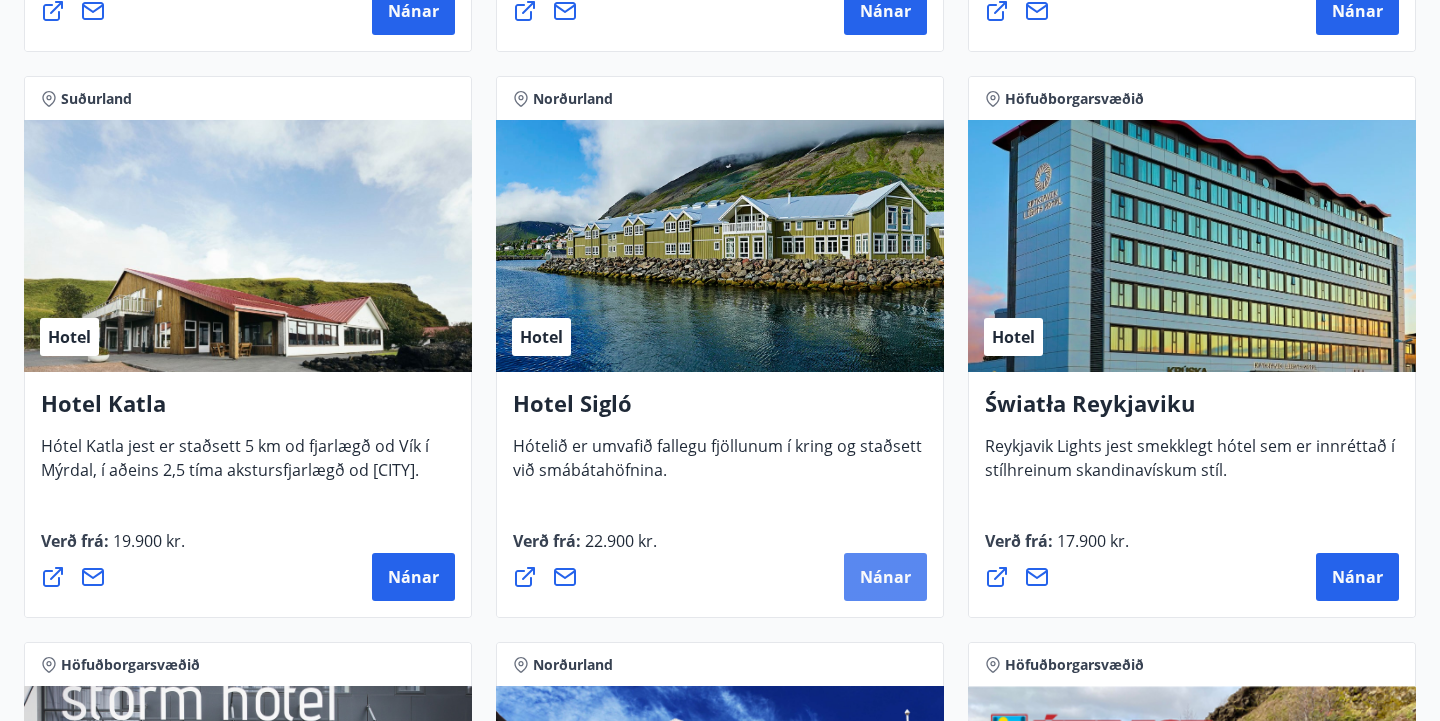 click on "Nánar" at bounding box center [885, 577] 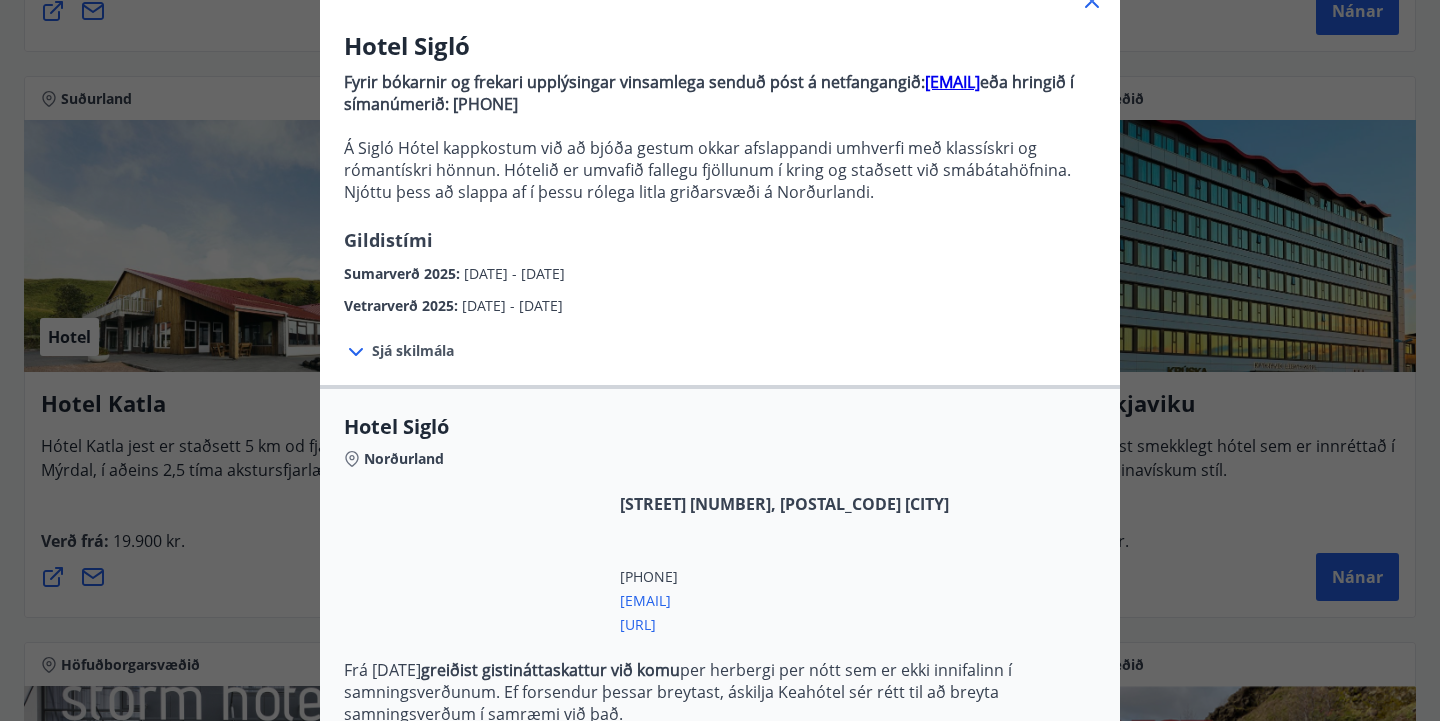 scroll, scrollTop: 148, scrollLeft: 0, axis: vertical 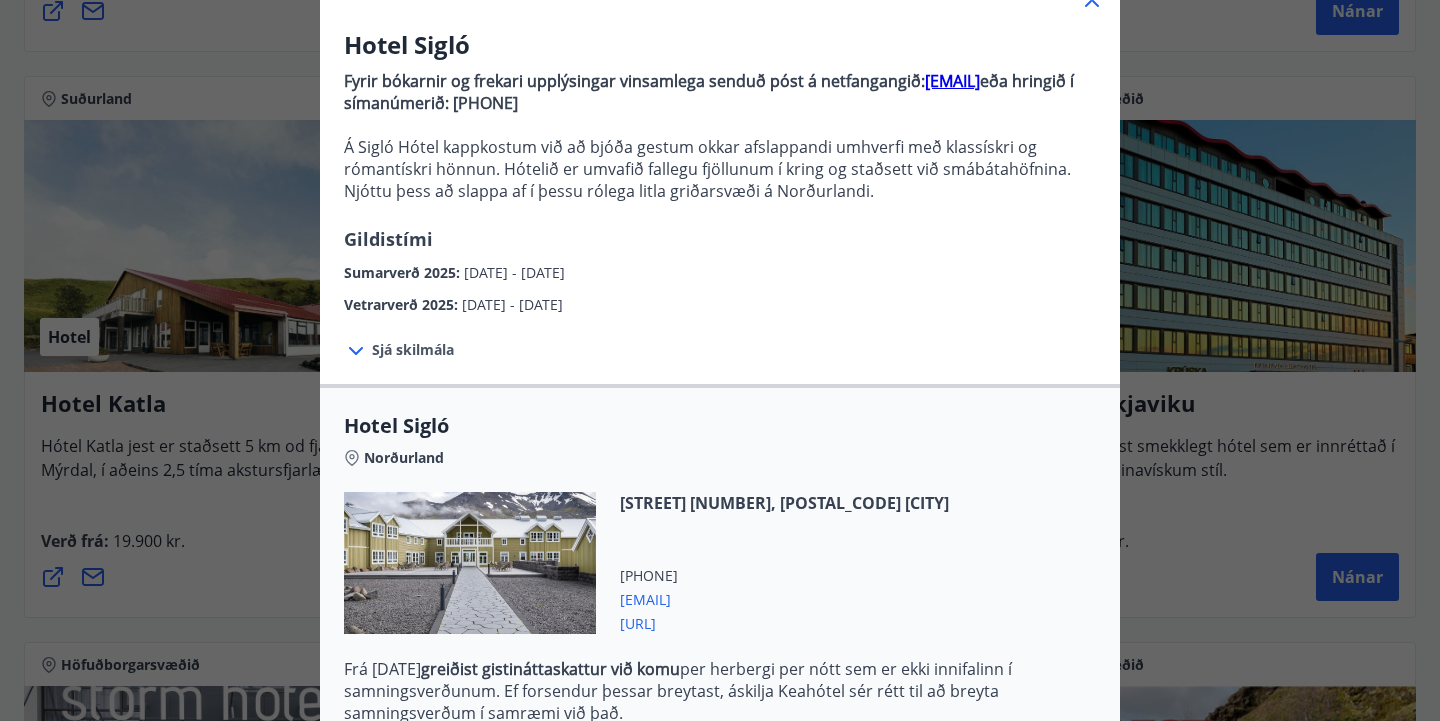 click 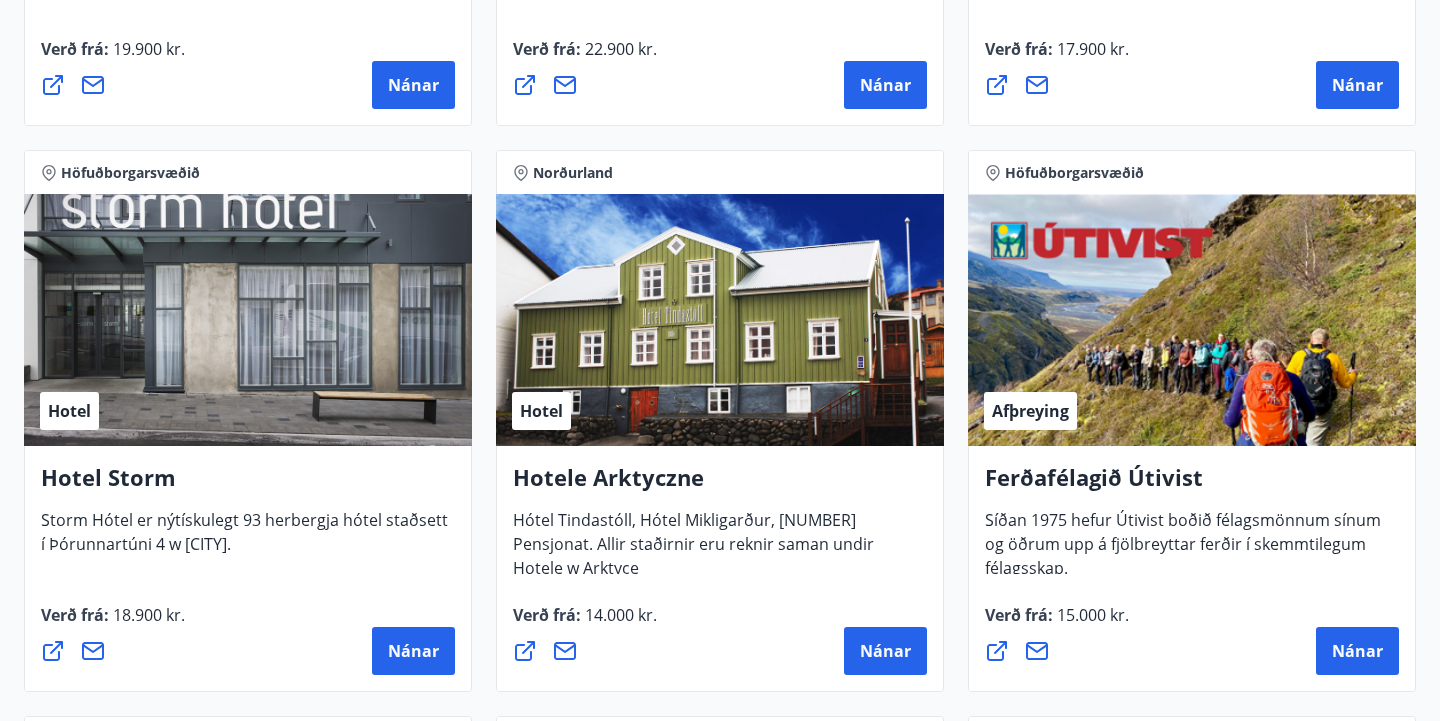 scroll, scrollTop: 1941, scrollLeft: 0, axis: vertical 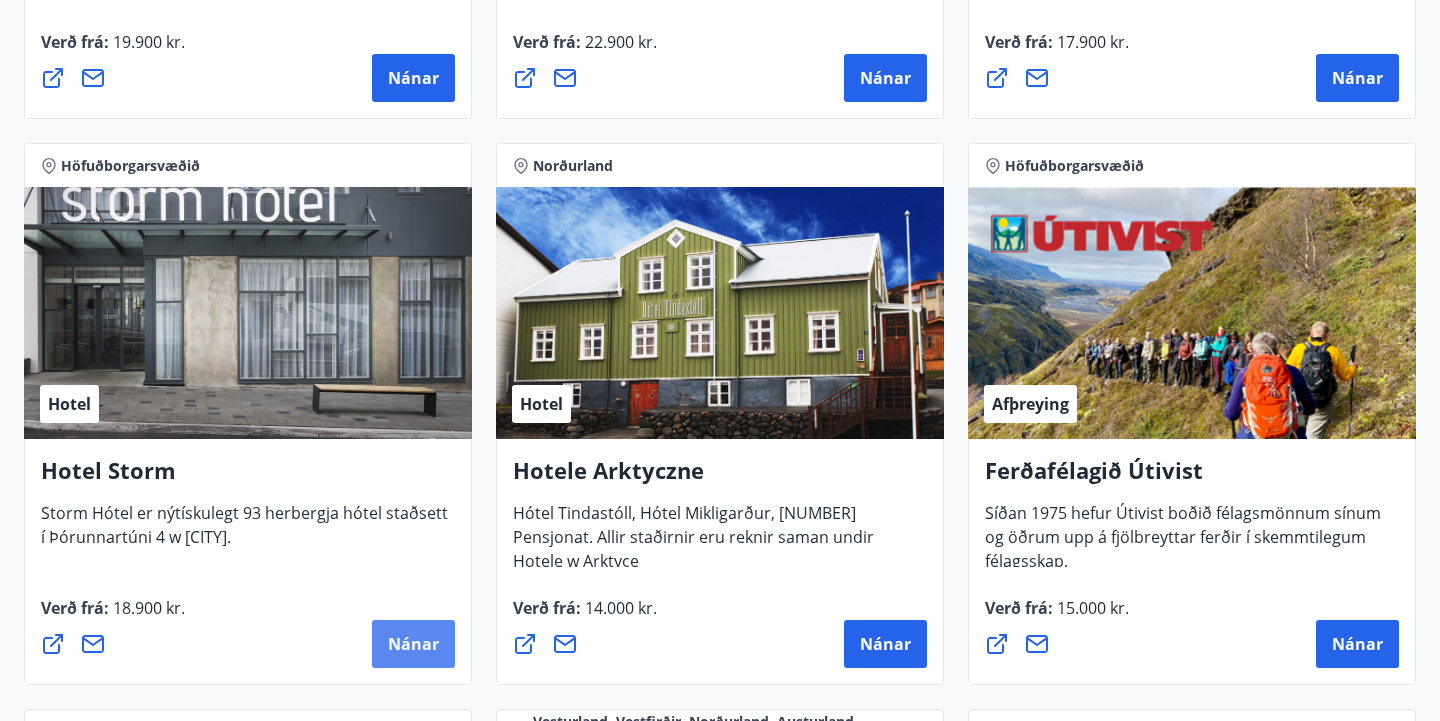 click on "Nánar" at bounding box center (413, 644) 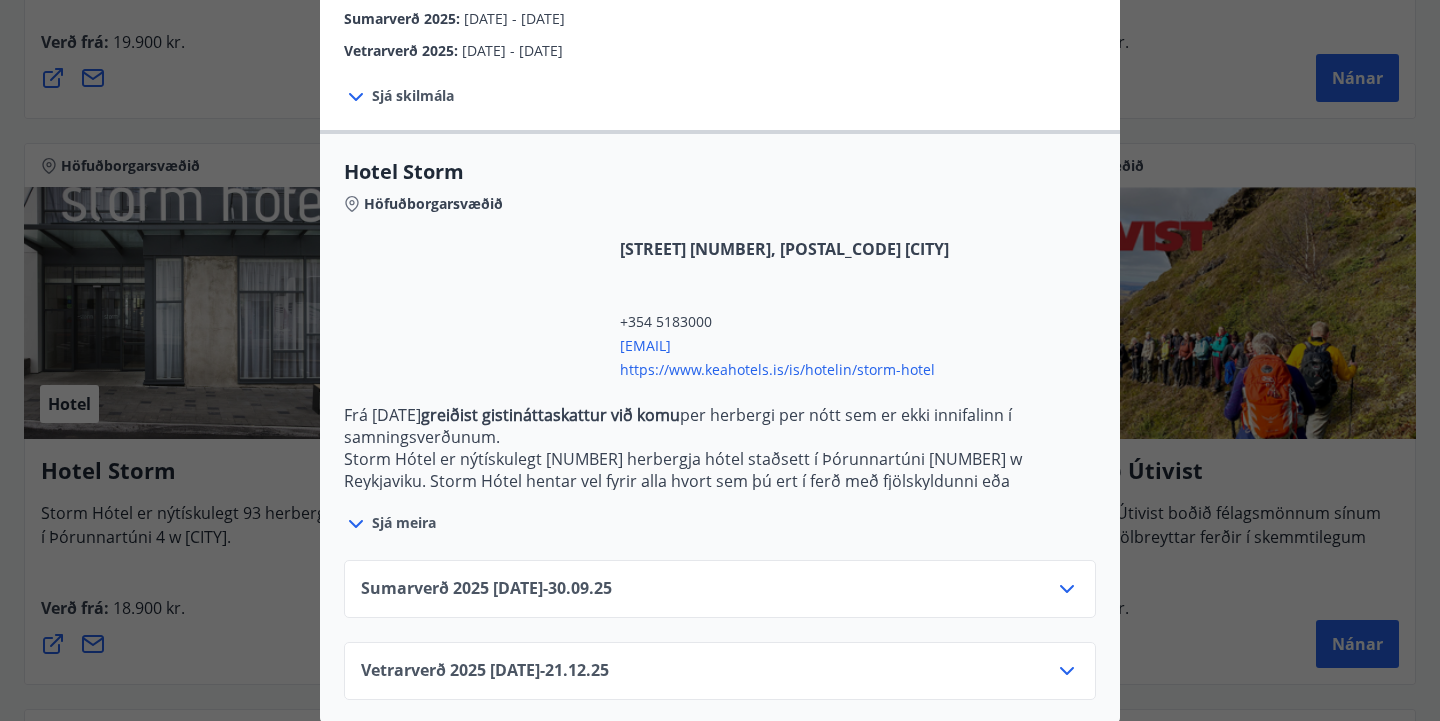scroll, scrollTop: 382, scrollLeft: 0, axis: vertical 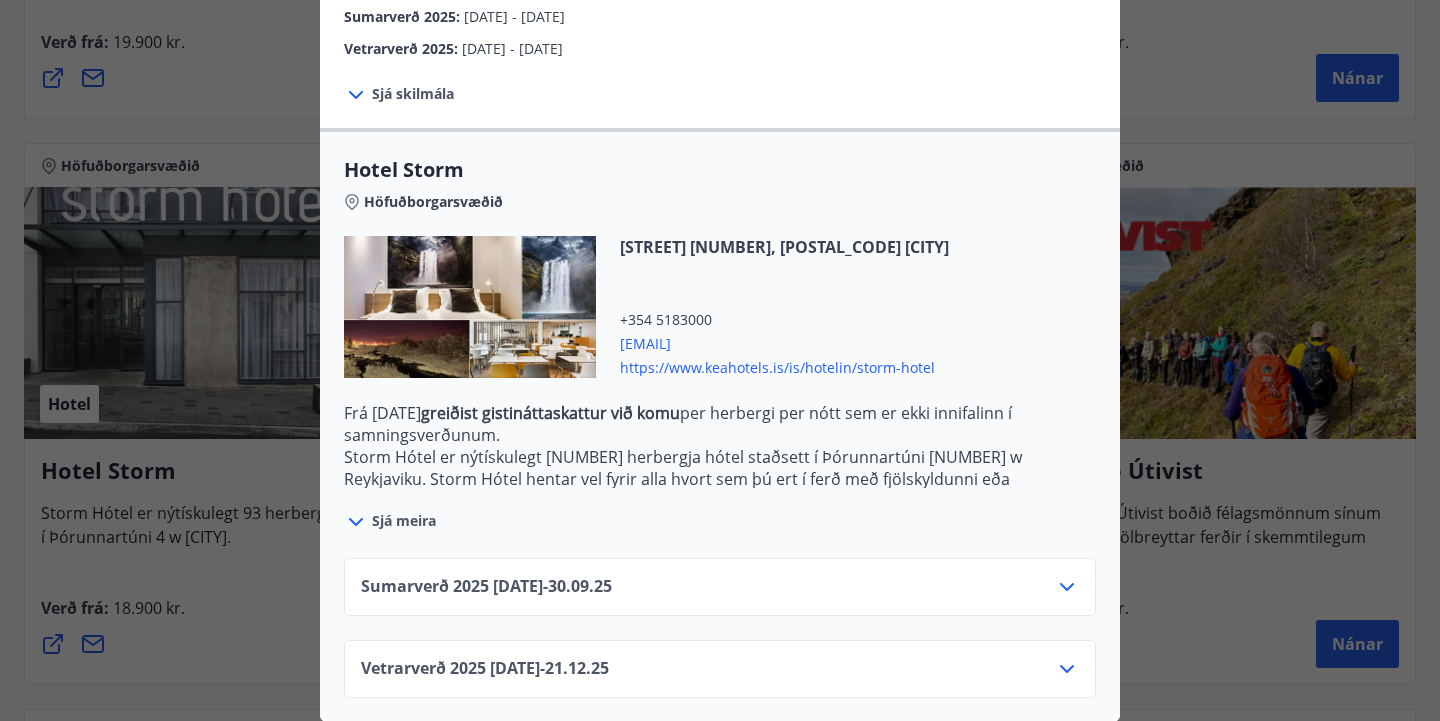 click on "Sumarverð 2025    [DATE]  -  [DATE]" at bounding box center (720, 595) 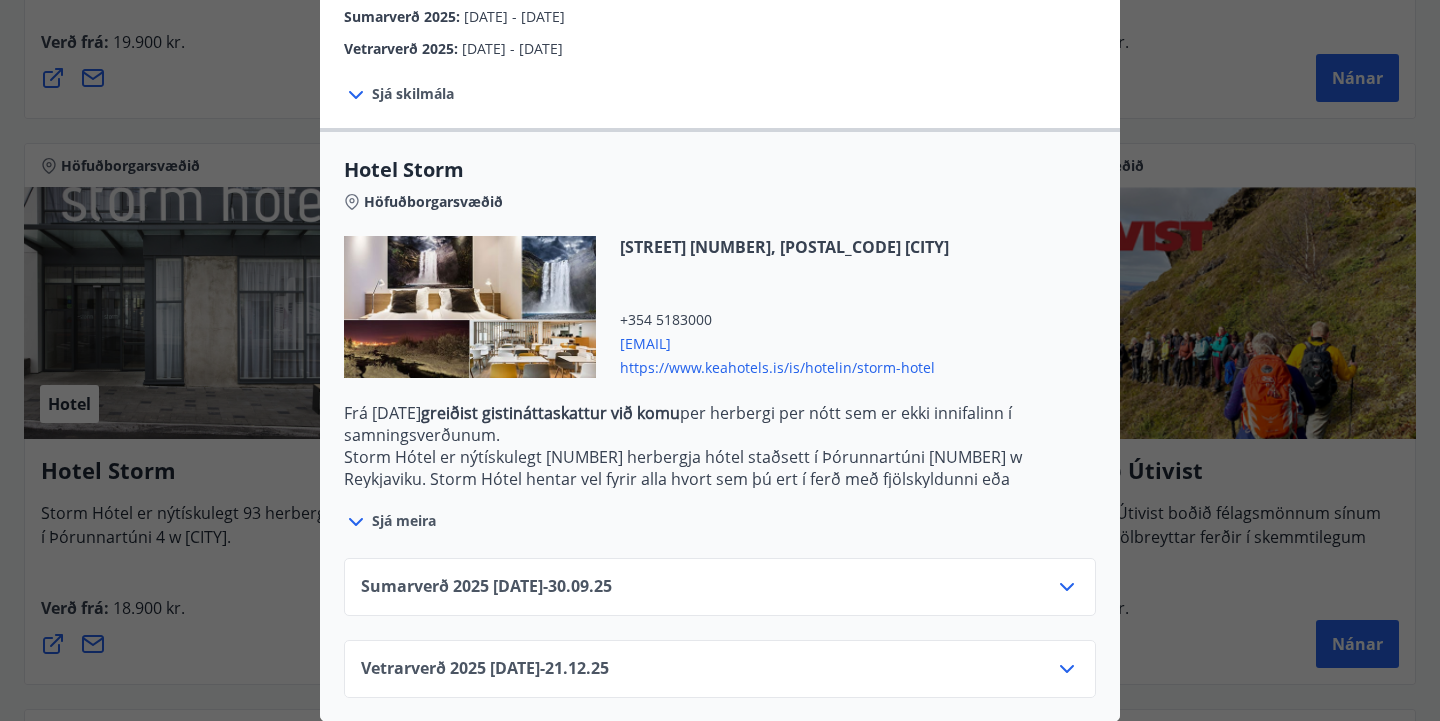 click 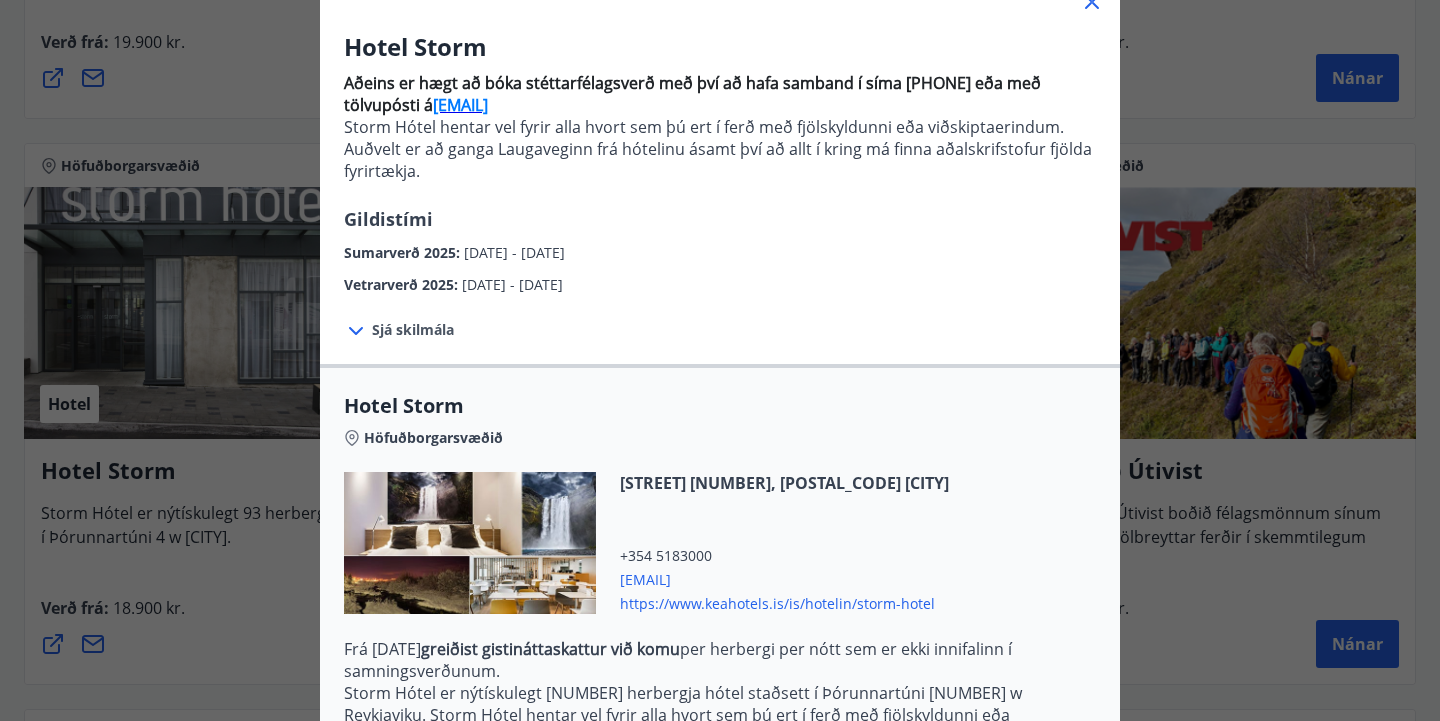 scroll, scrollTop: 87, scrollLeft: 0, axis: vertical 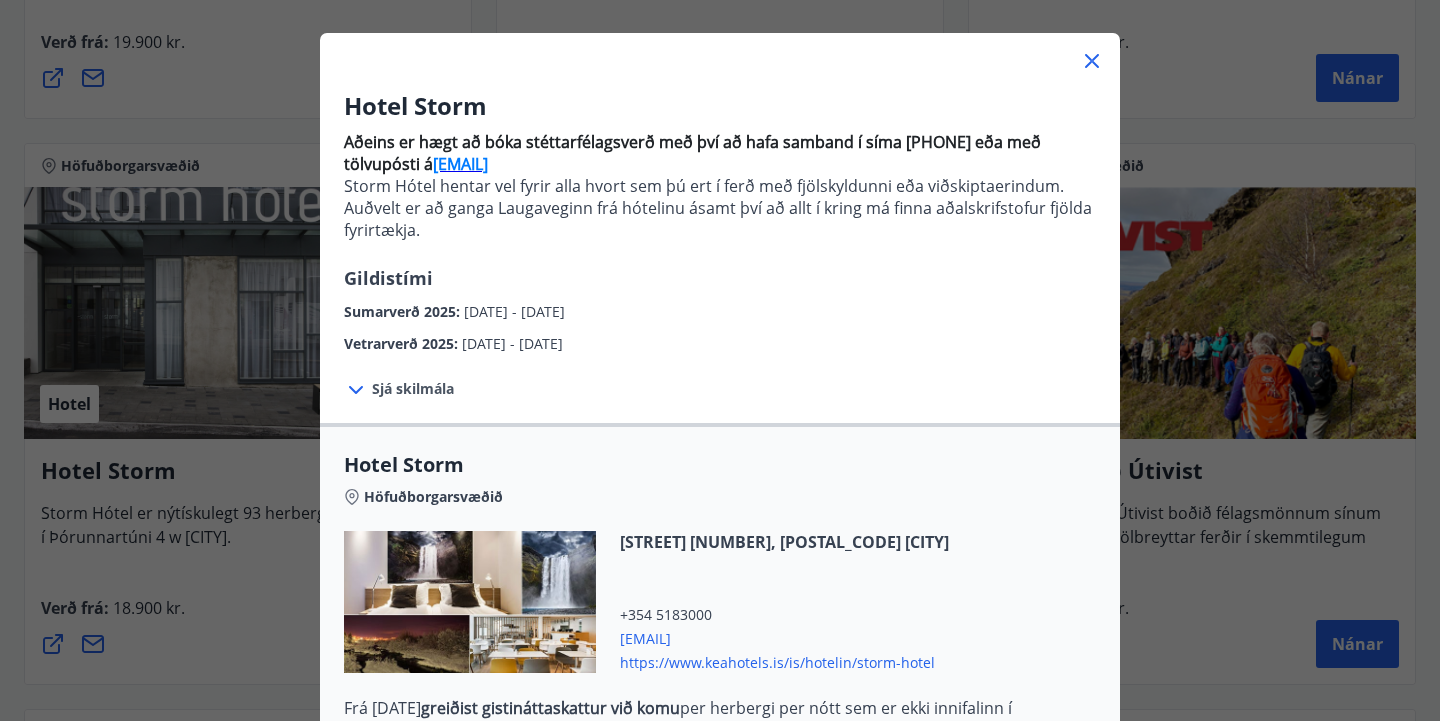 click 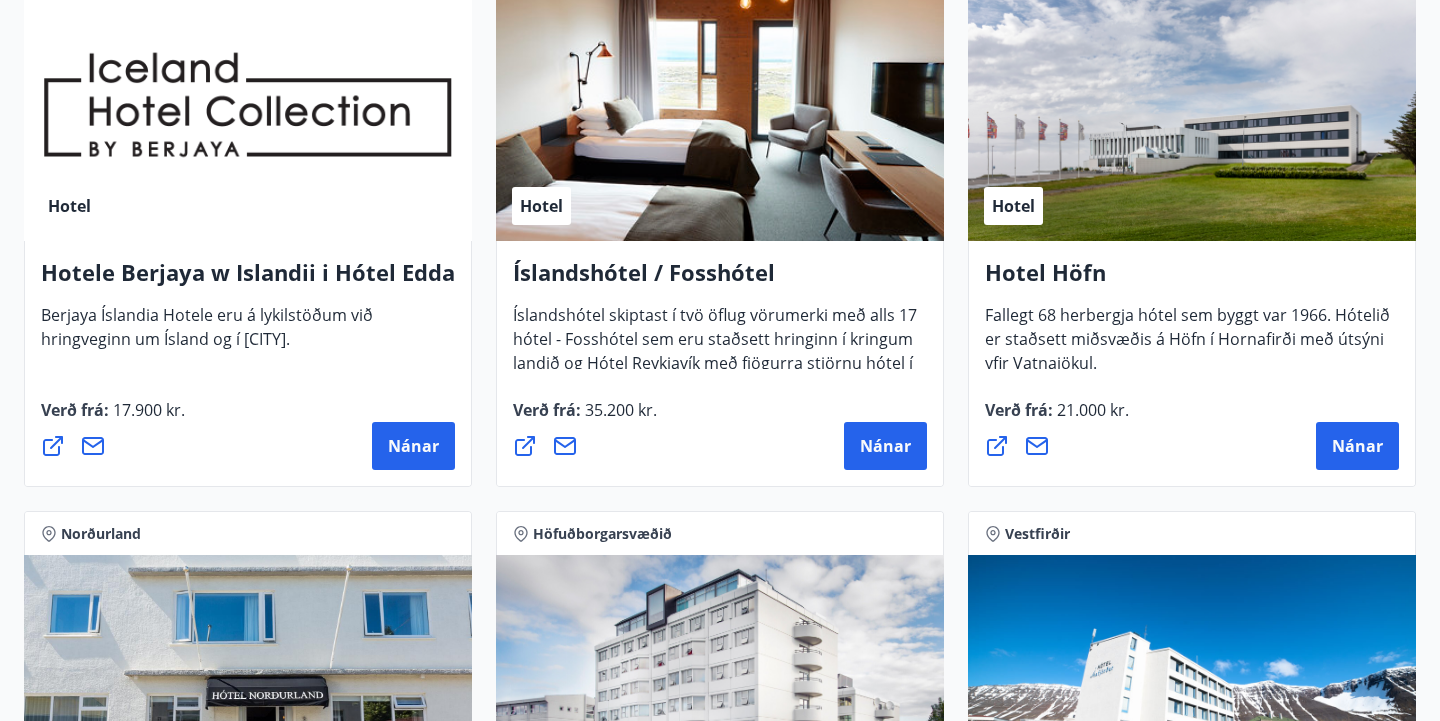 scroll, scrollTop: 2710, scrollLeft: 0, axis: vertical 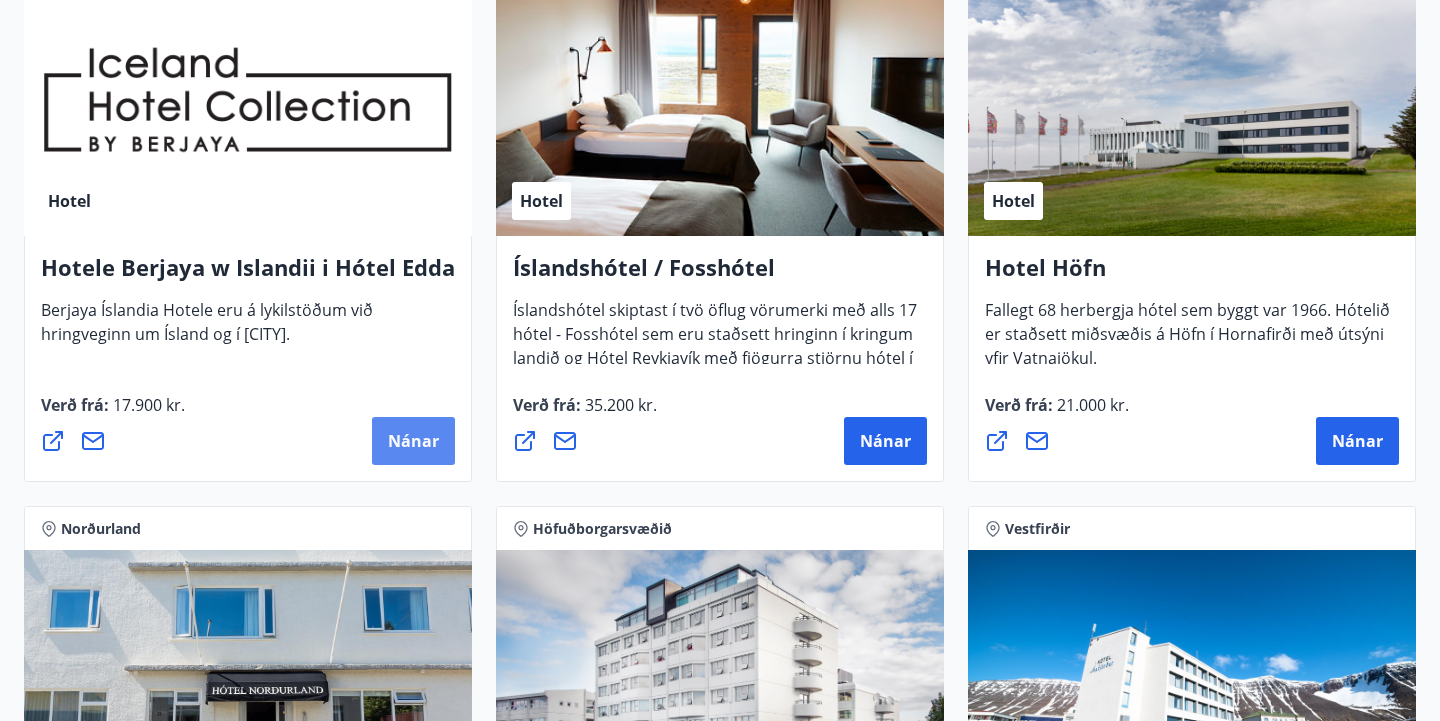click on "Nánar" at bounding box center (413, 441) 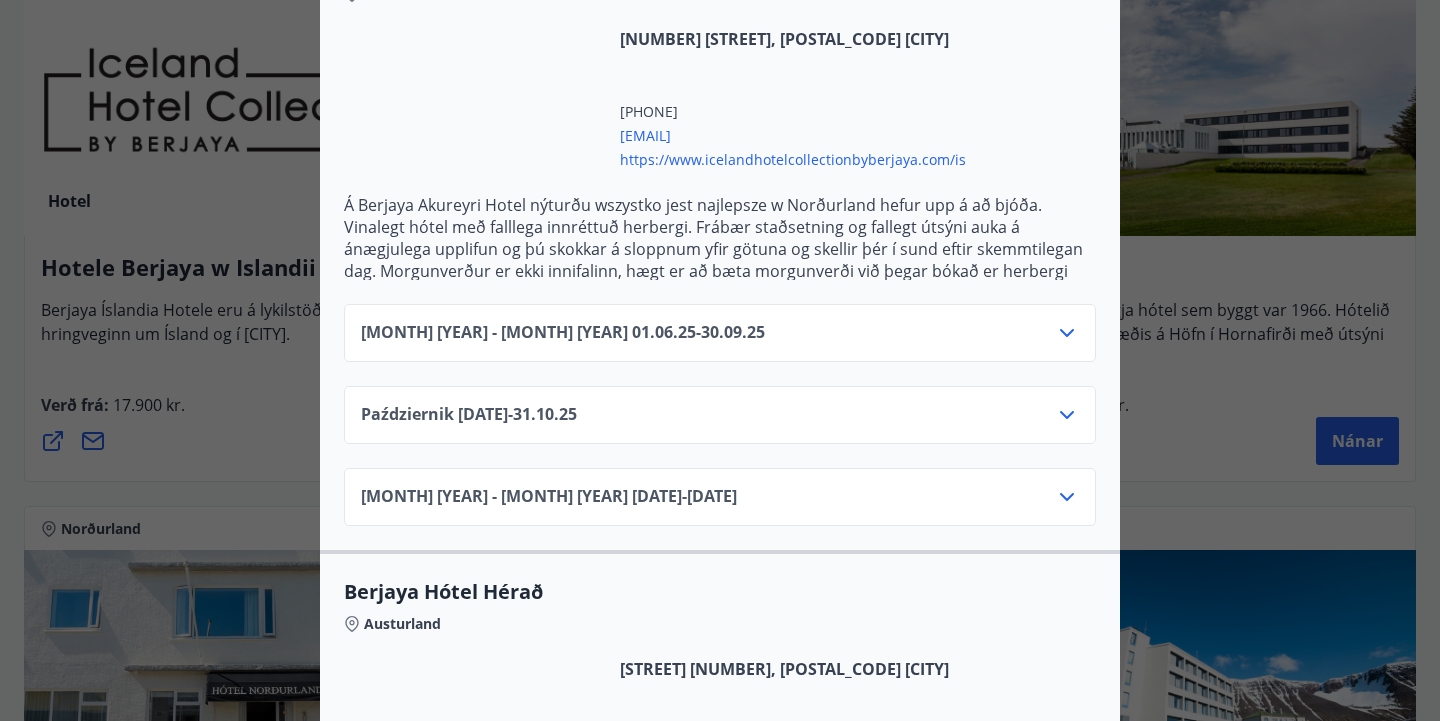scroll, scrollTop: 1297, scrollLeft: 0, axis: vertical 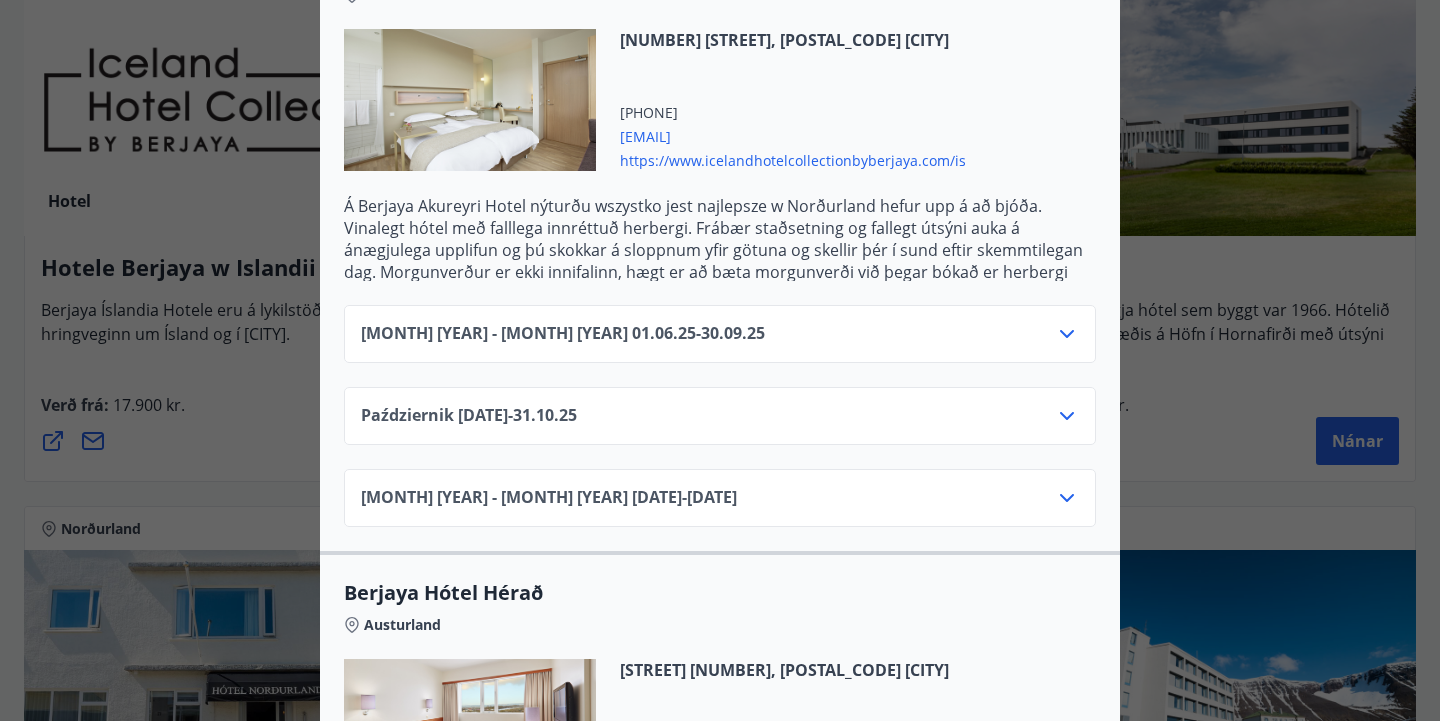 click 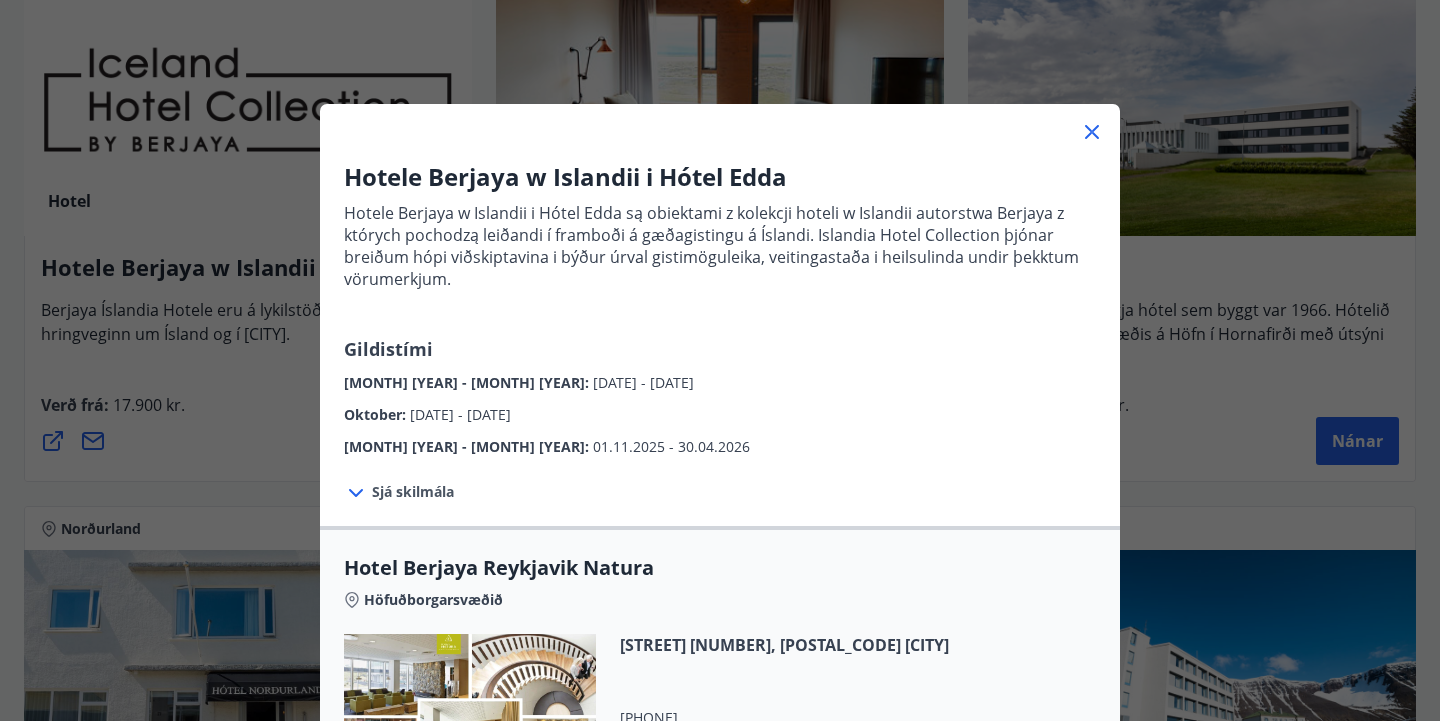scroll, scrollTop: 0, scrollLeft: 0, axis: both 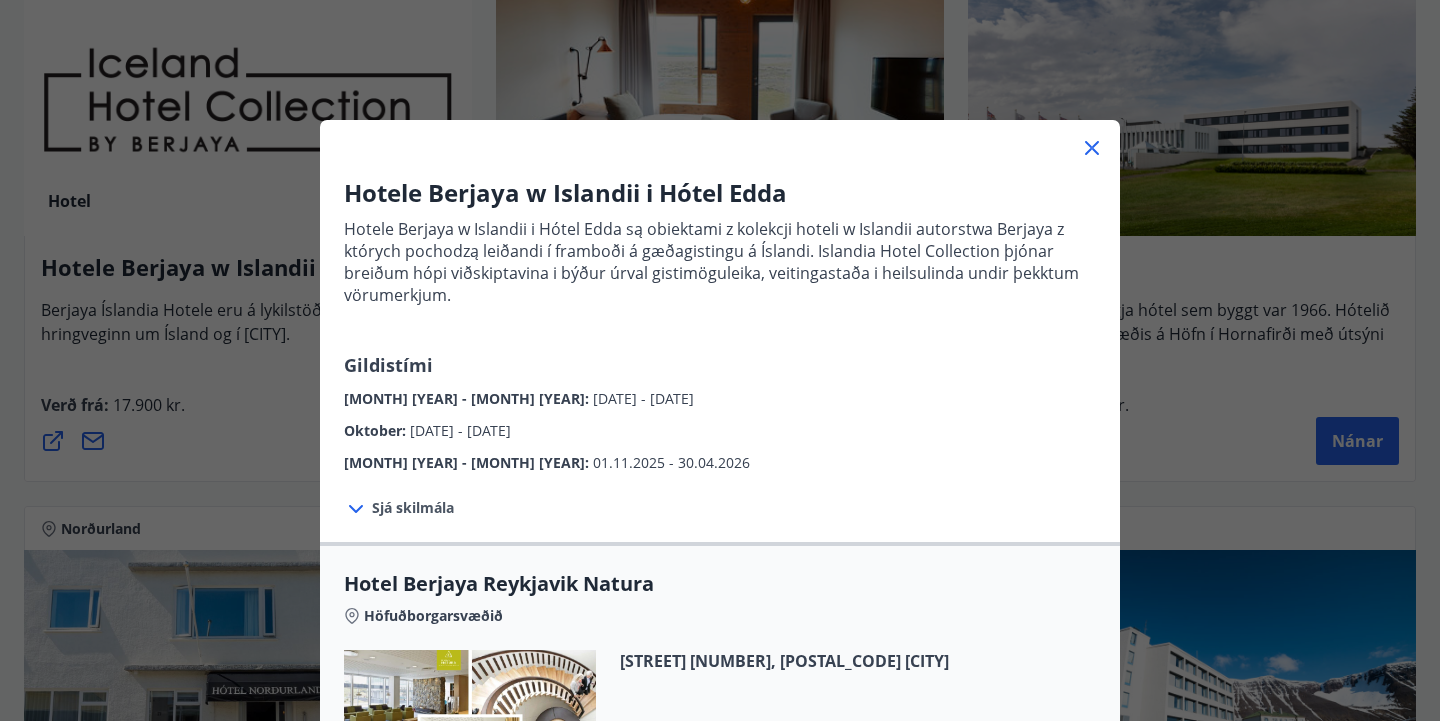 click 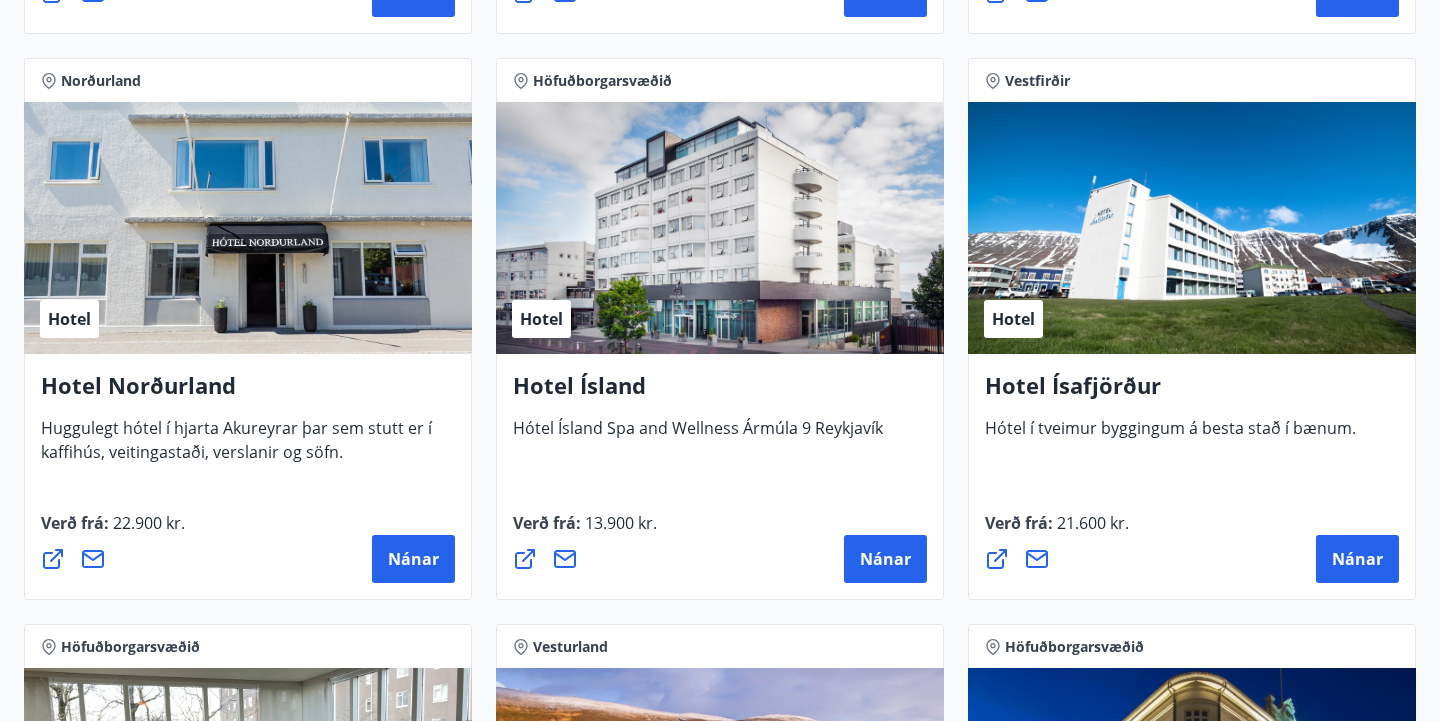scroll, scrollTop: 3164, scrollLeft: 0, axis: vertical 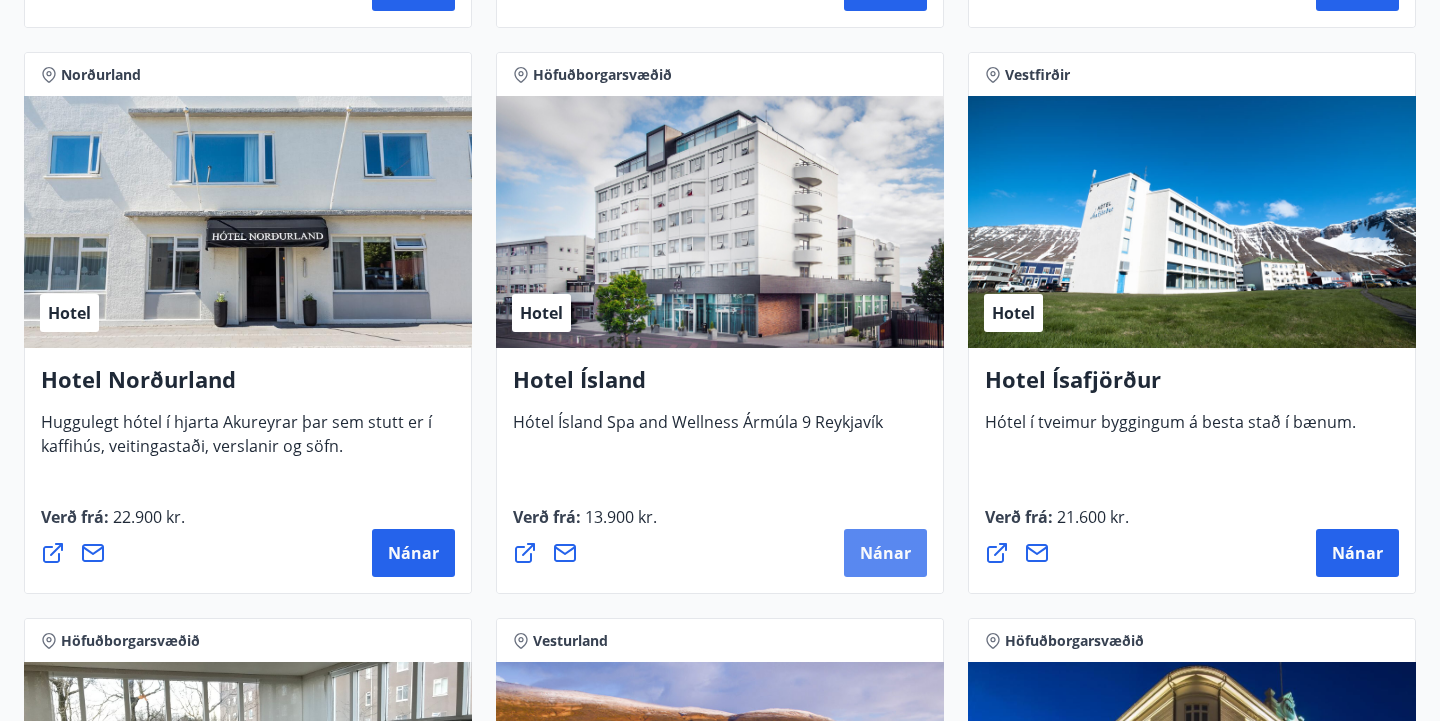 click on "Nánar" at bounding box center (885, 553) 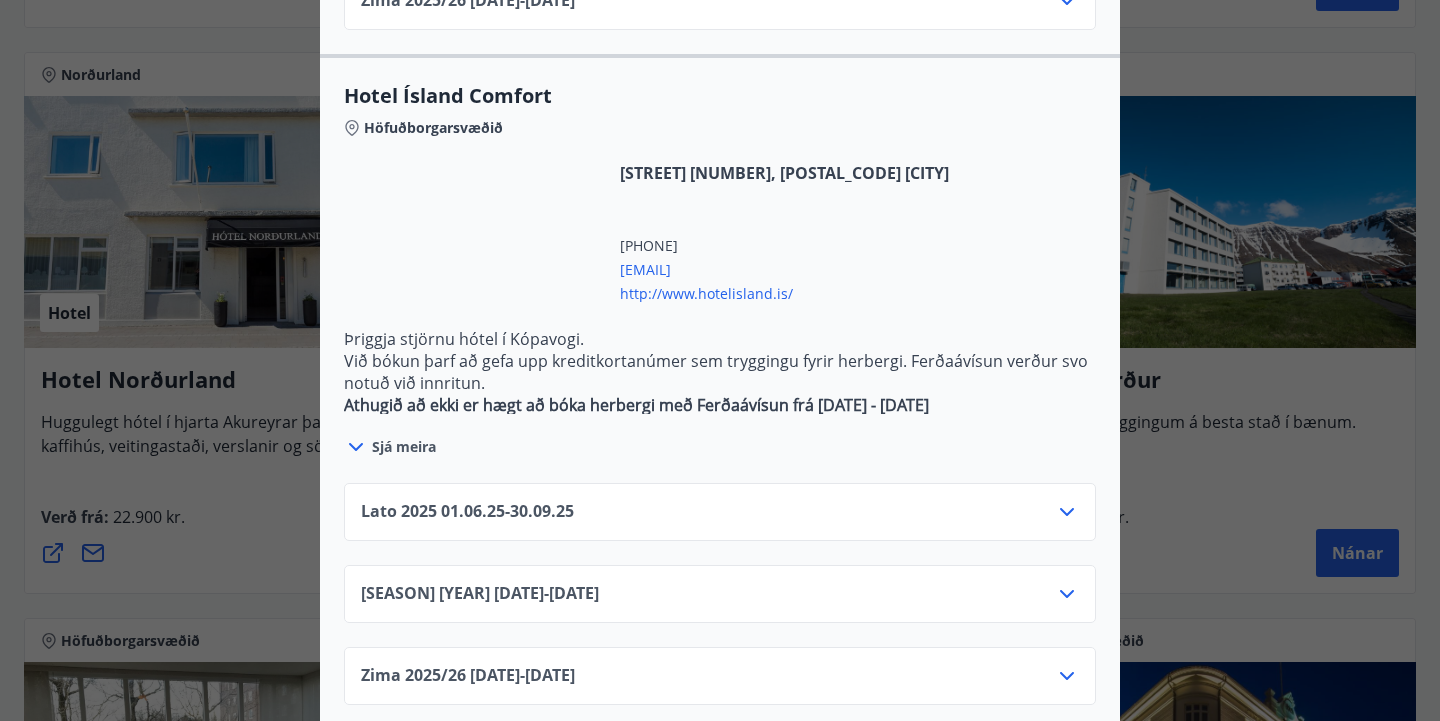 scroll, scrollTop: 1700, scrollLeft: 0, axis: vertical 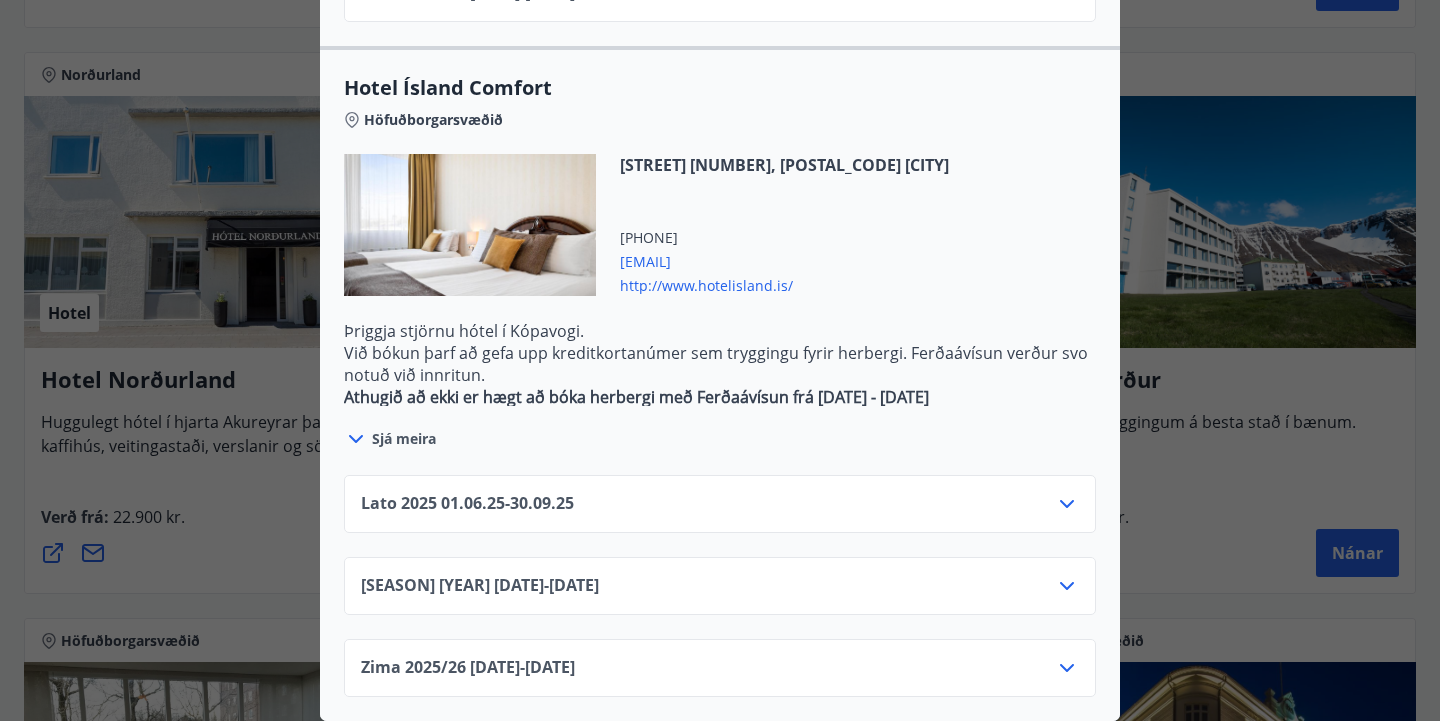 click 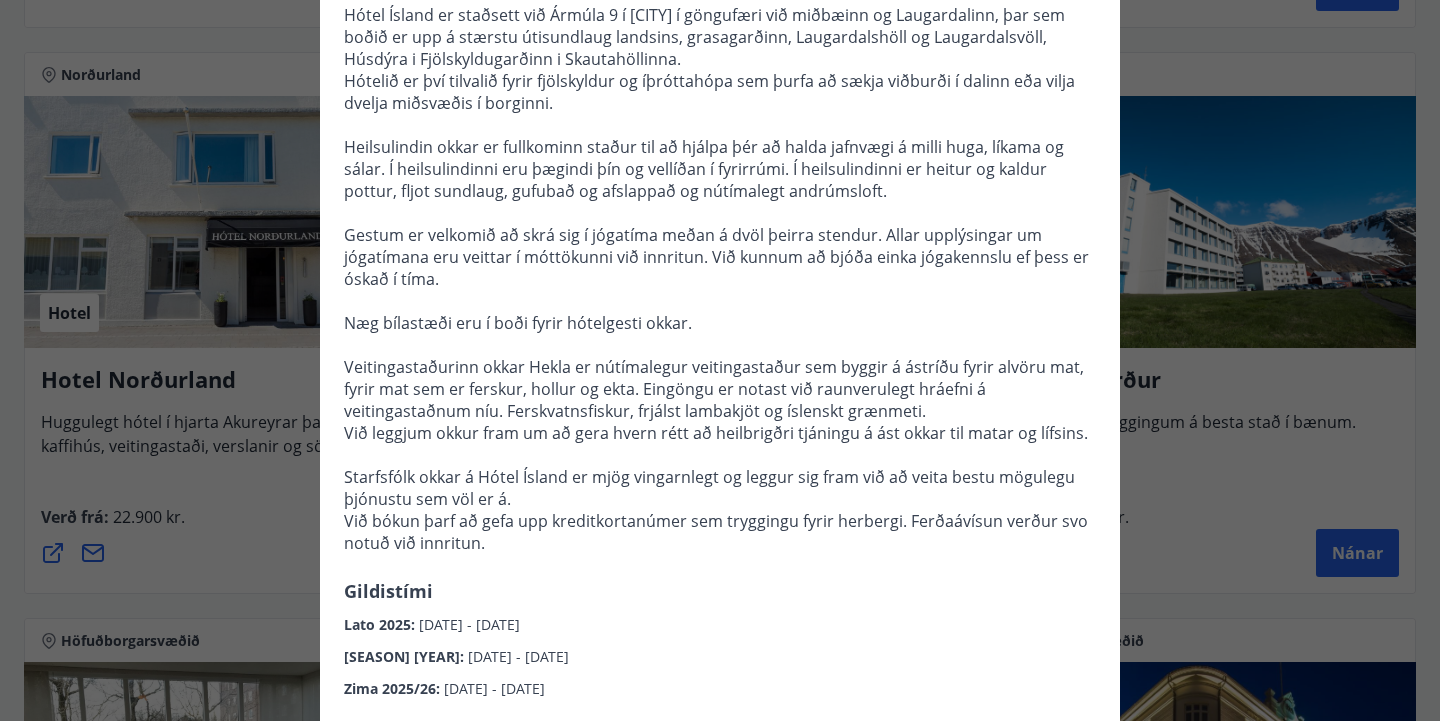 scroll, scrollTop: 0, scrollLeft: 0, axis: both 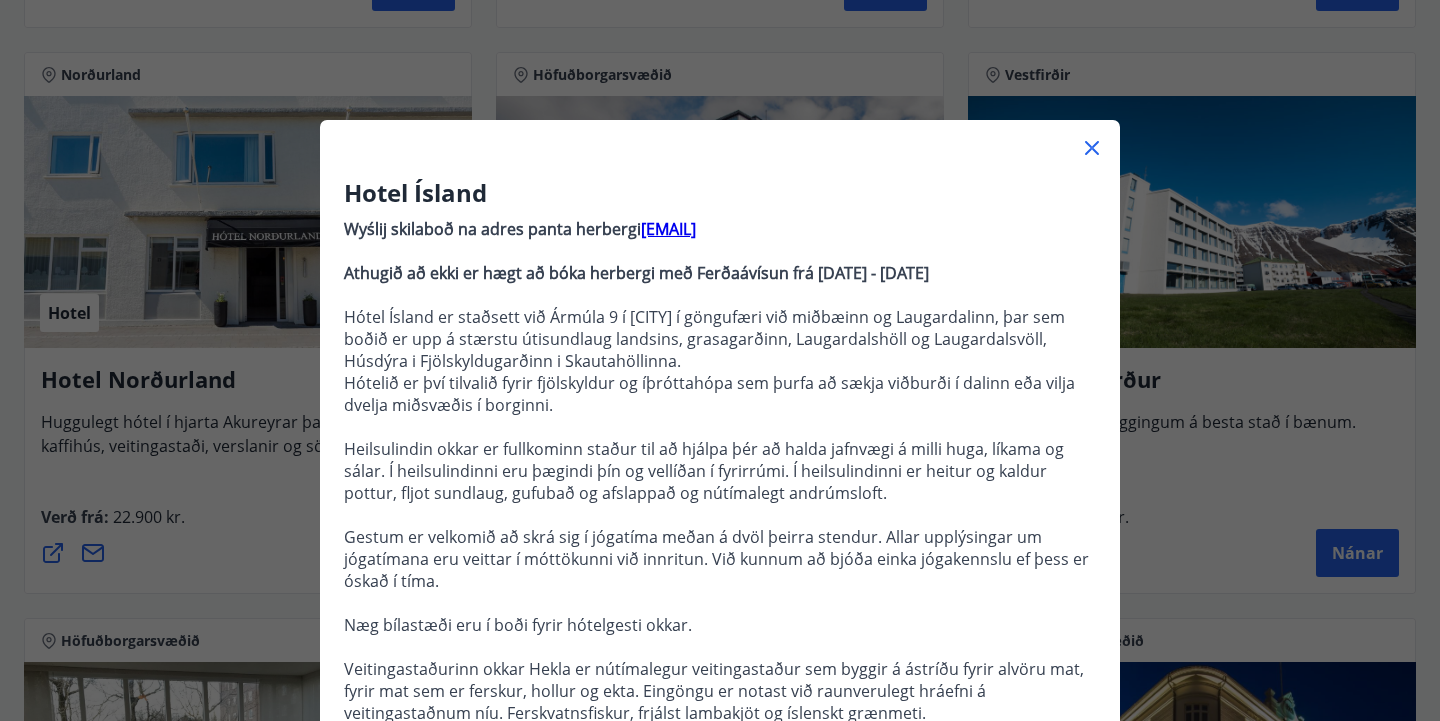 click 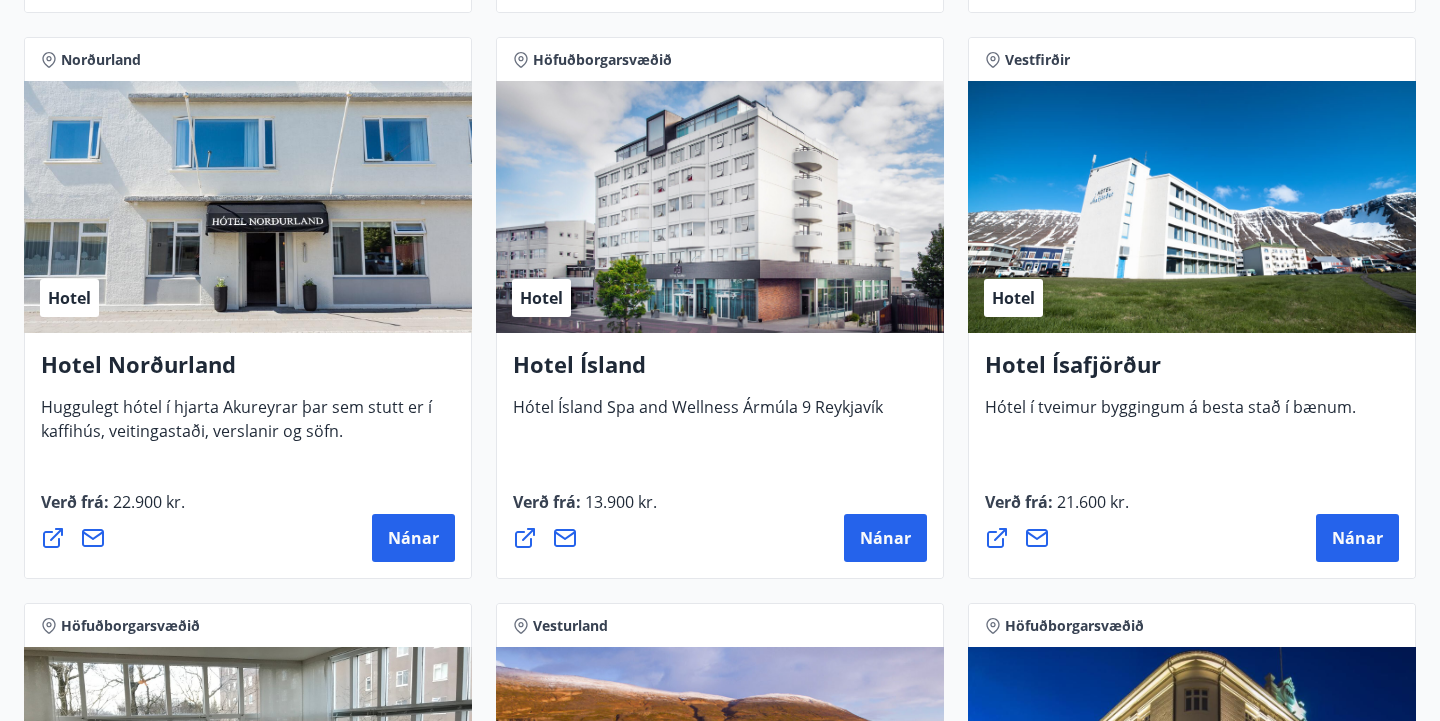 scroll, scrollTop: 3176, scrollLeft: 0, axis: vertical 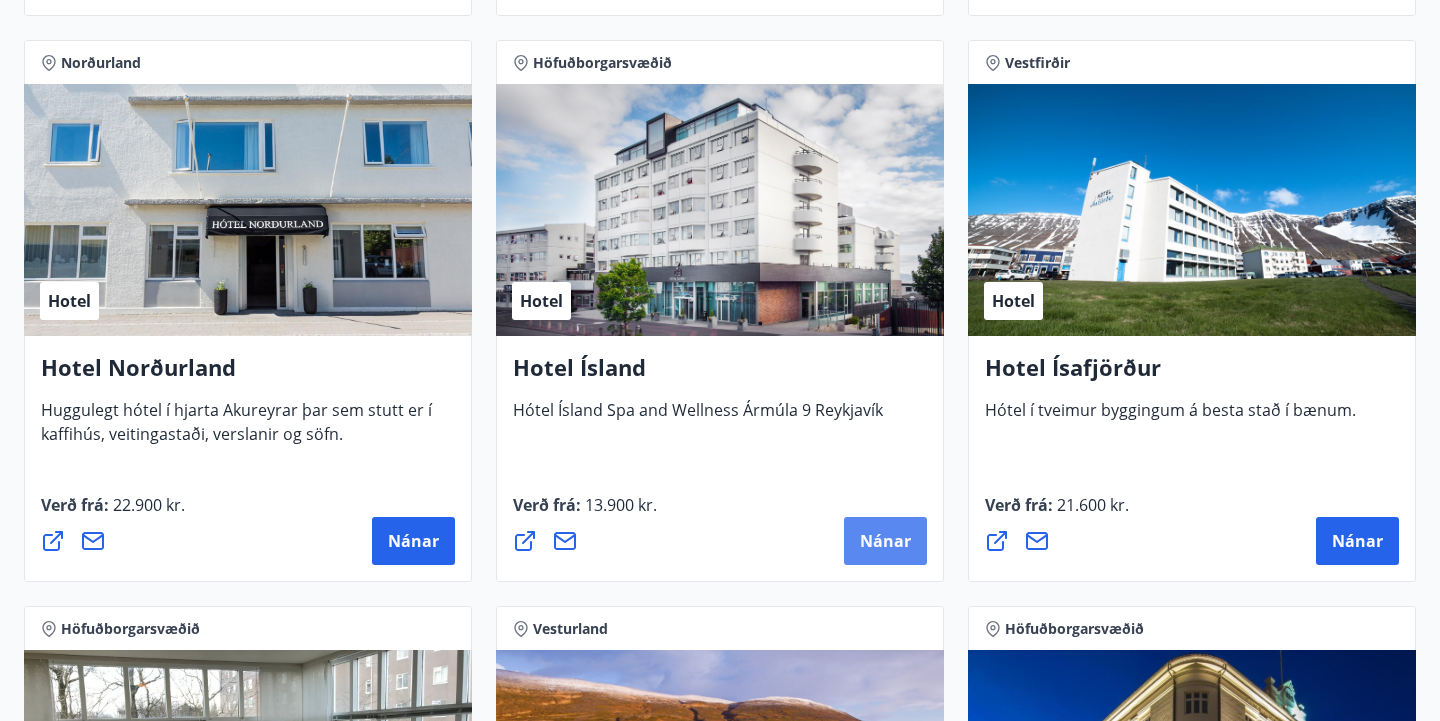 click on "Nánar" at bounding box center (885, 541) 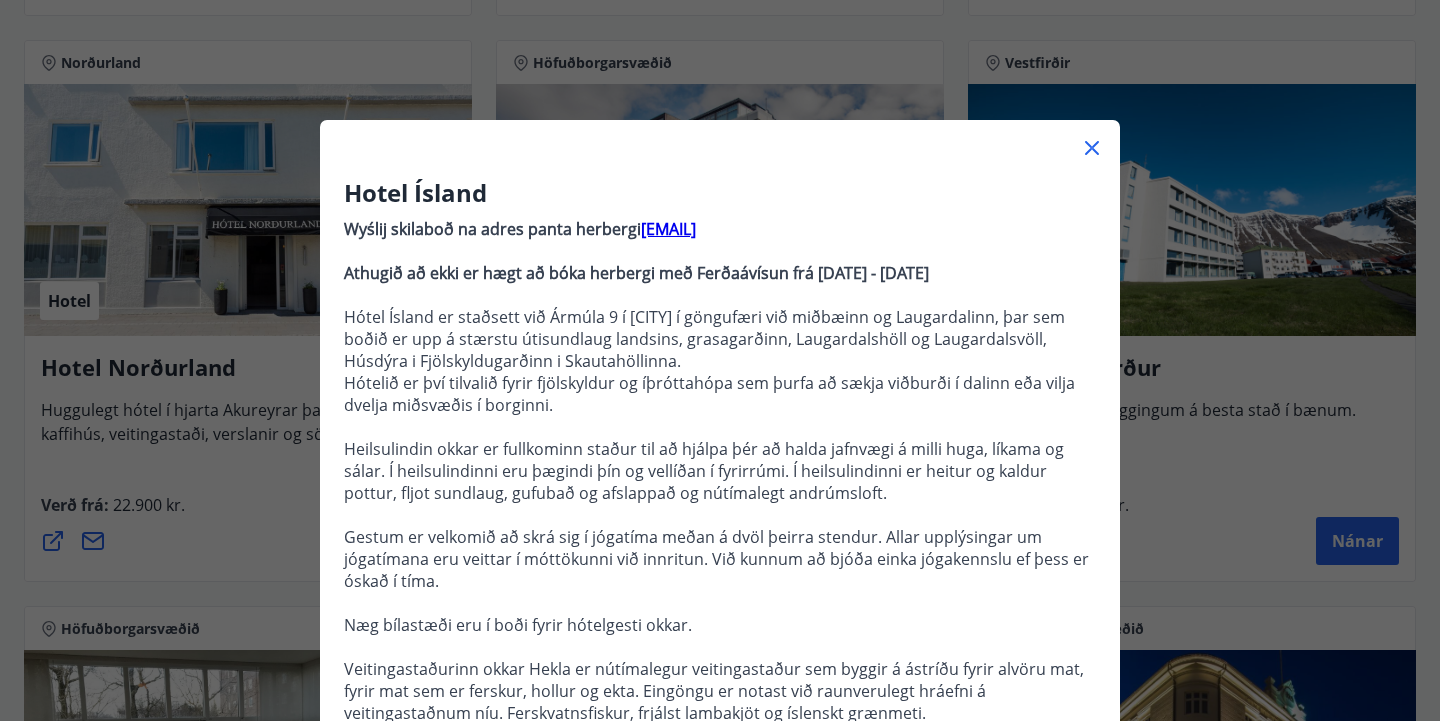 scroll, scrollTop: 27, scrollLeft: 0, axis: vertical 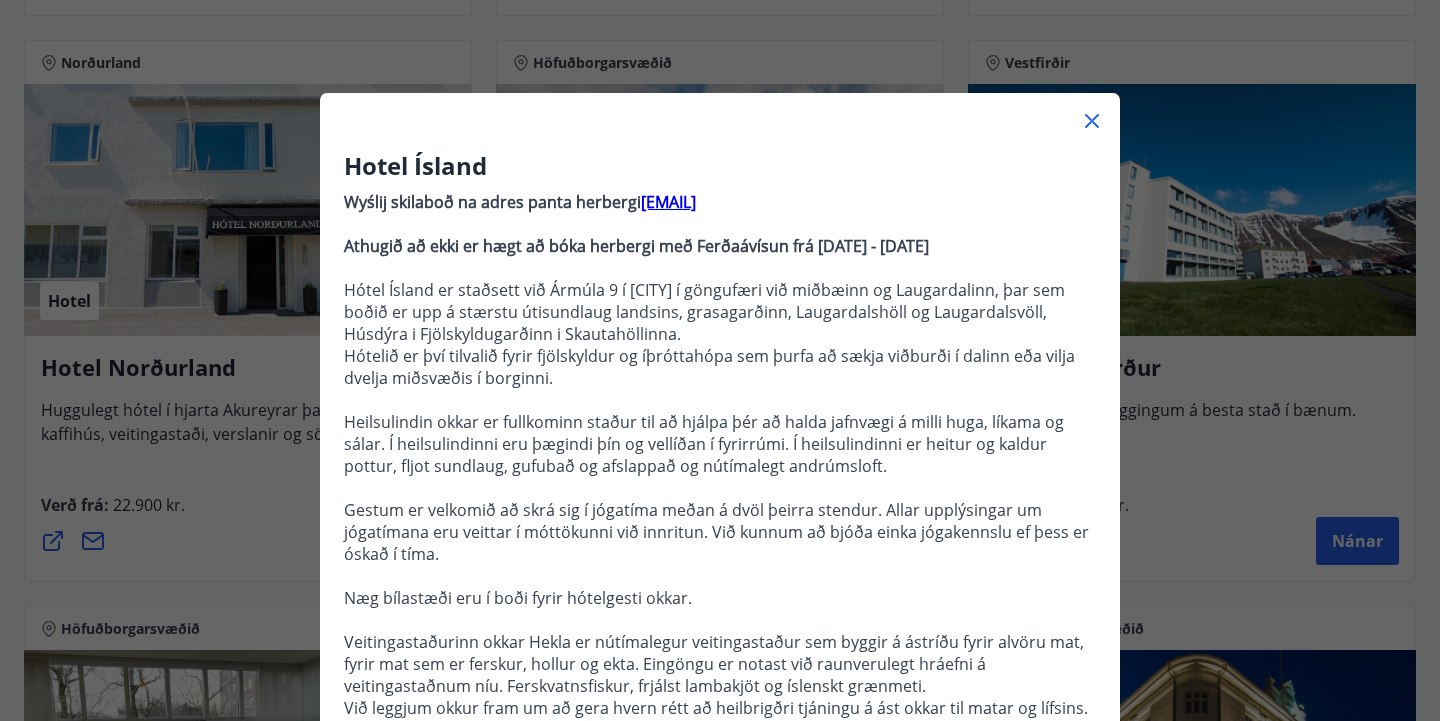 click on "Gestum er velkomið að skrá sig í jógatíma meðan á dvöl þeirra stendur. Allar upplýsingar um jógatímana eru veittar í móttökunni við innritun. Við kunnum að bjóða einka jógakennslu ef þess er óskað í tíma." at bounding box center [716, 532] 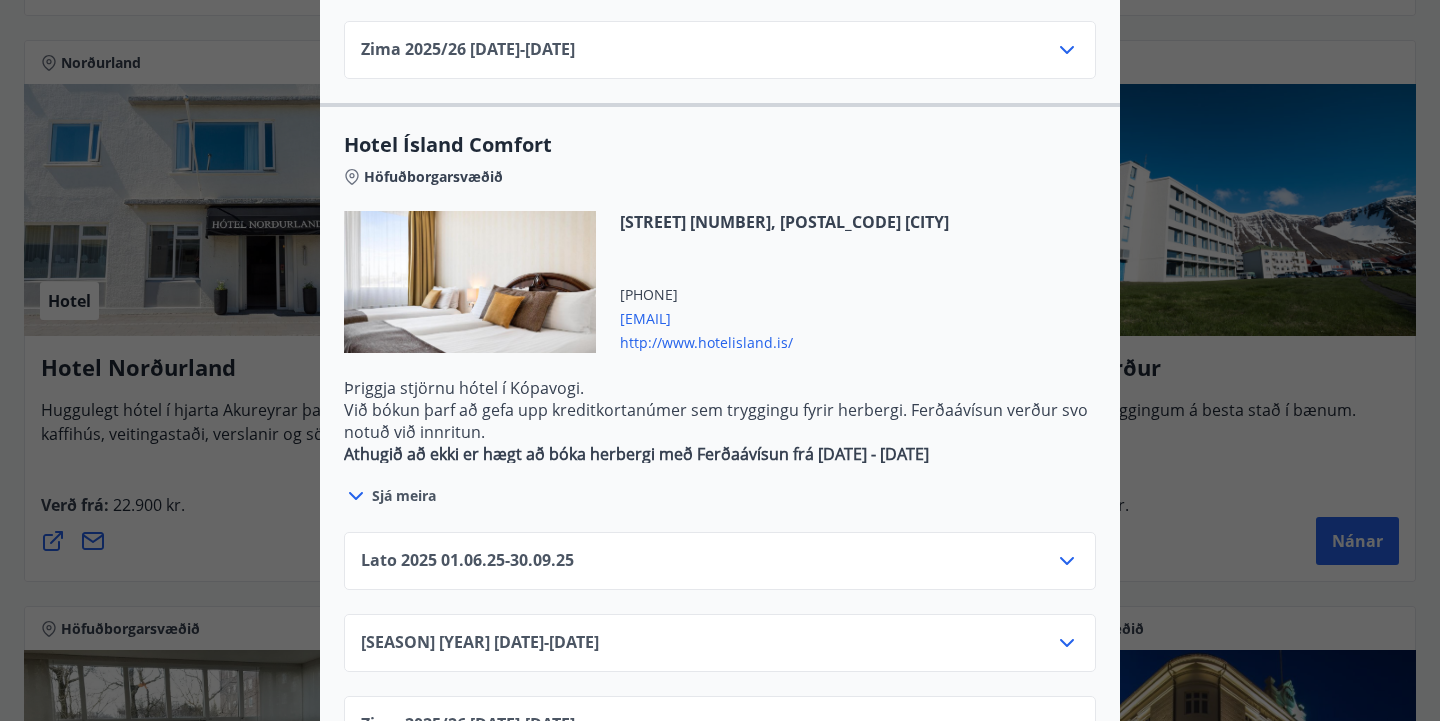 scroll, scrollTop: 1700, scrollLeft: 0, axis: vertical 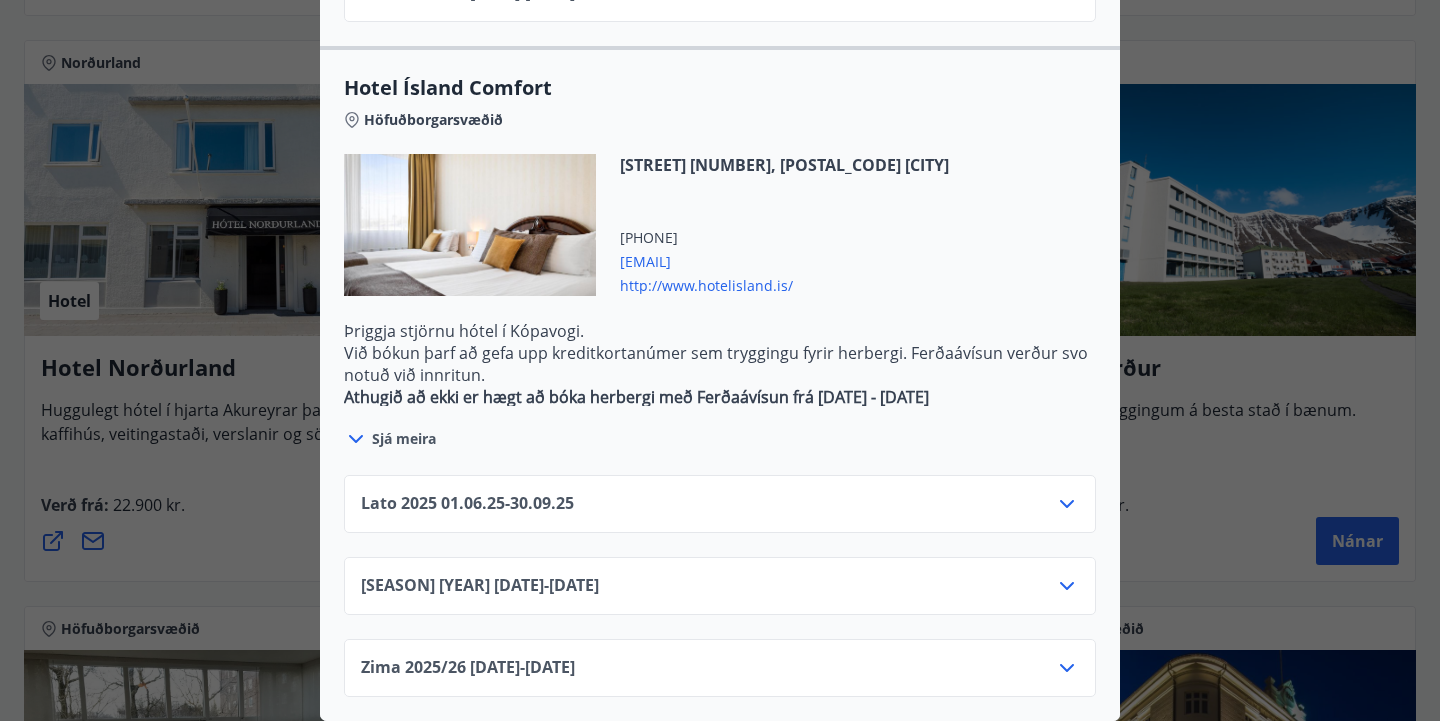click 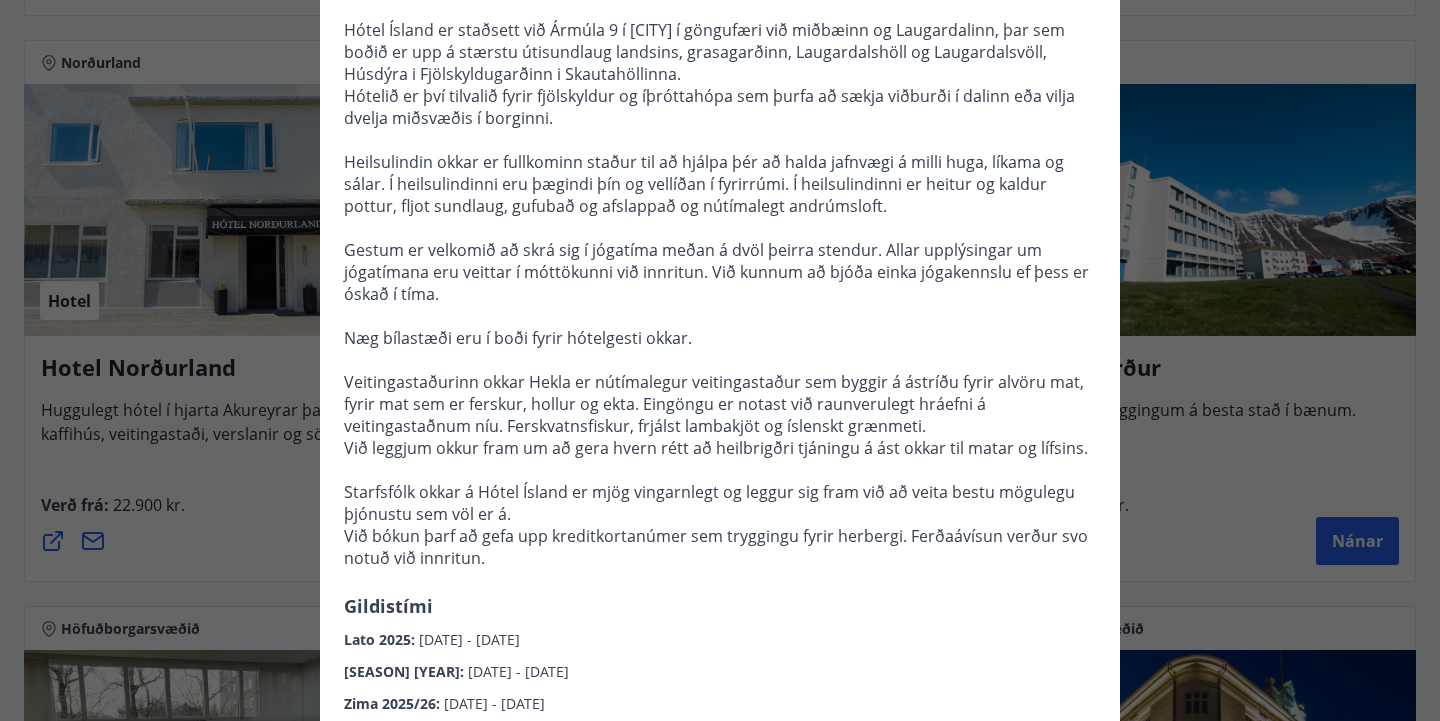 scroll, scrollTop: 0, scrollLeft: 0, axis: both 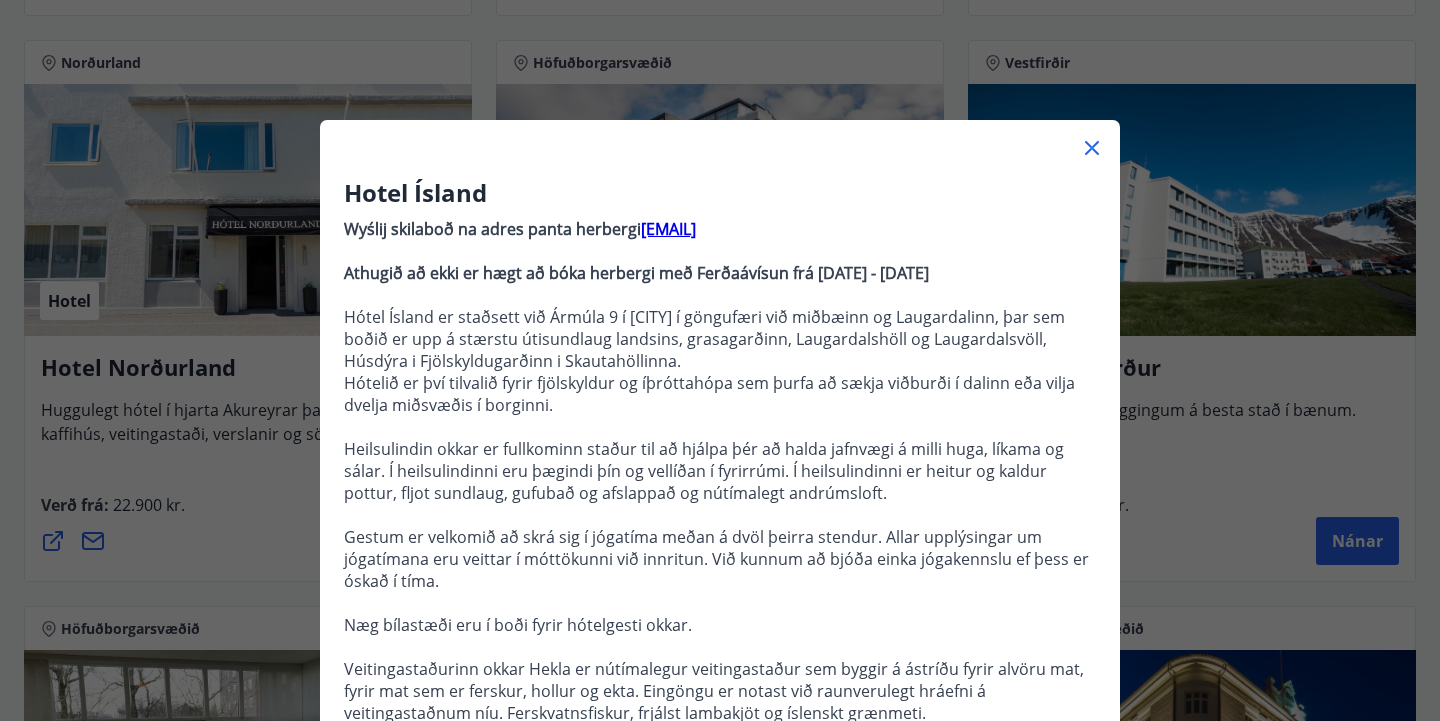 click 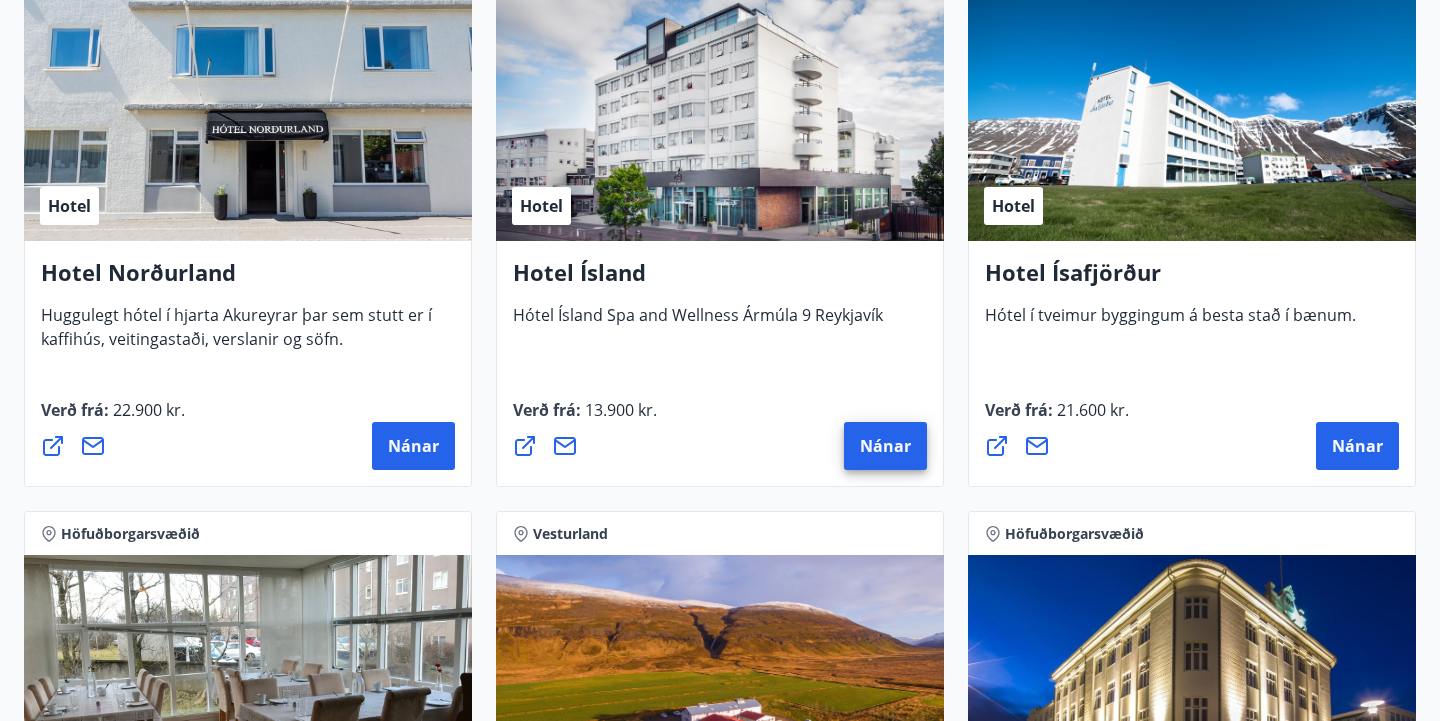 scroll, scrollTop: 3269, scrollLeft: 0, axis: vertical 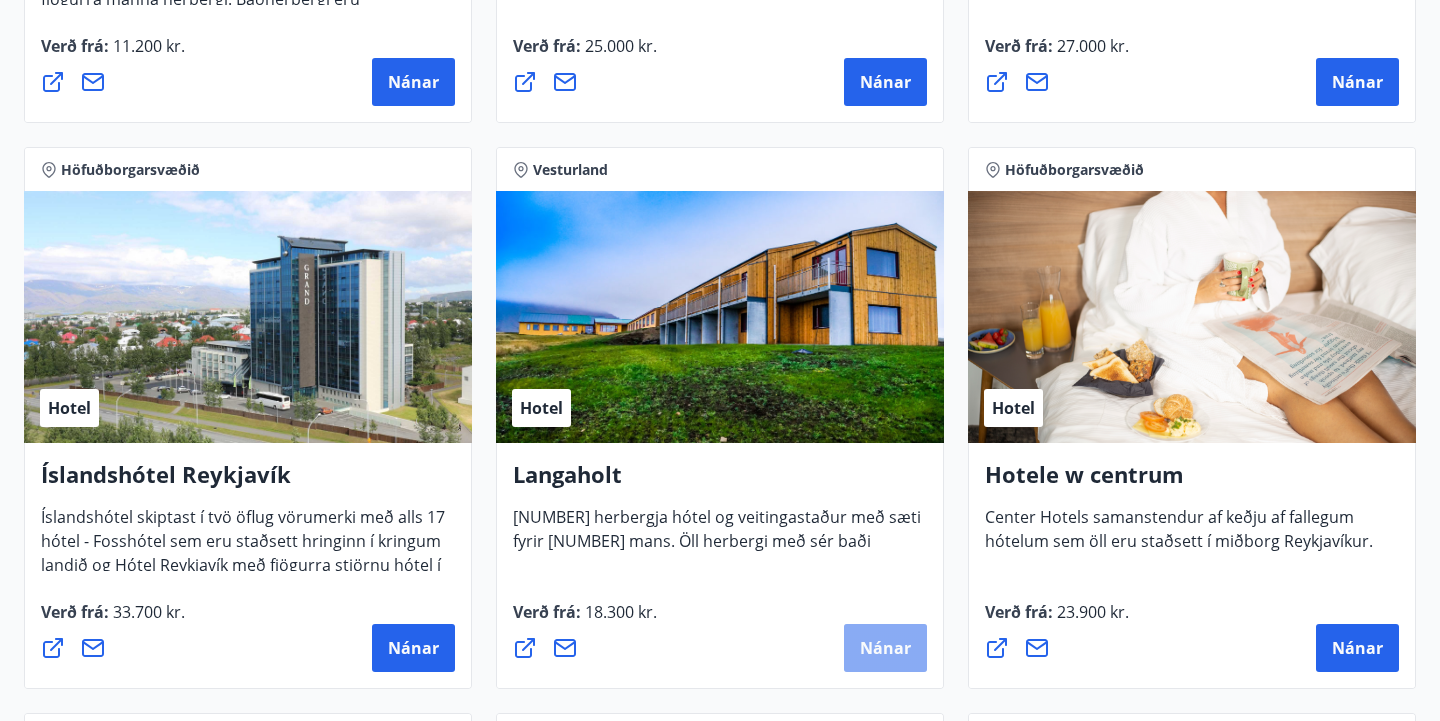 click on "Nánar" at bounding box center (885, 648) 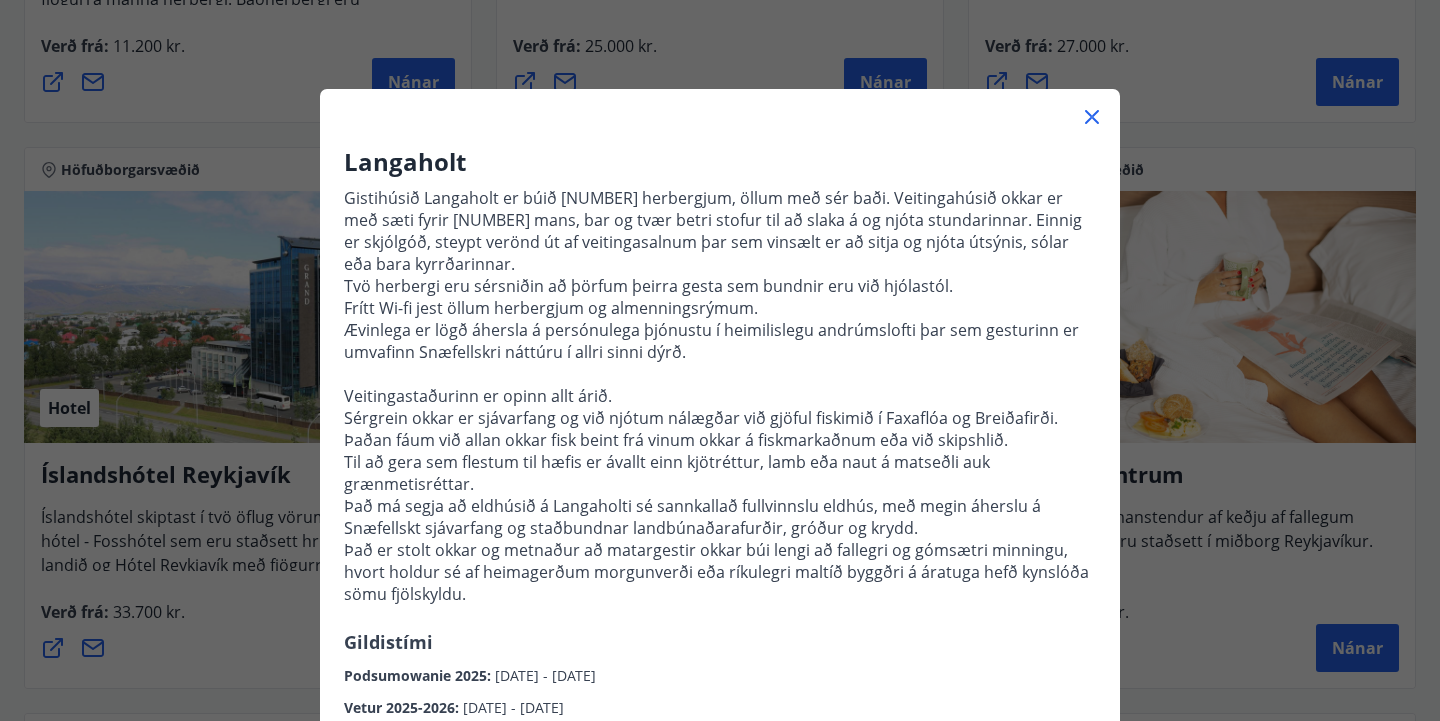 scroll, scrollTop: 0, scrollLeft: 0, axis: both 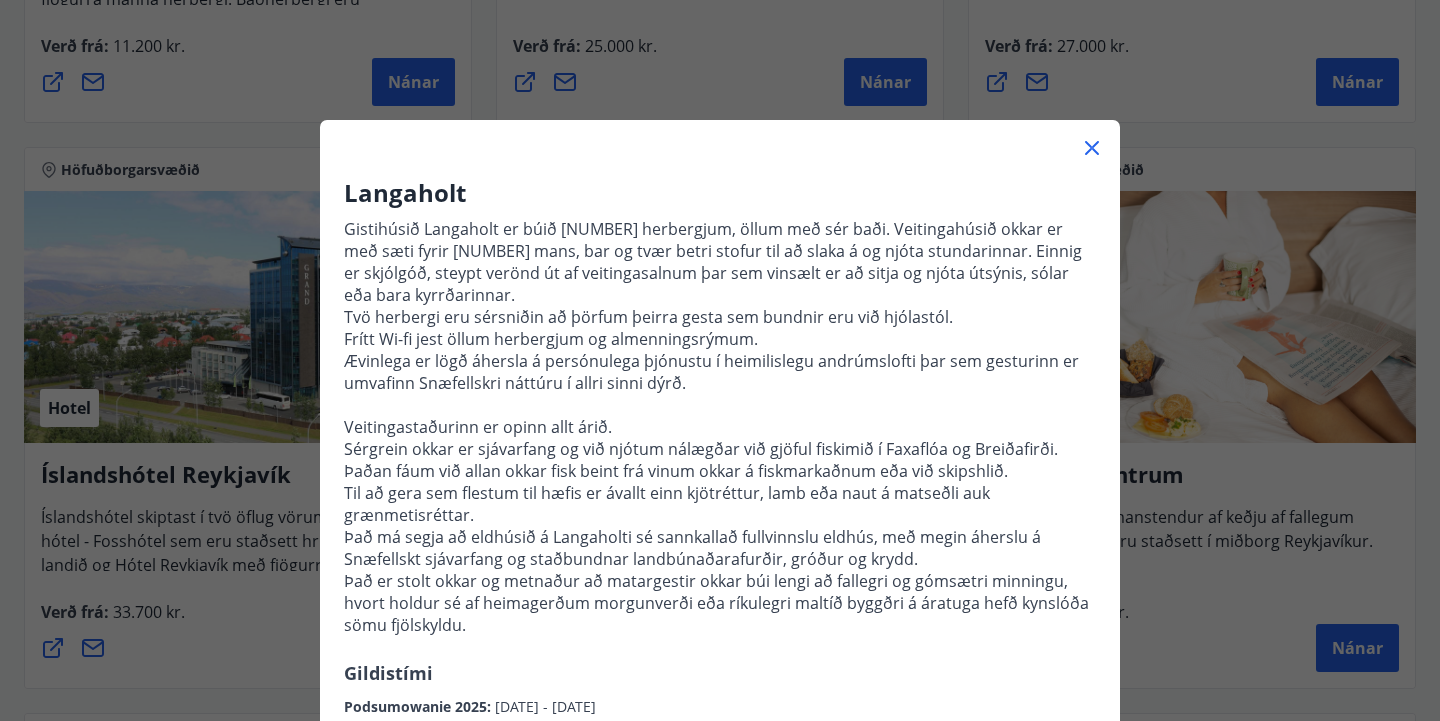 click 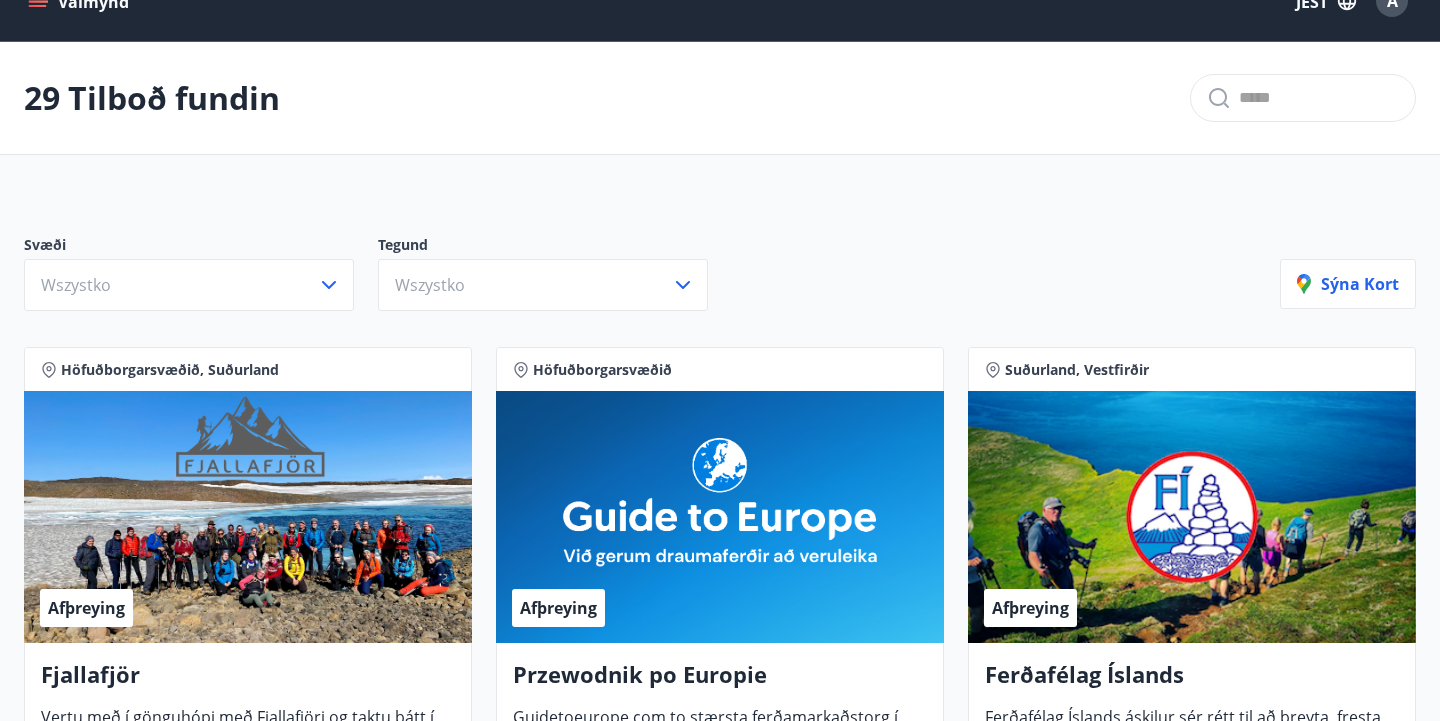 scroll, scrollTop: 0, scrollLeft: 0, axis: both 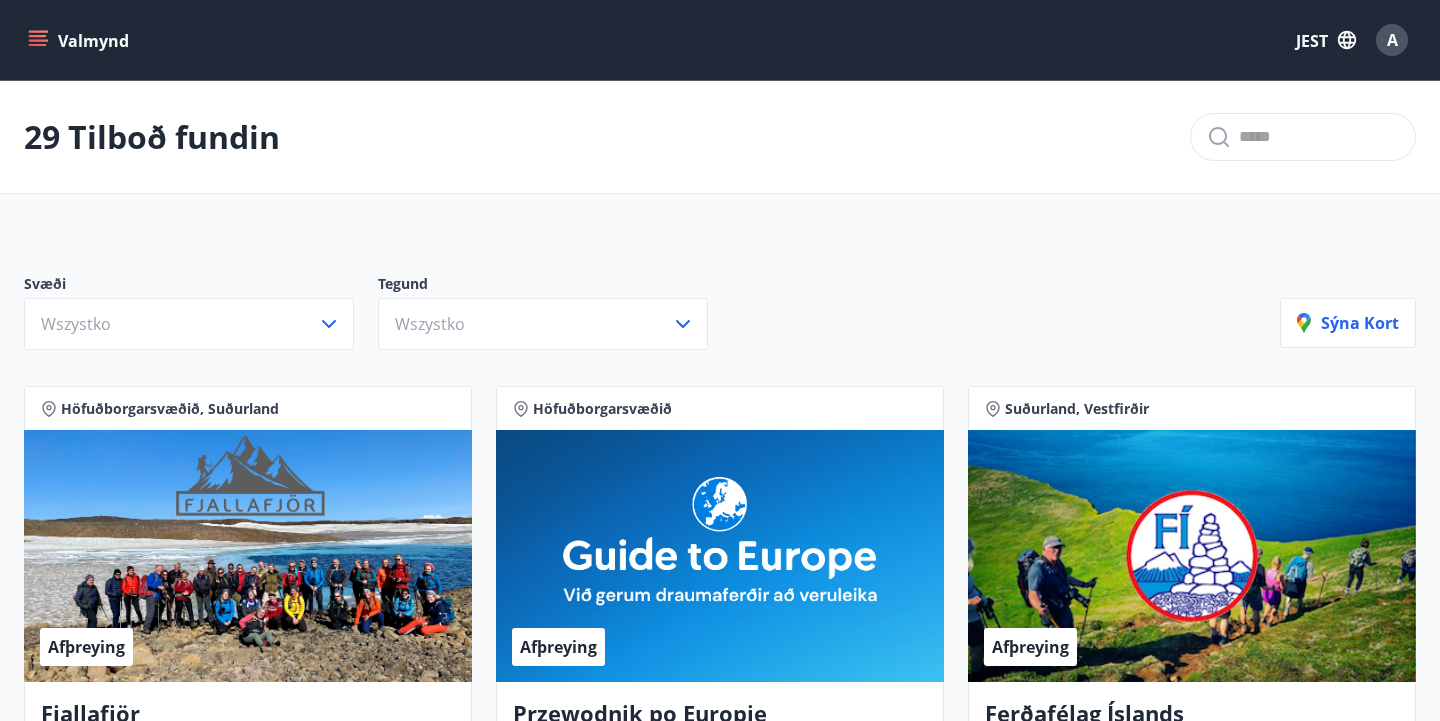 click on "Valmynd" at bounding box center (93, 41) 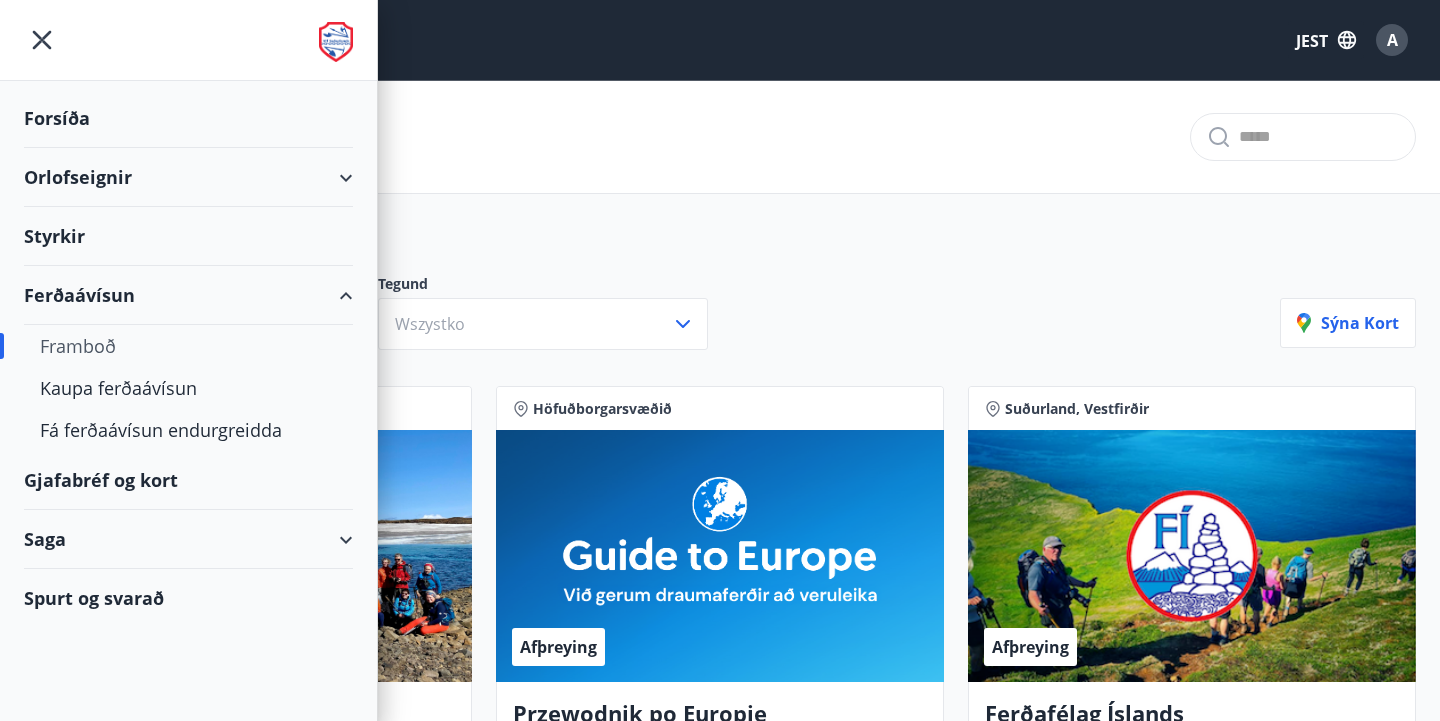 click at bounding box center (336, 42) 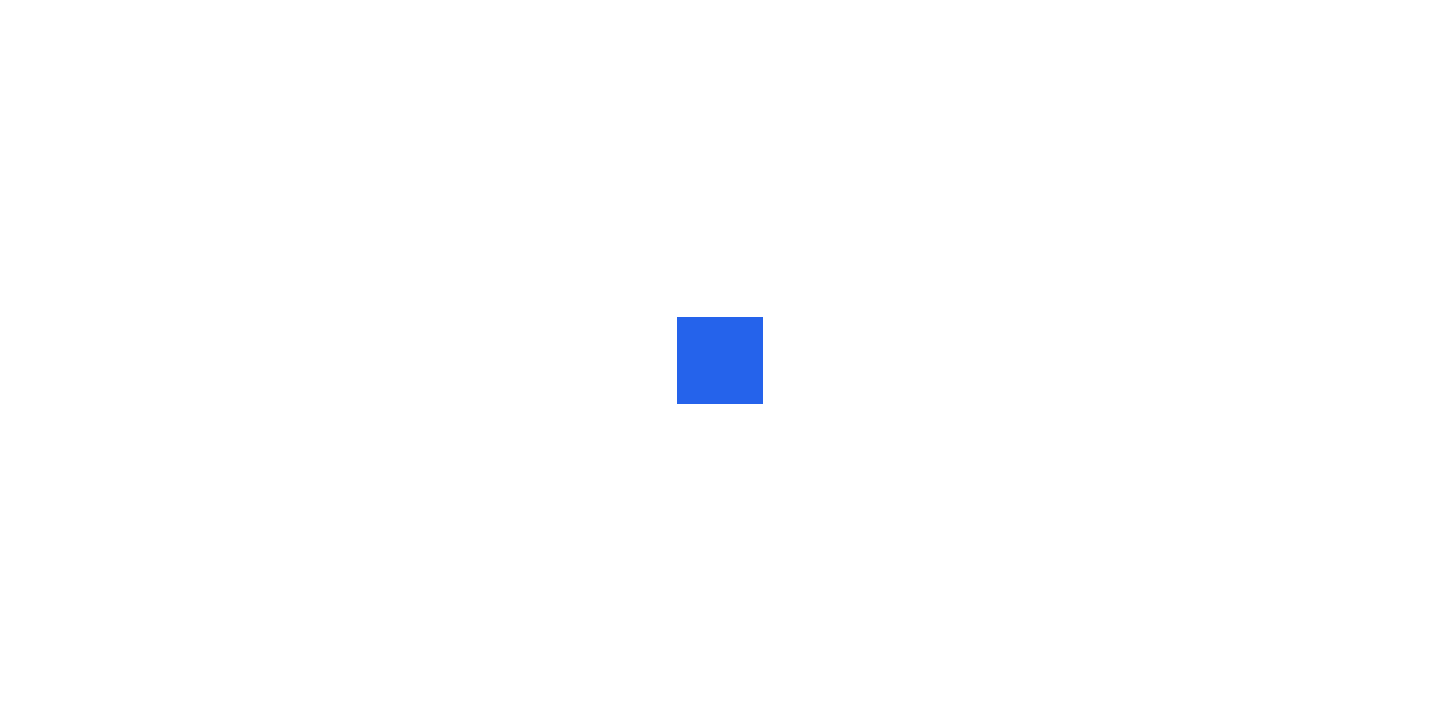 scroll, scrollTop: 0, scrollLeft: 0, axis: both 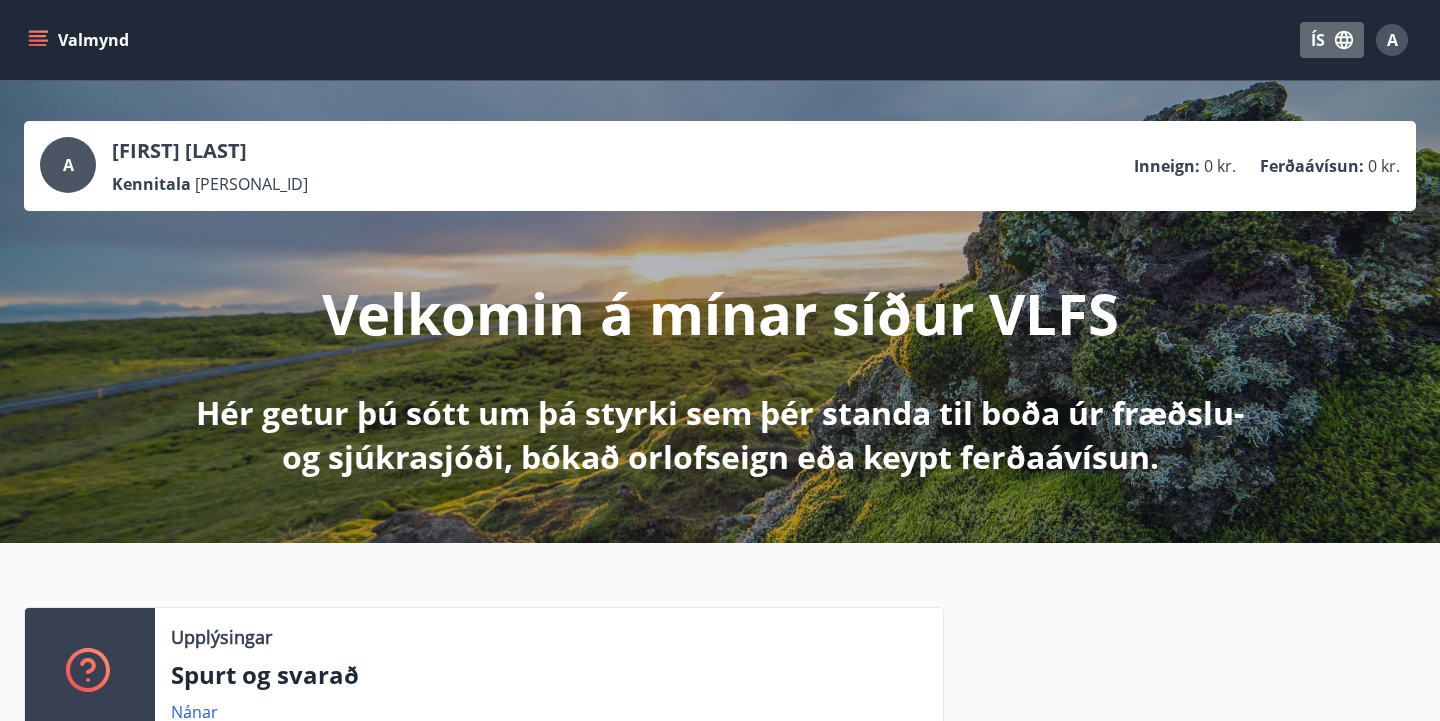 click on "ÍS" at bounding box center (1332, 40) 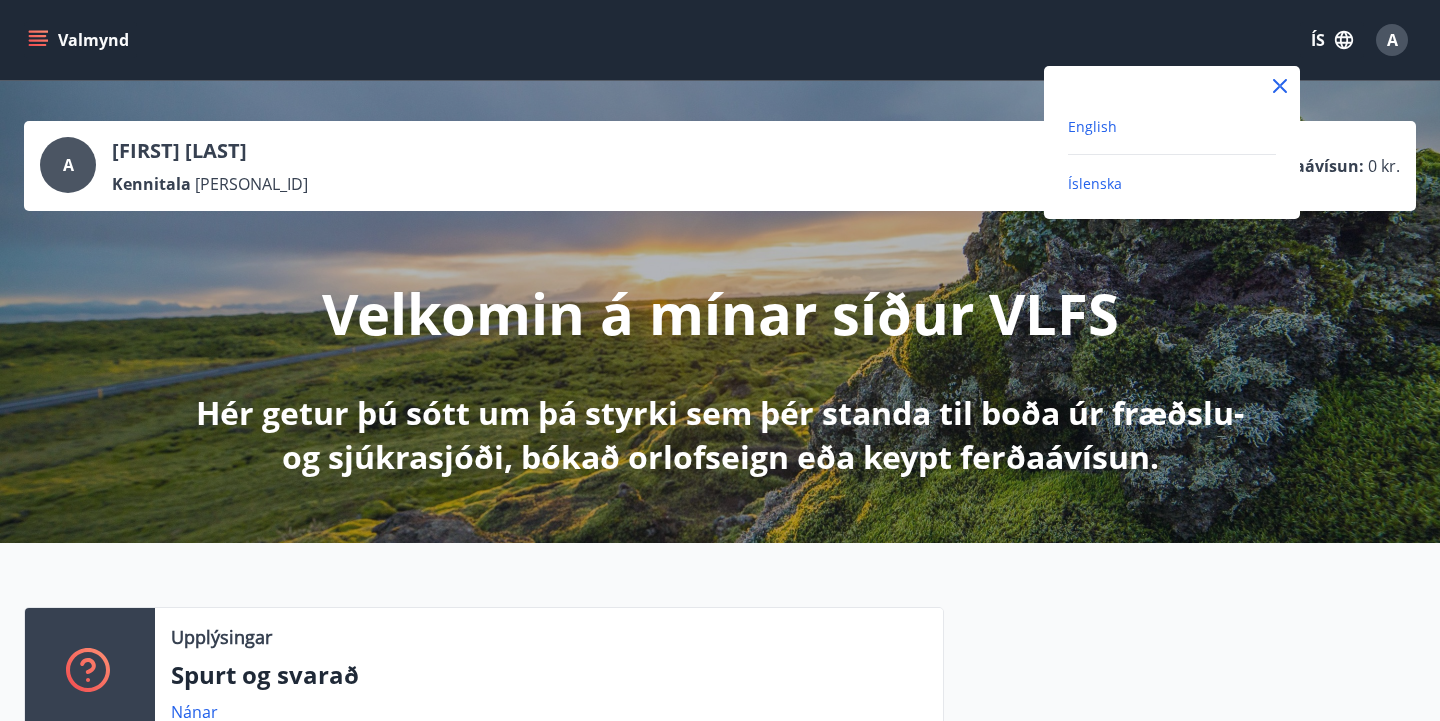 click on "English" at bounding box center (1092, 126) 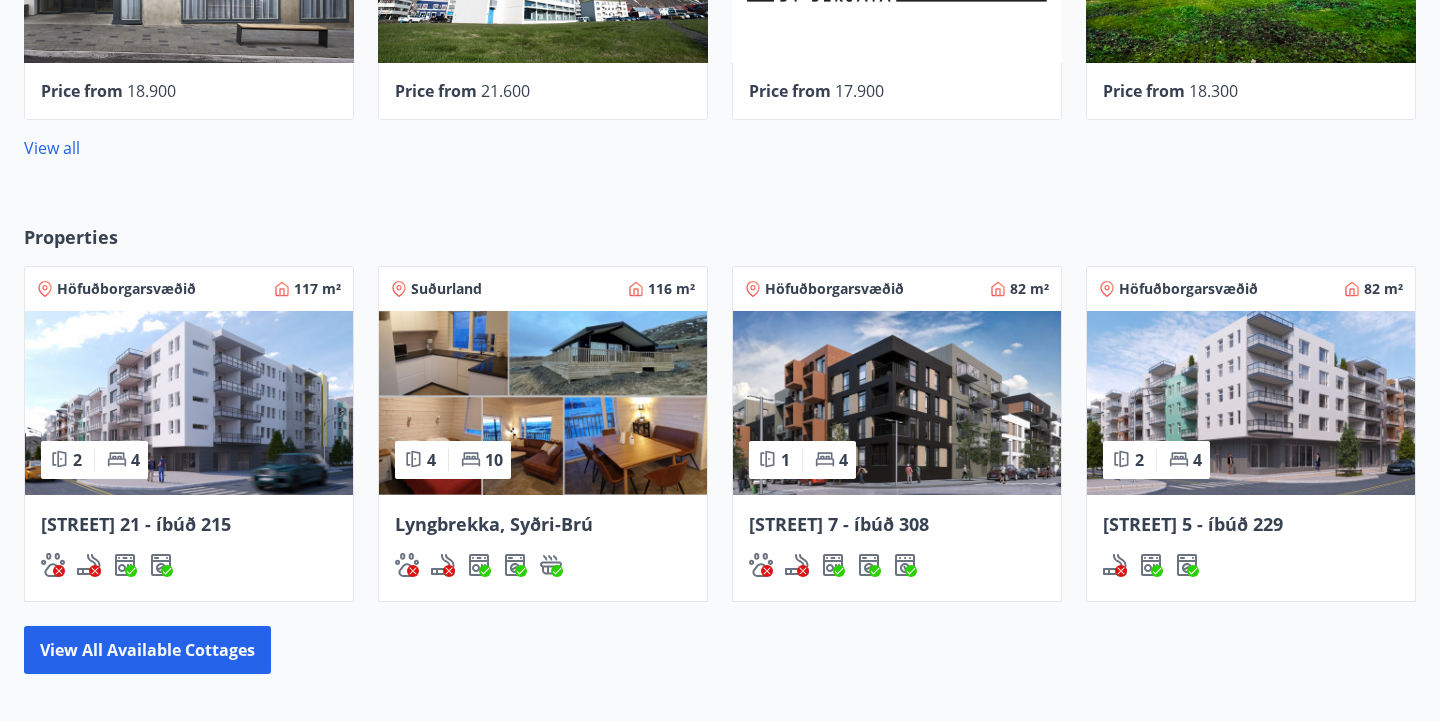 scroll, scrollTop: 1035, scrollLeft: 0, axis: vertical 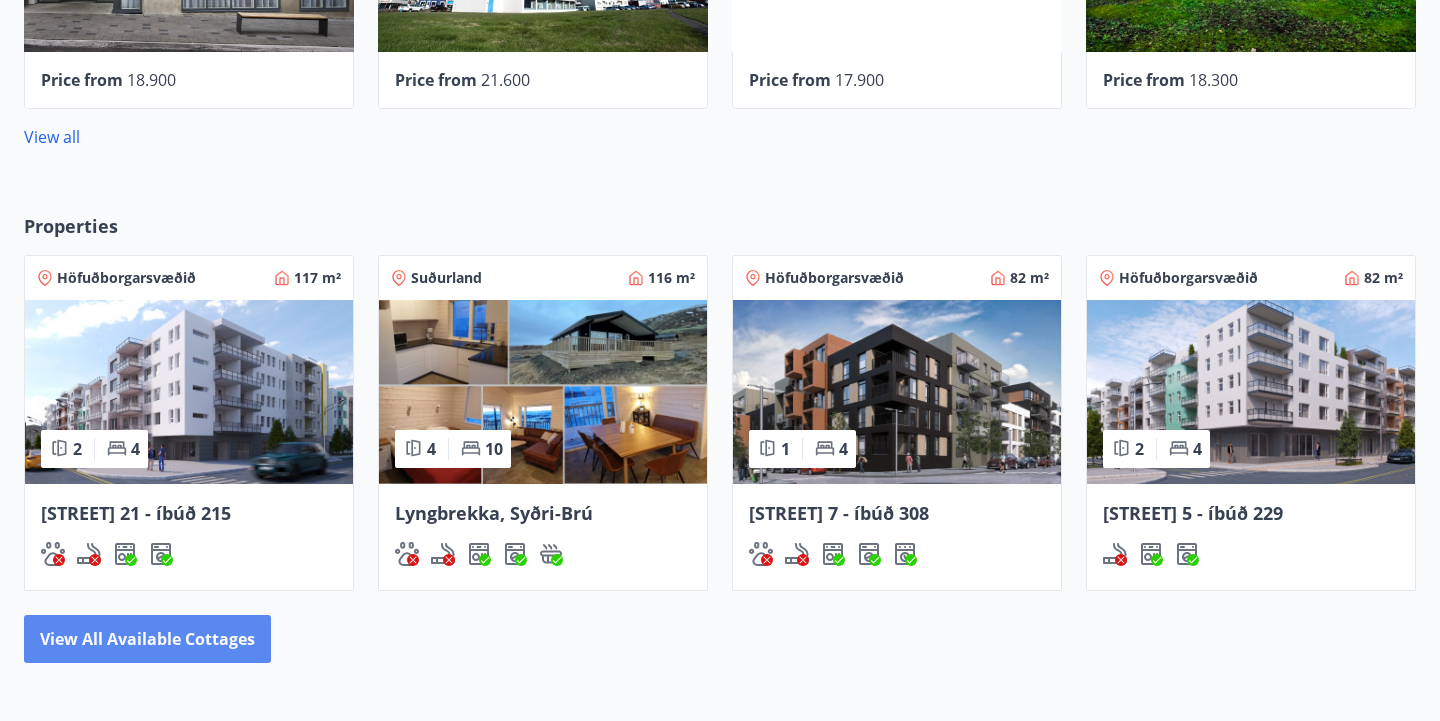 click on "View all available cottages" at bounding box center (147, 639) 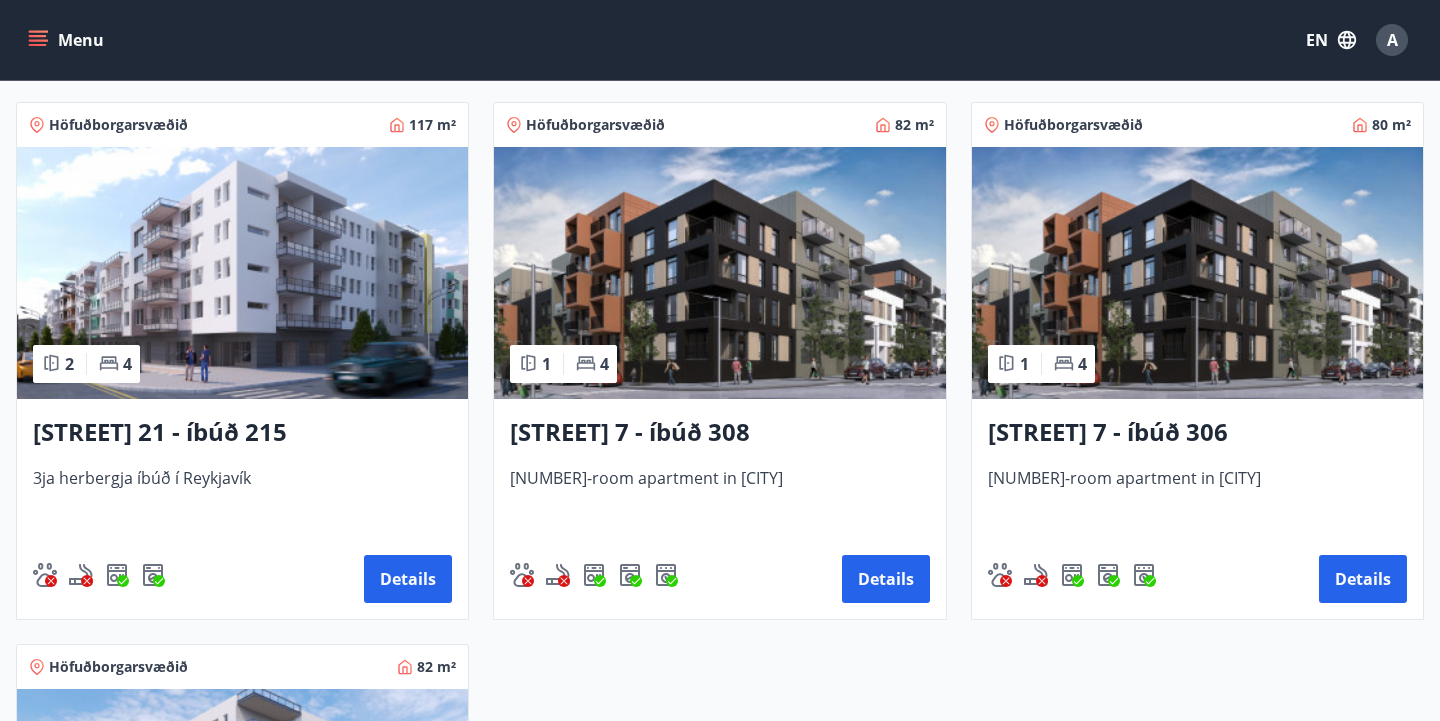 scroll, scrollTop: 898, scrollLeft: 0, axis: vertical 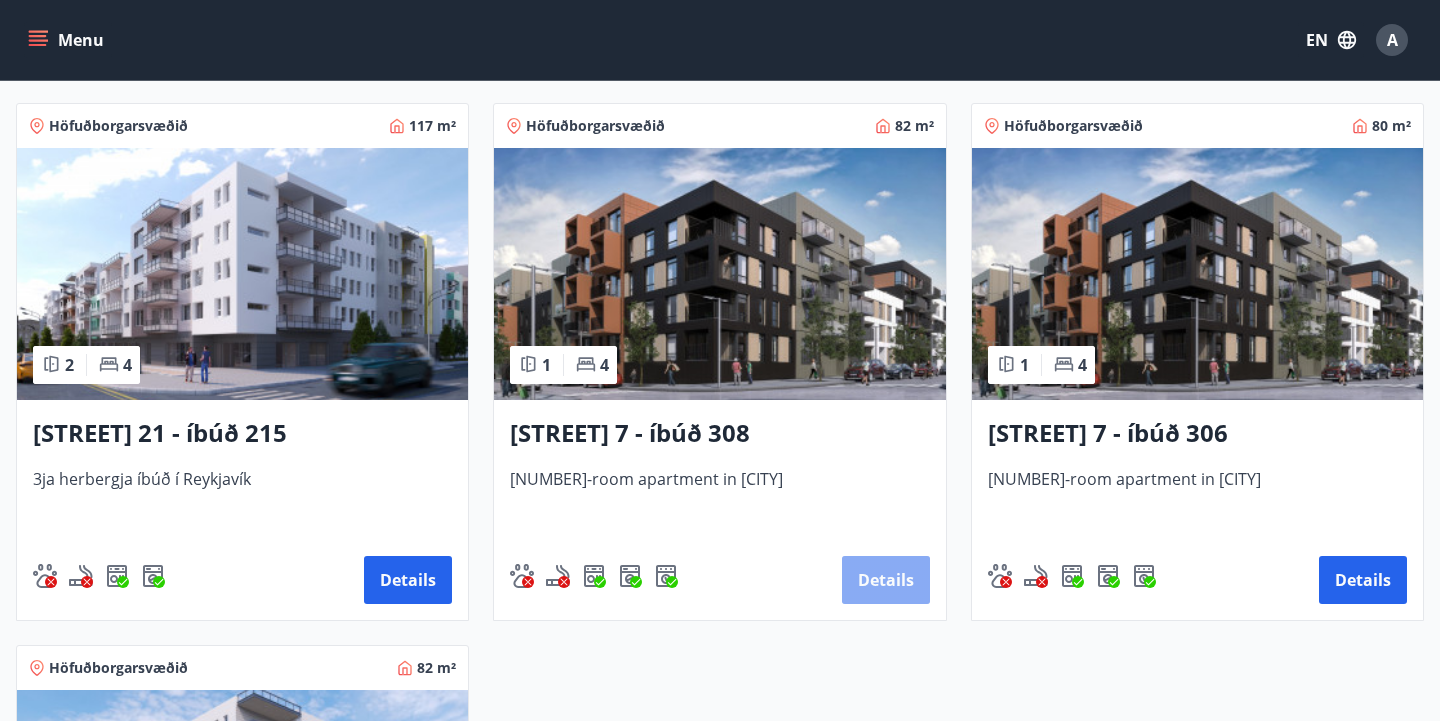click on "Details" at bounding box center (886, 580) 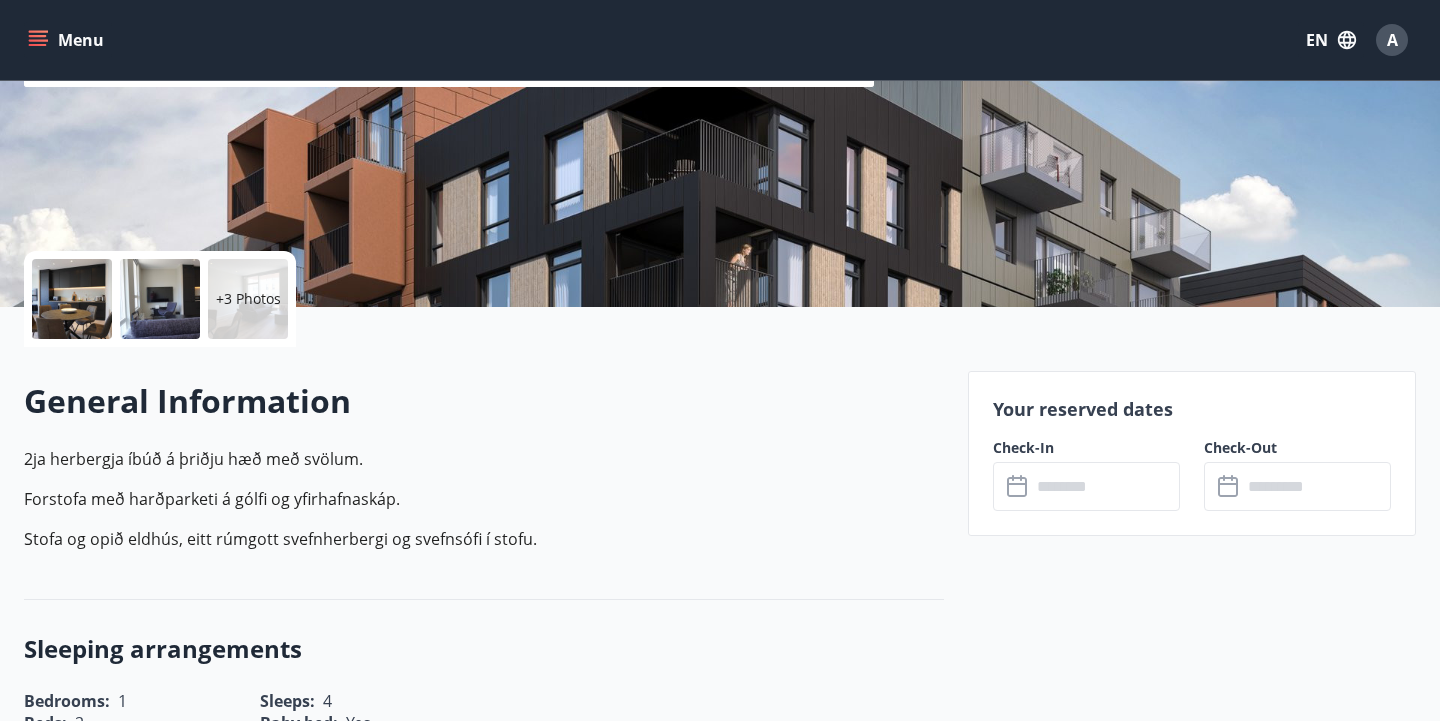 scroll, scrollTop: 327, scrollLeft: 0, axis: vertical 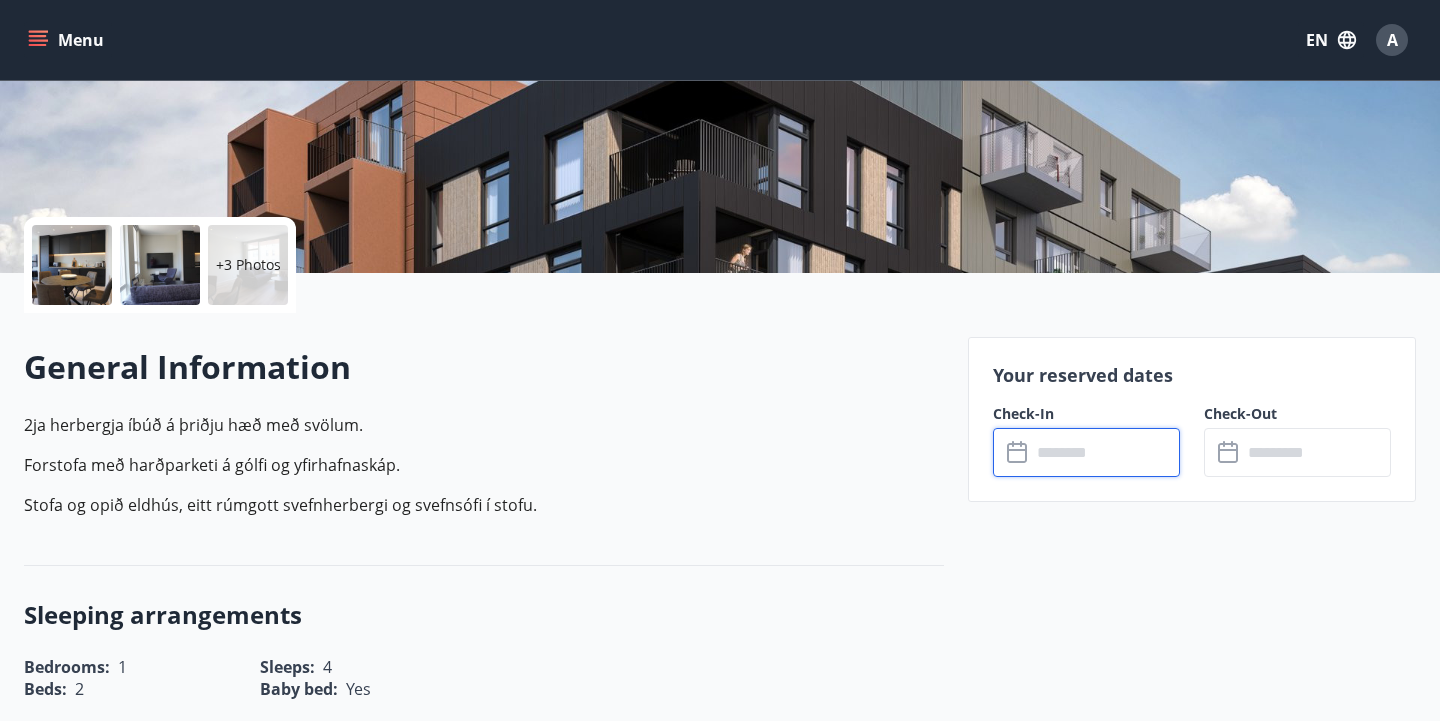 click at bounding box center (1105, 452) 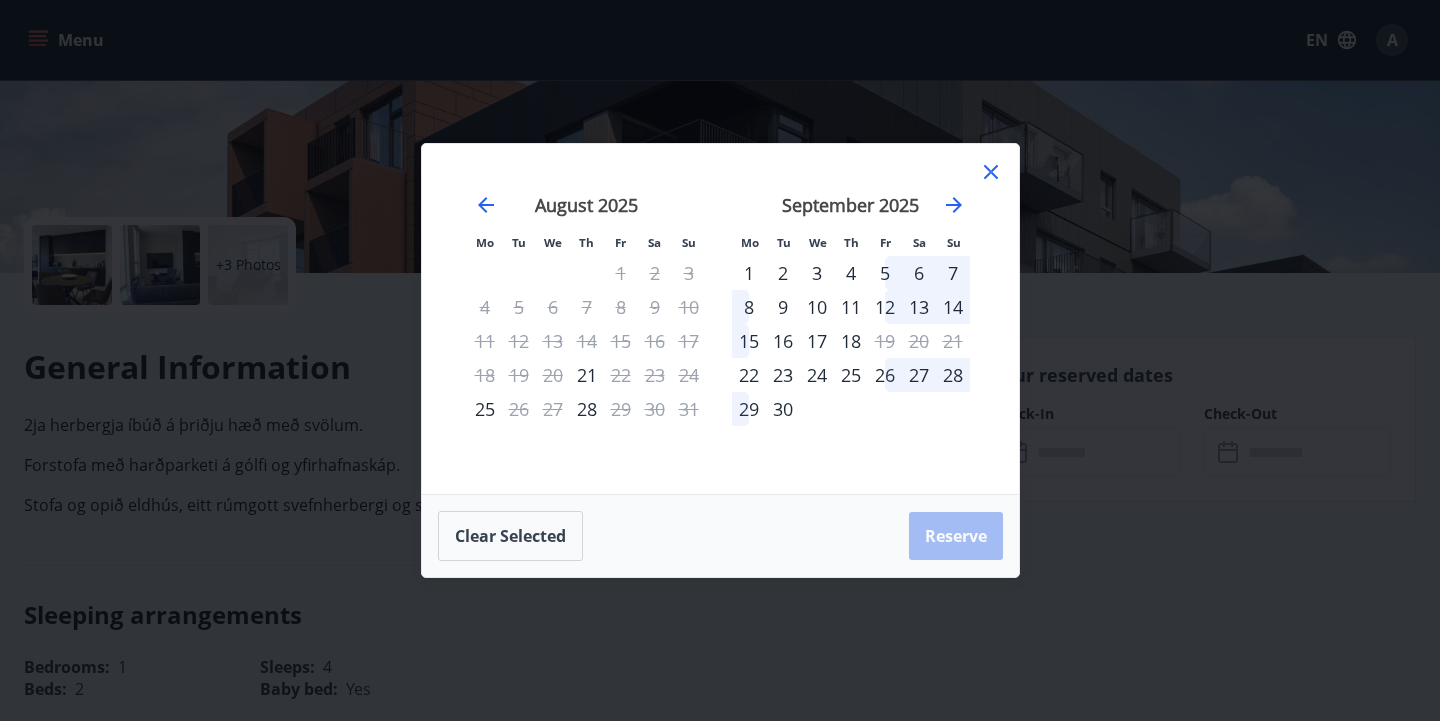 click 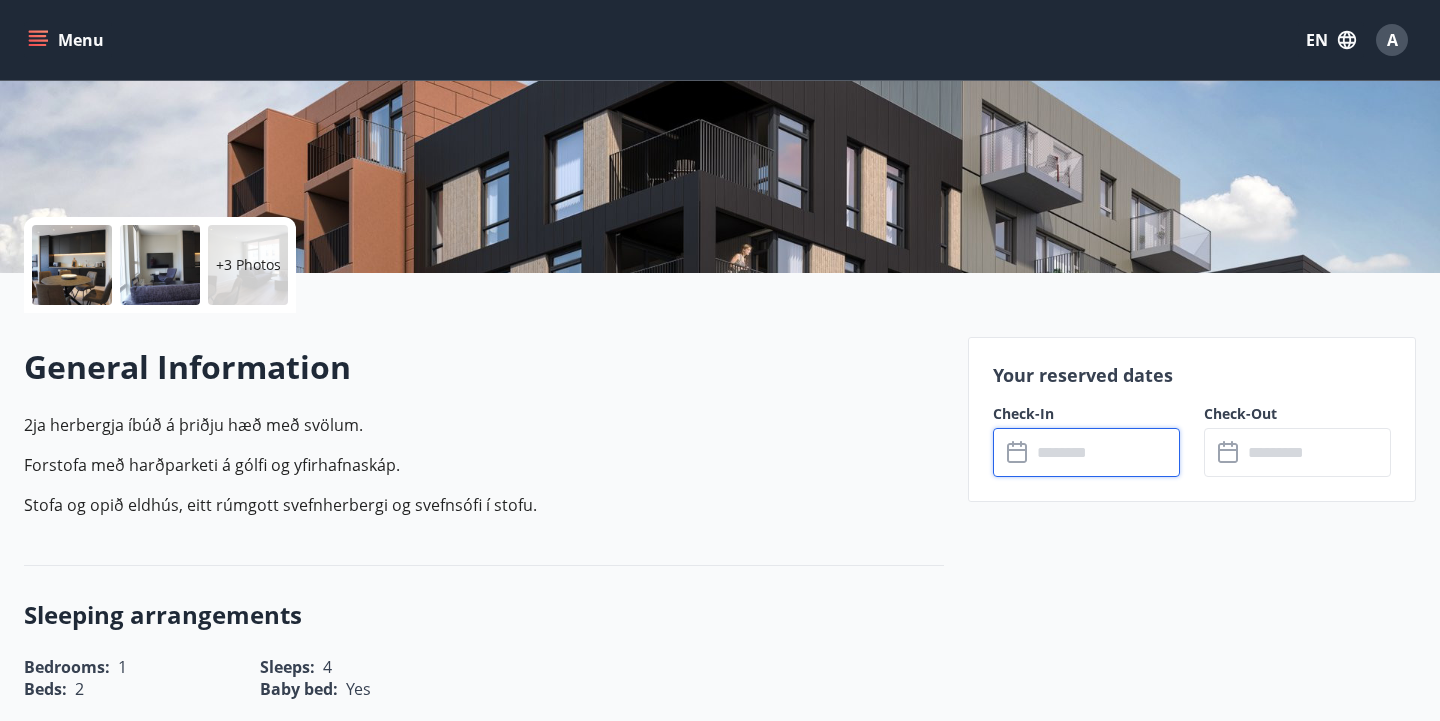 scroll, scrollTop: 3, scrollLeft: 0, axis: vertical 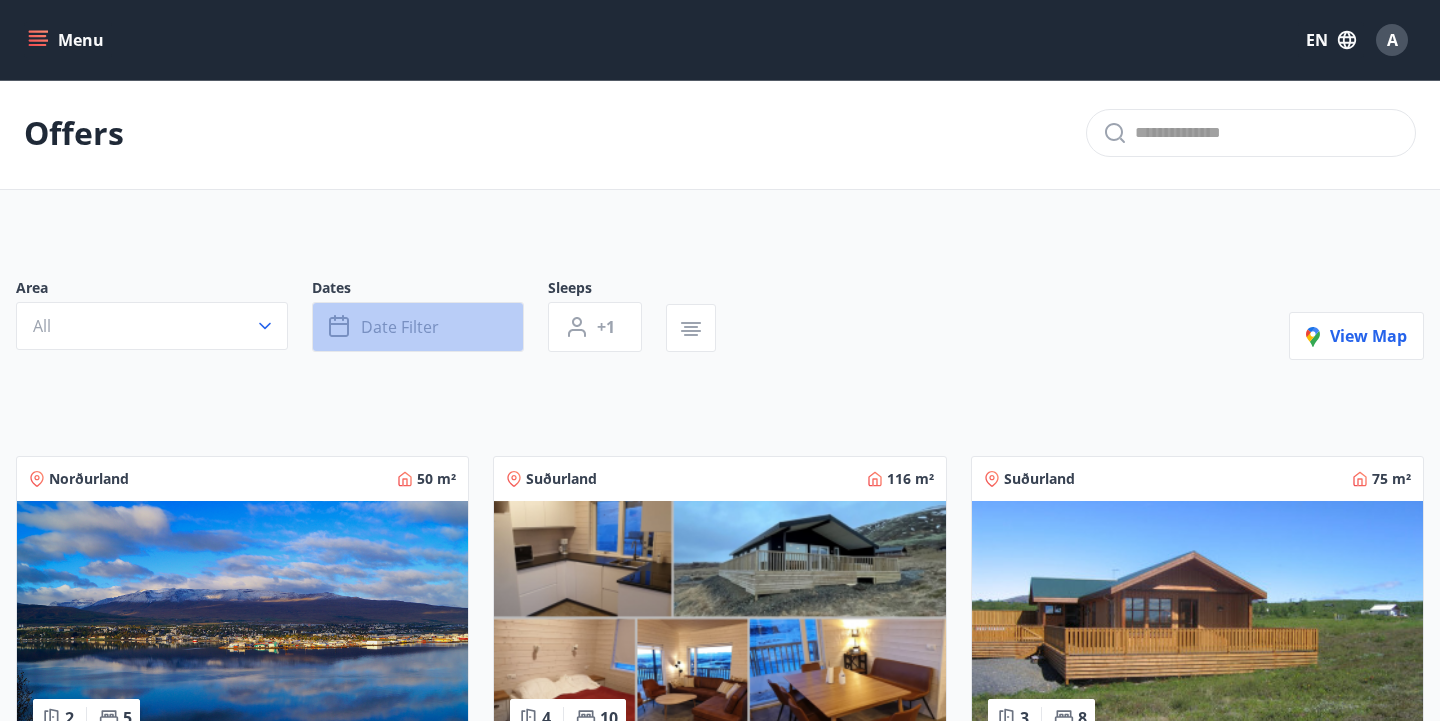 click on "Date filter" at bounding box center (400, 327) 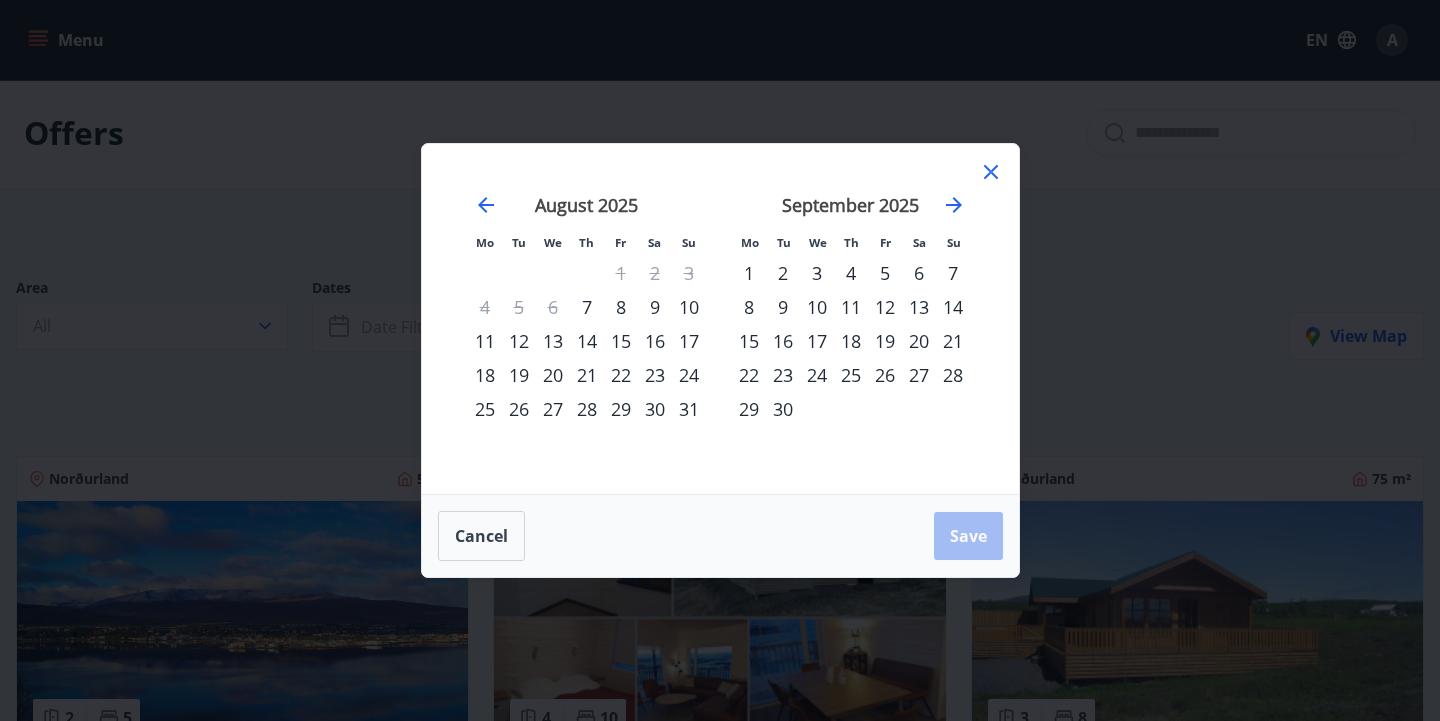 click on "30" at bounding box center (655, 409) 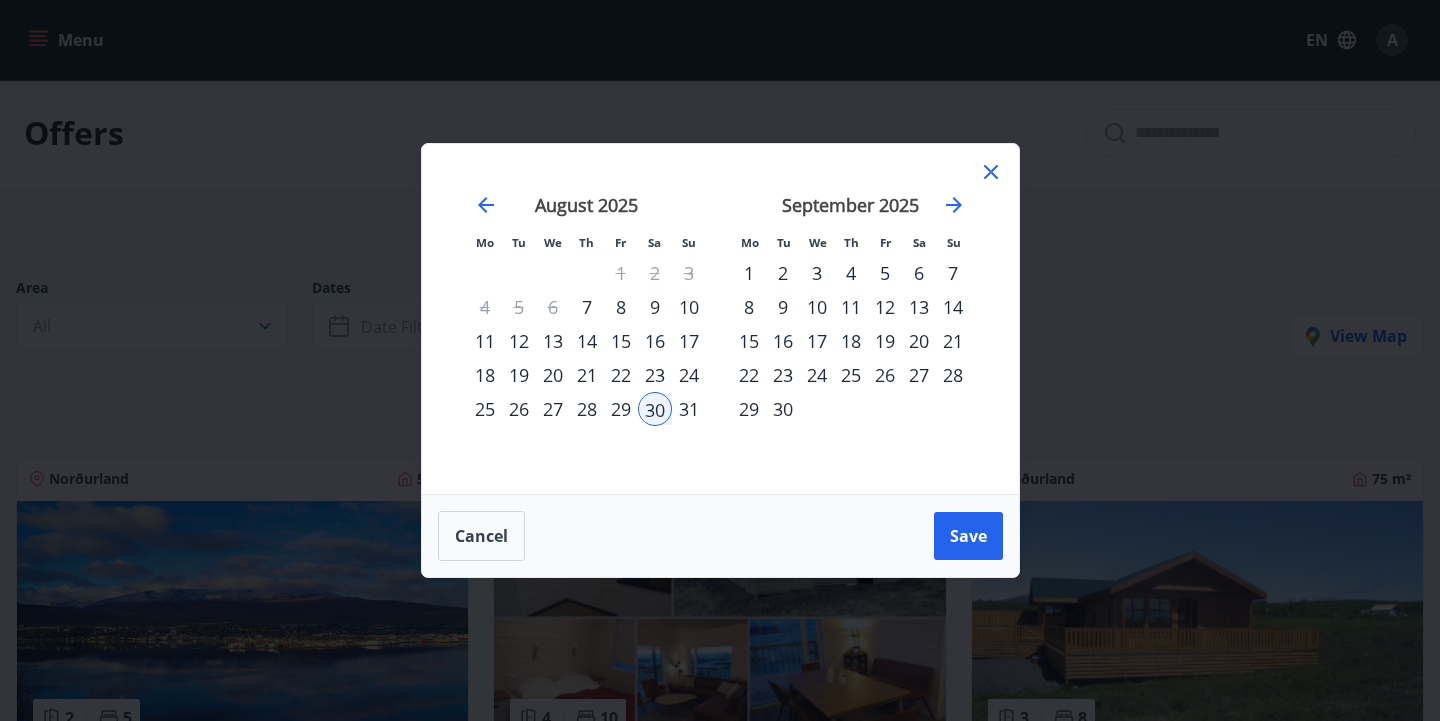 click on "31" at bounding box center [689, 409] 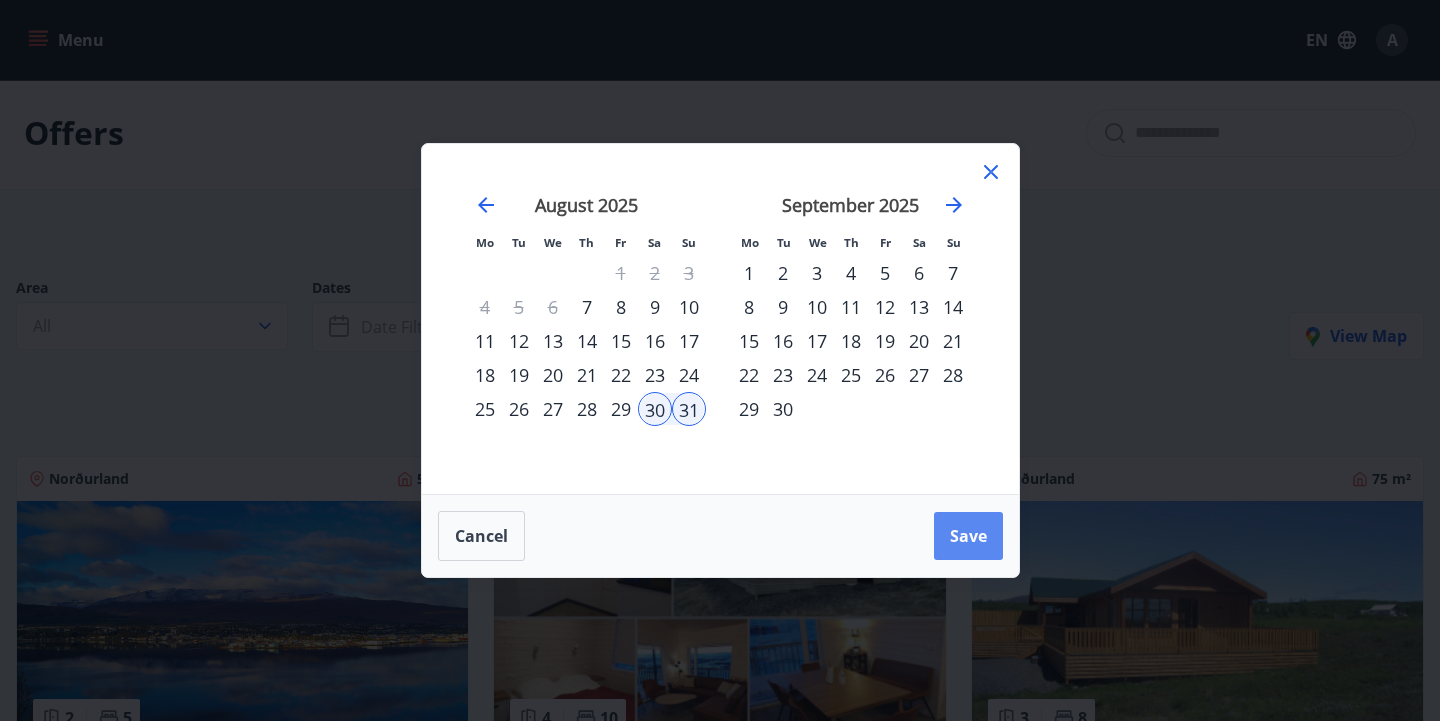 click on "Save" at bounding box center [968, 536] 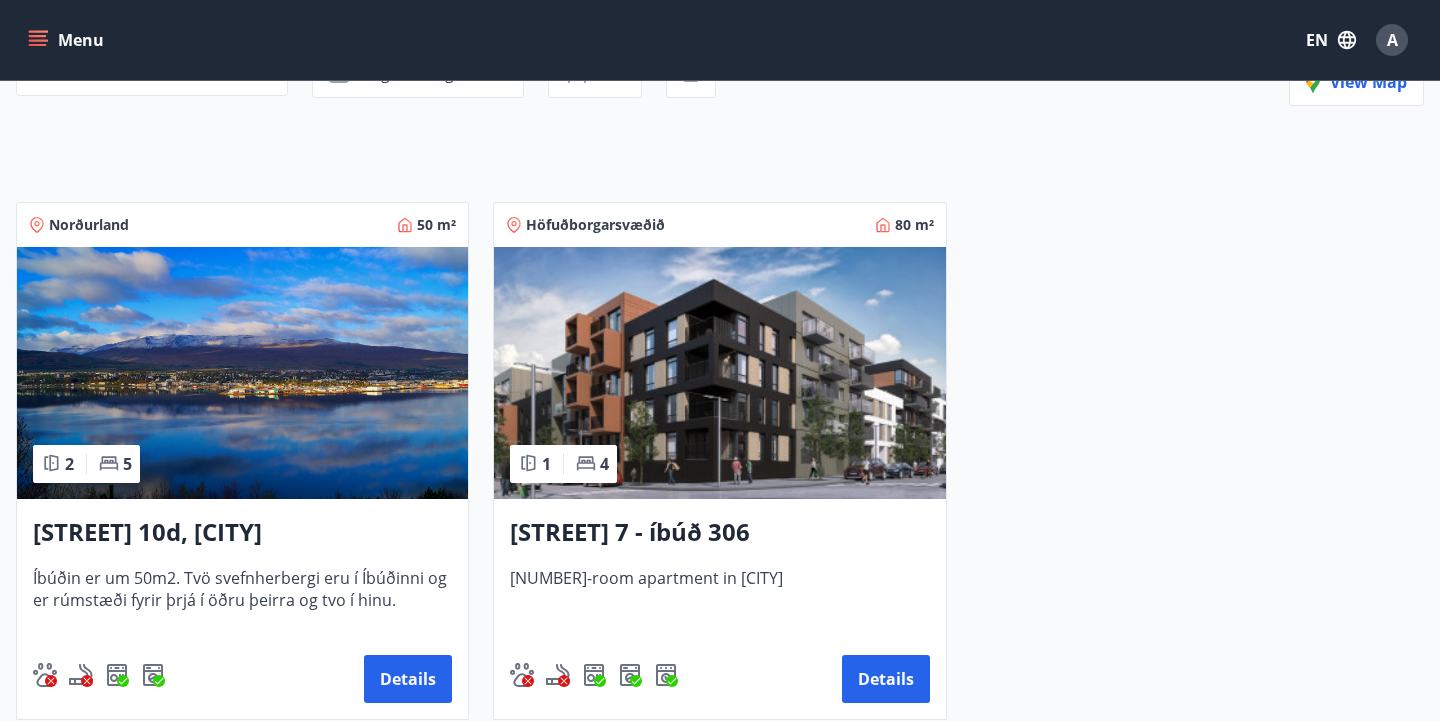 scroll, scrollTop: 263, scrollLeft: 0, axis: vertical 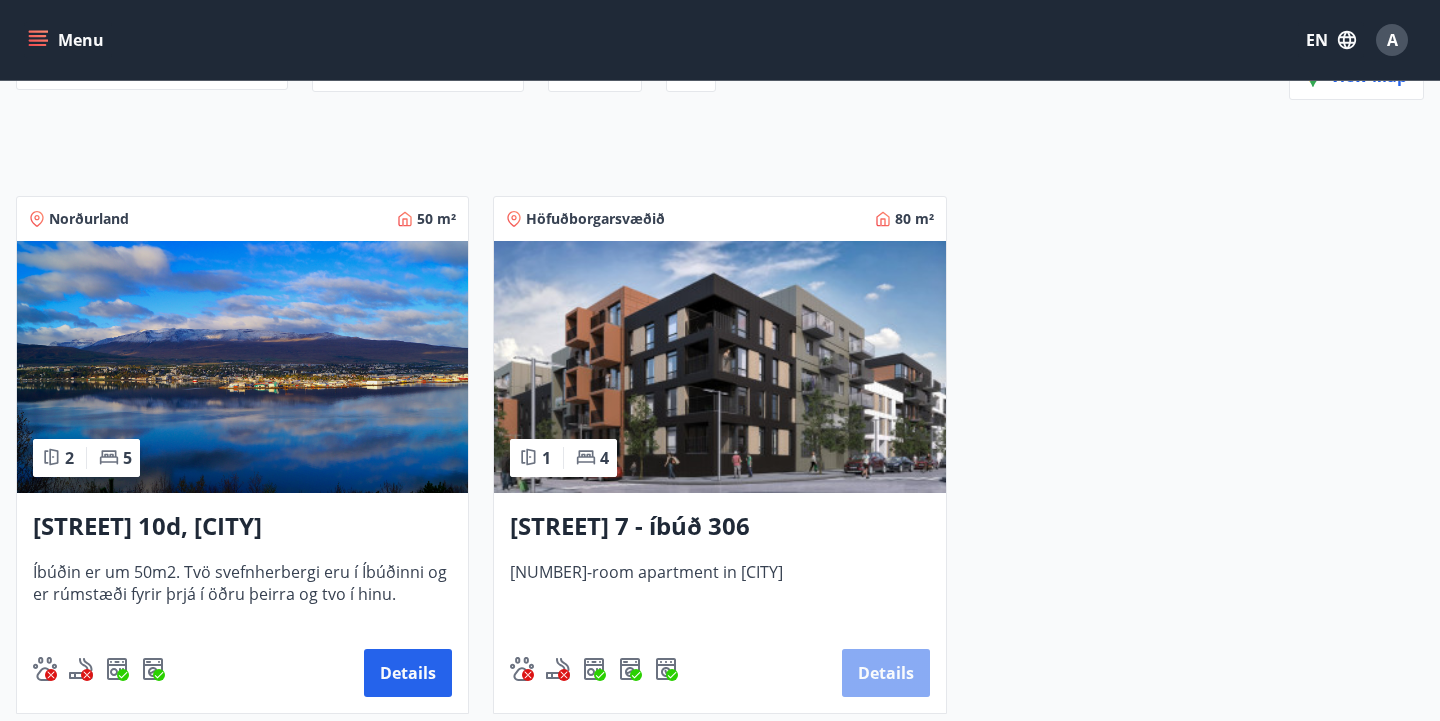 click on "Details" at bounding box center [886, 673] 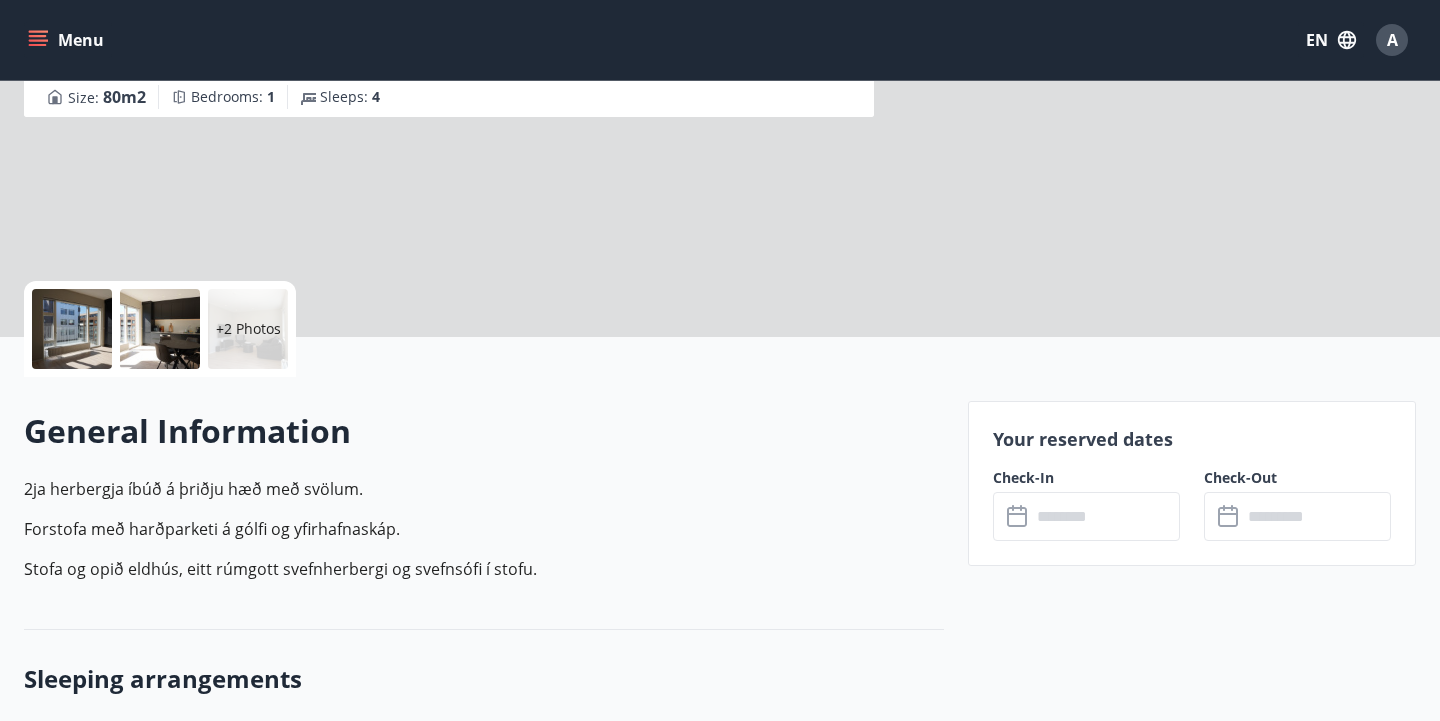 scroll, scrollTop: 0, scrollLeft: 0, axis: both 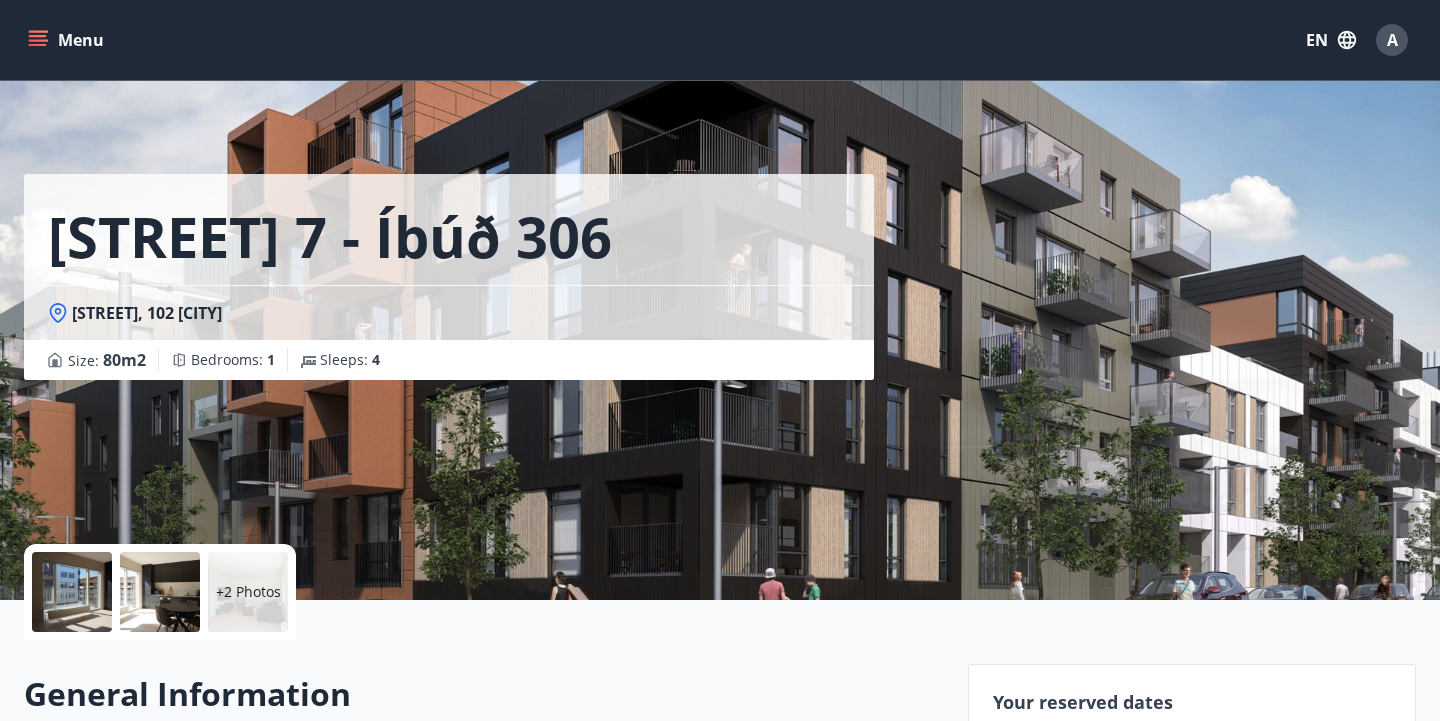click at bounding box center [72, 592] 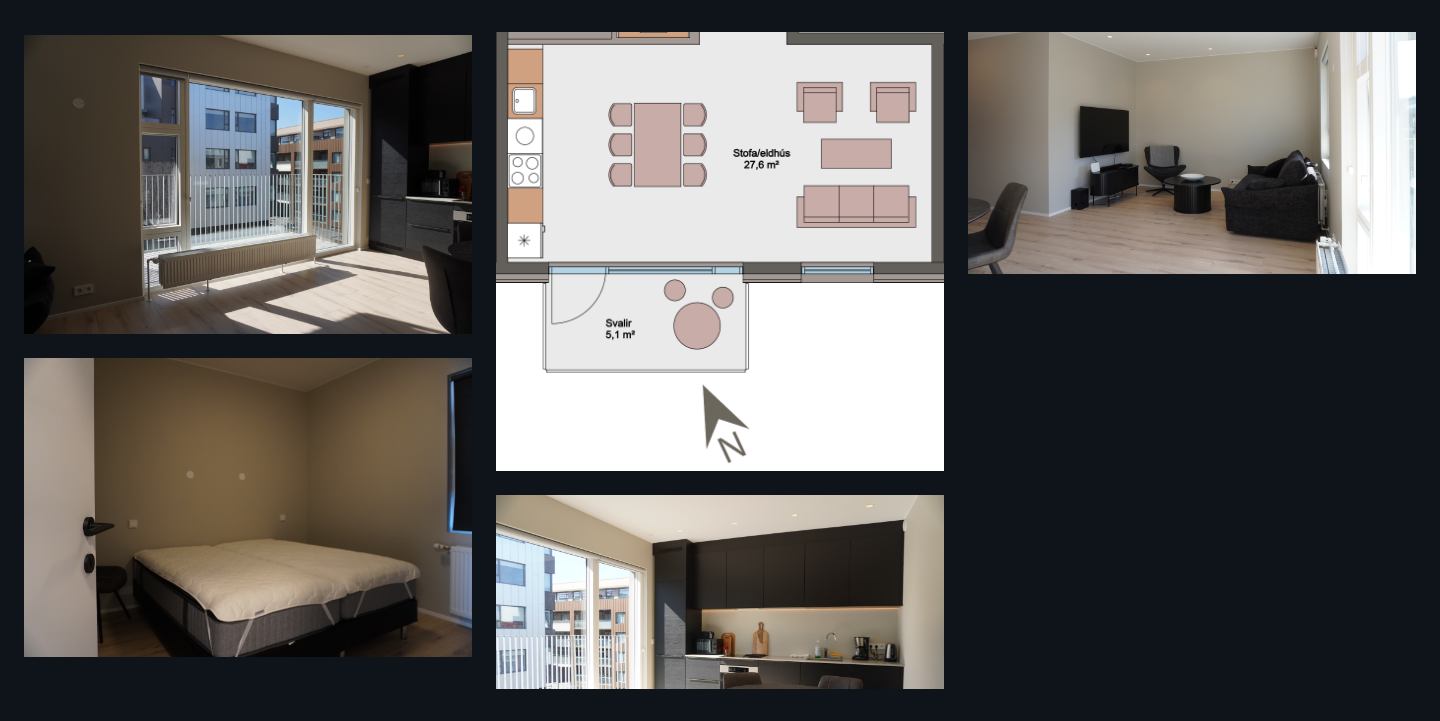 scroll, scrollTop: 0, scrollLeft: 0, axis: both 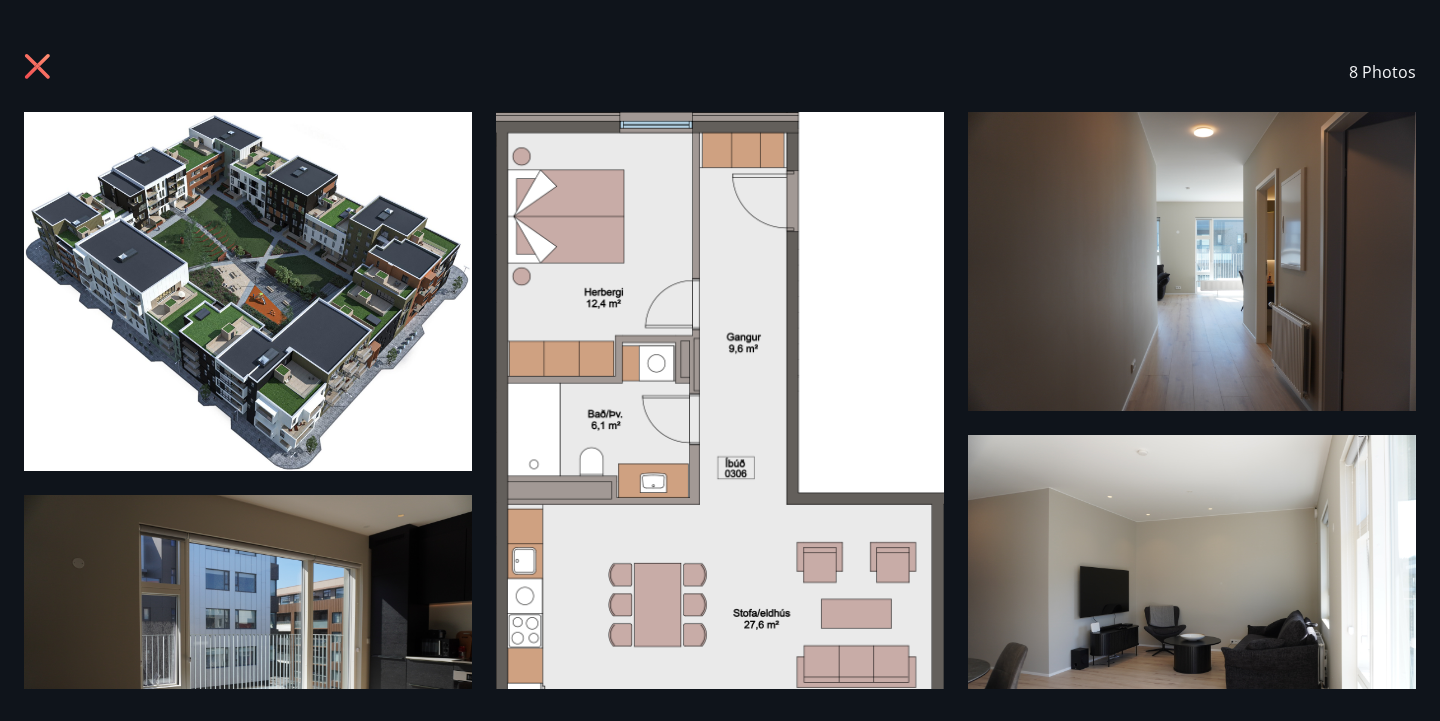 click 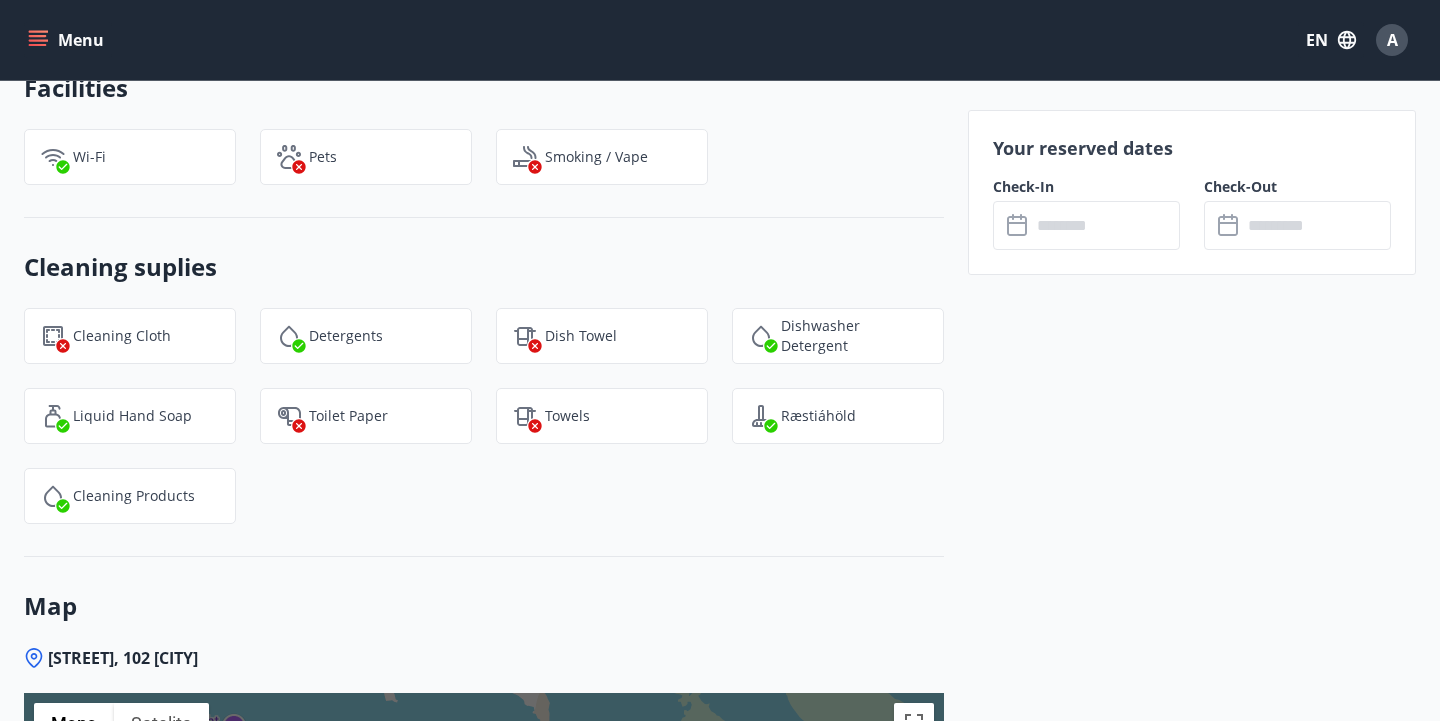 scroll, scrollTop: 1236, scrollLeft: 0, axis: vertical 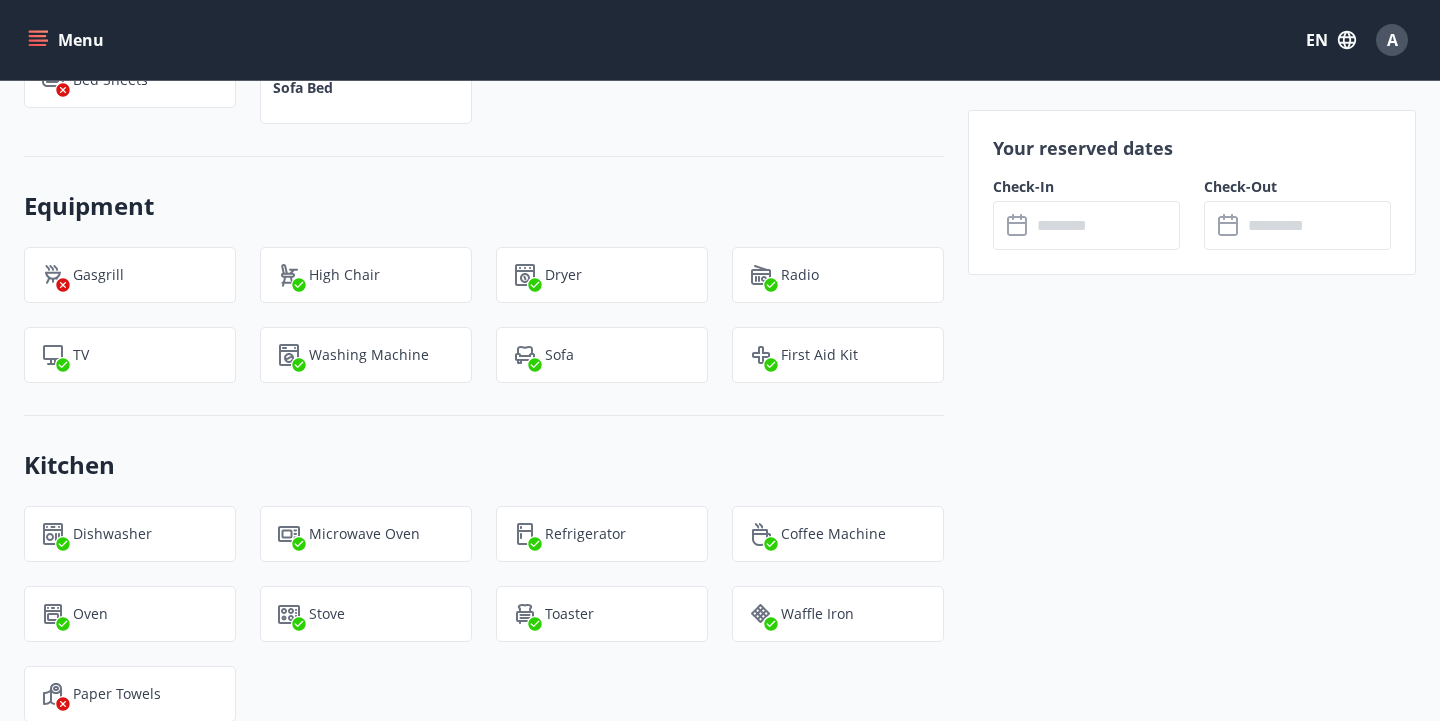 click at bounding box center (1105, 225) 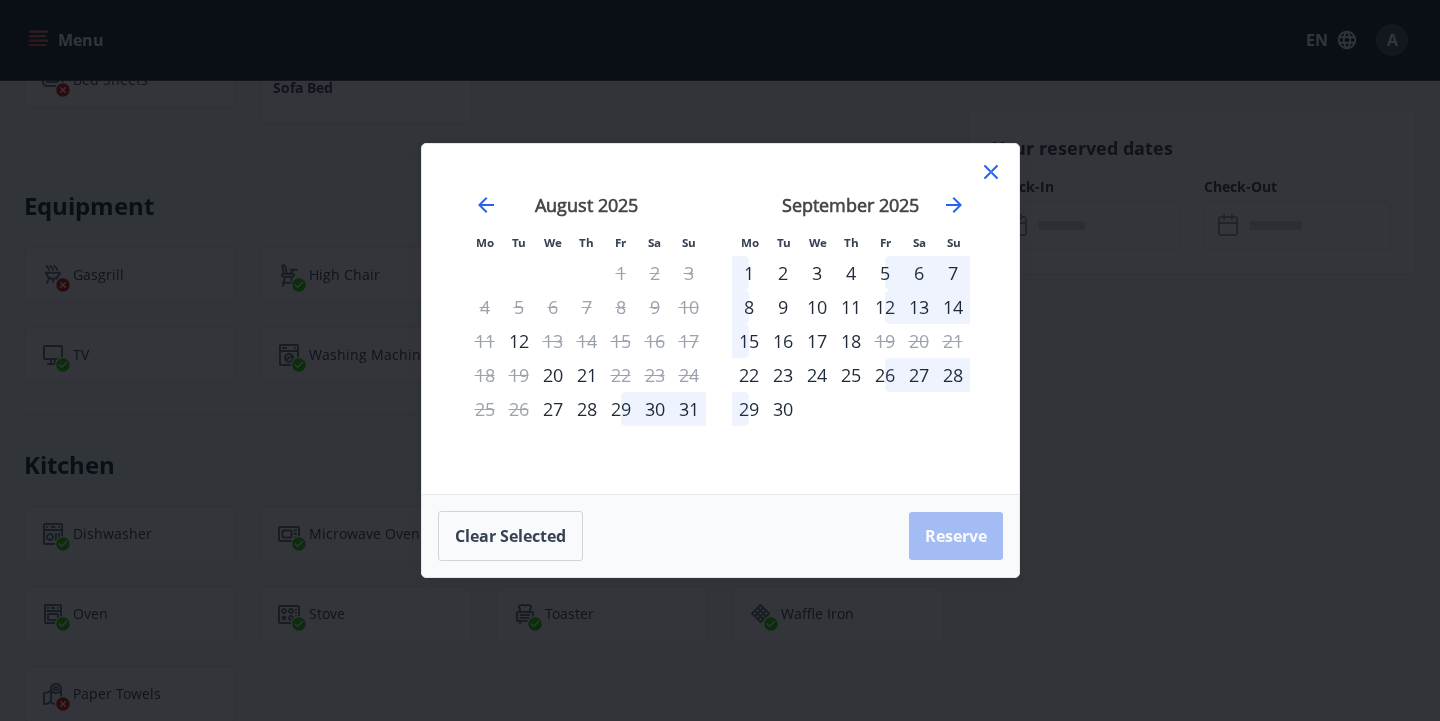 click on "30" at bounding box center (655, 409) 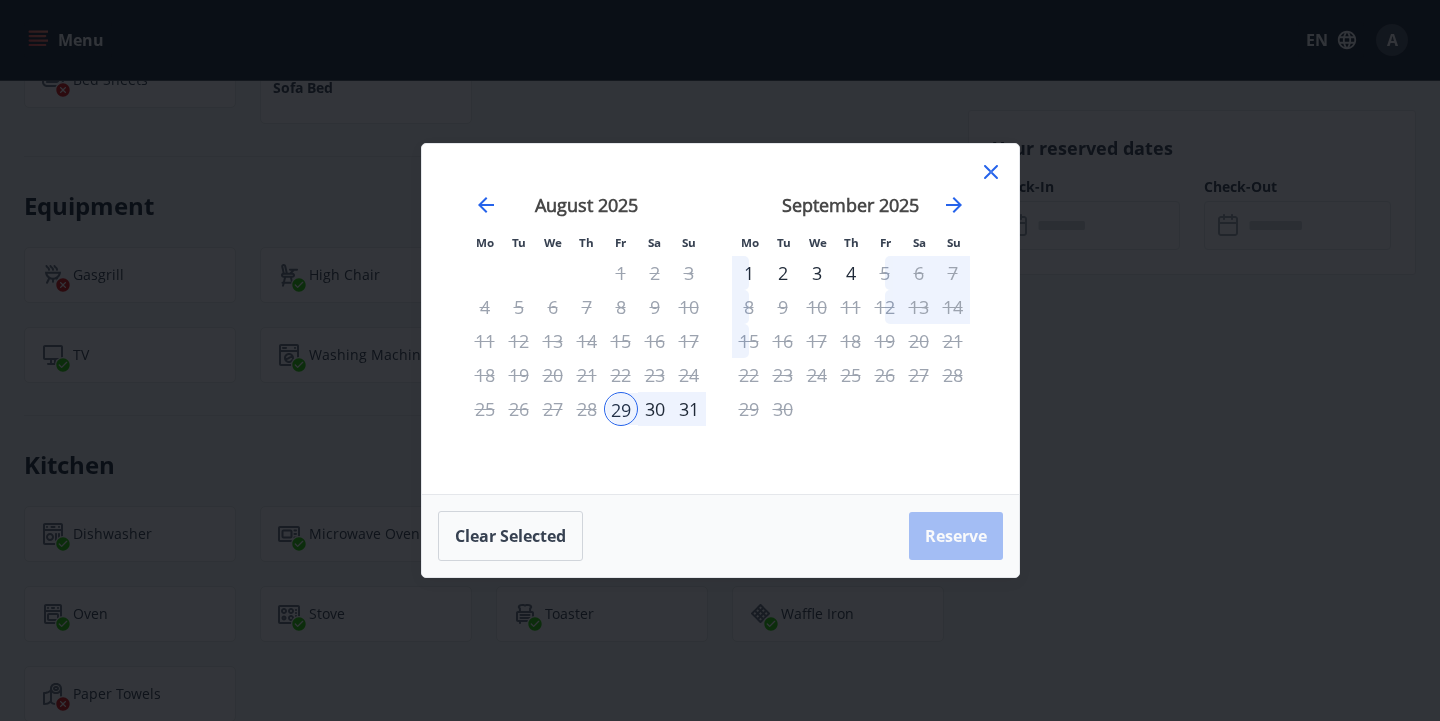 click on "31" at bounding box center [689, 409] 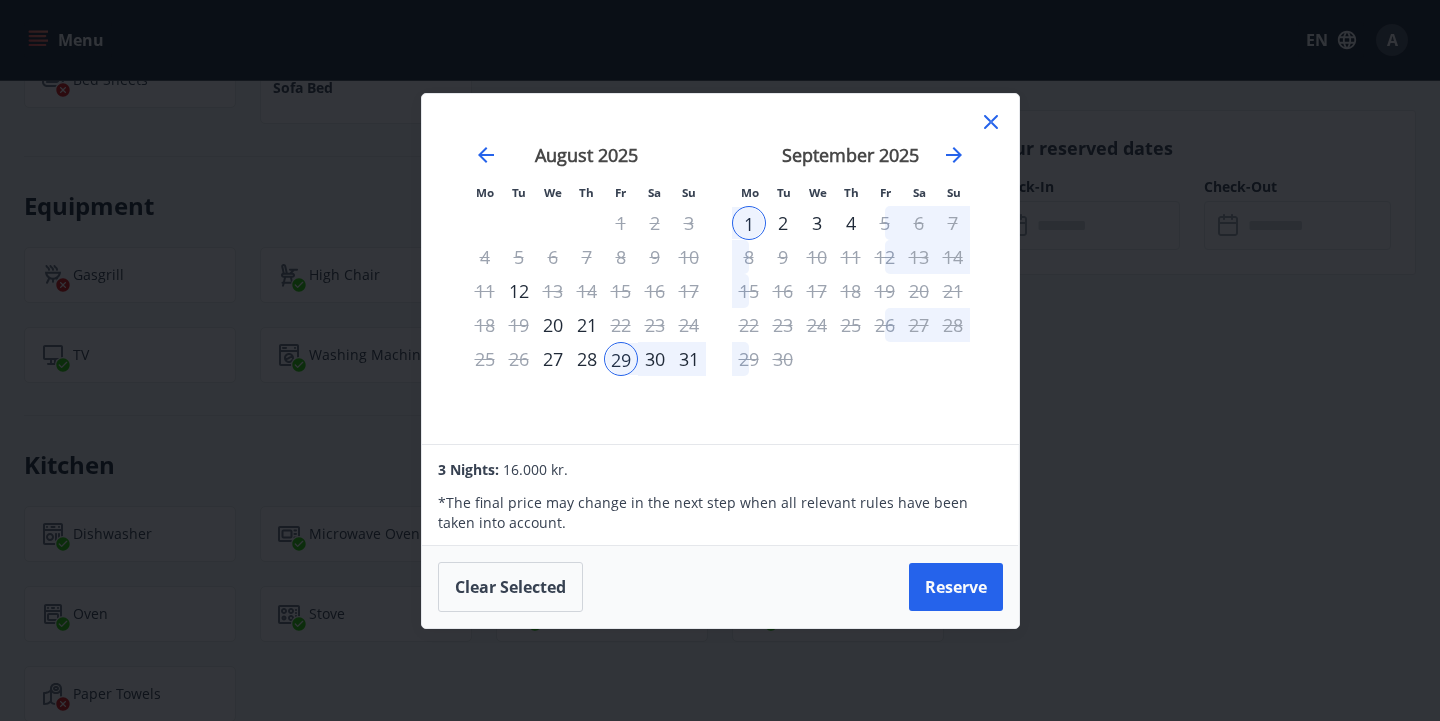 click 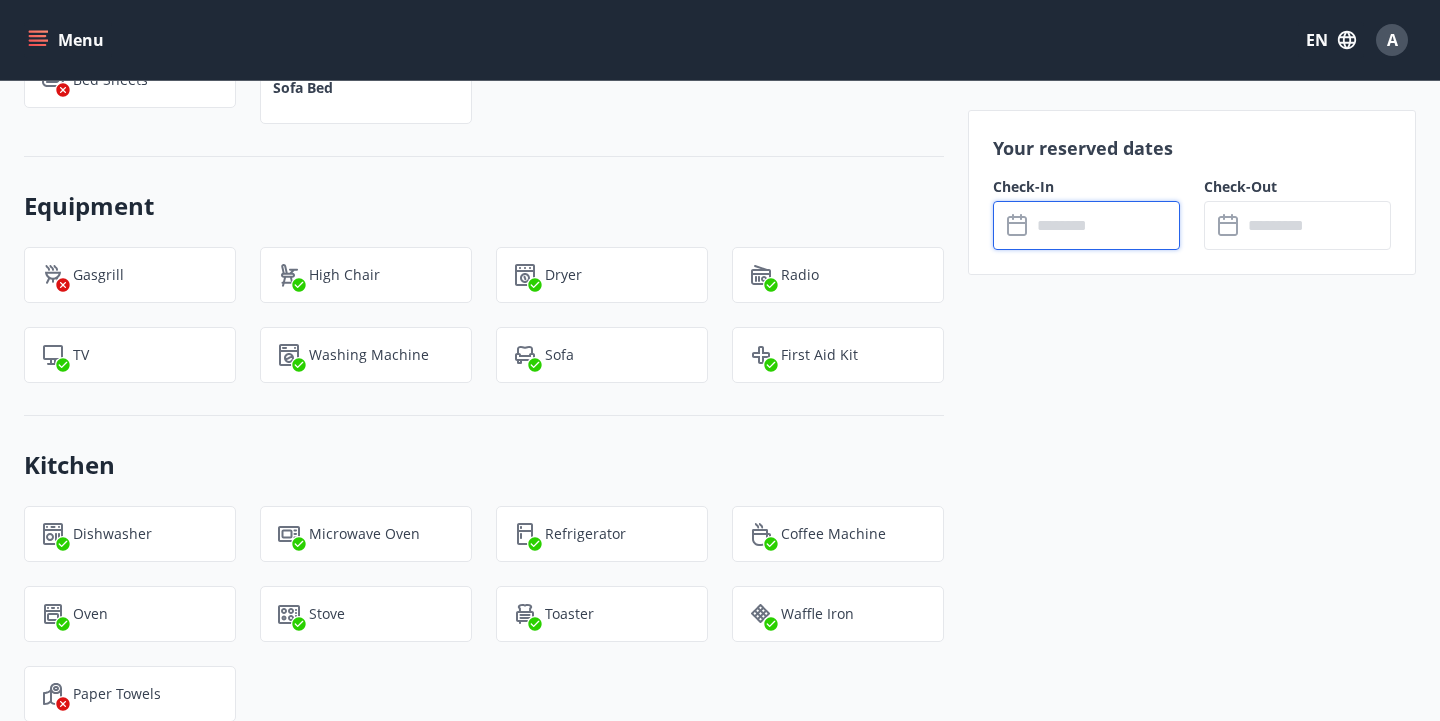 click at bounding box center [1105, 225] 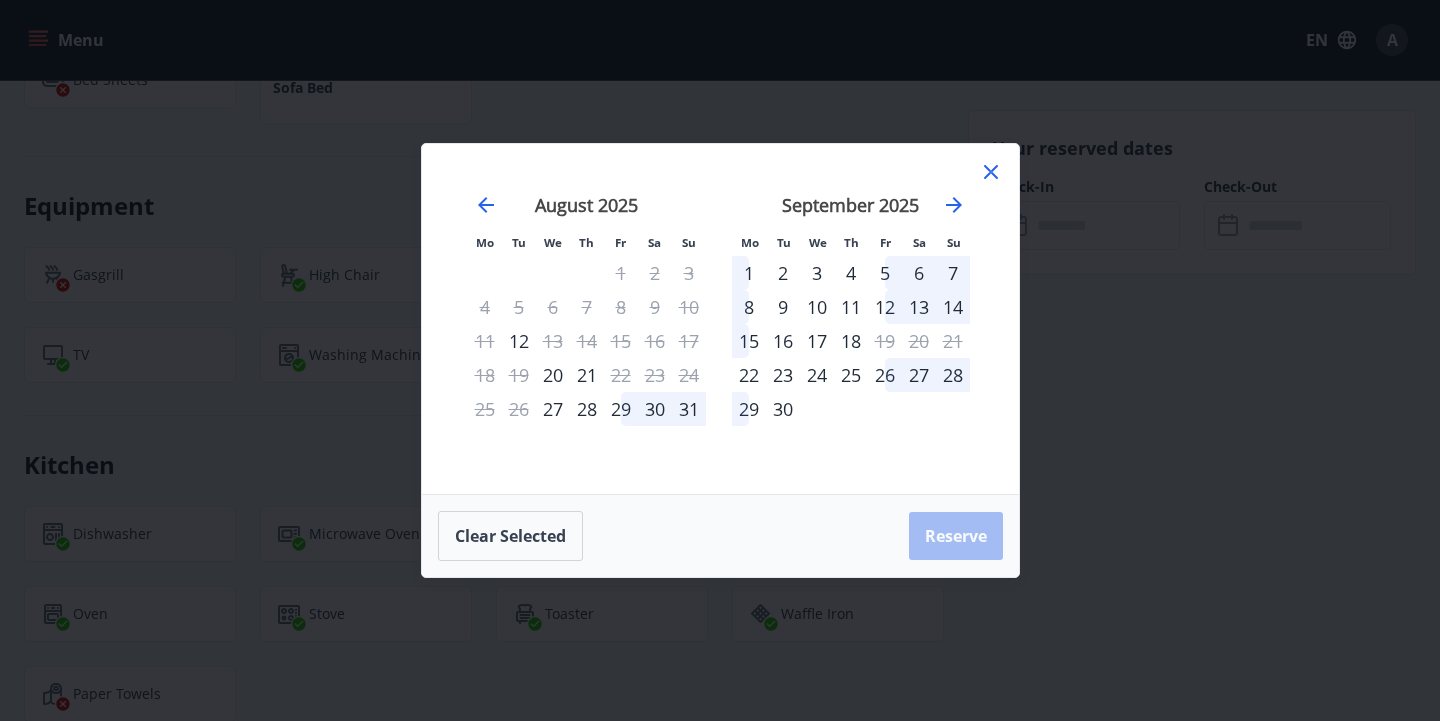 click on "29" at bounding box center [621, 409] 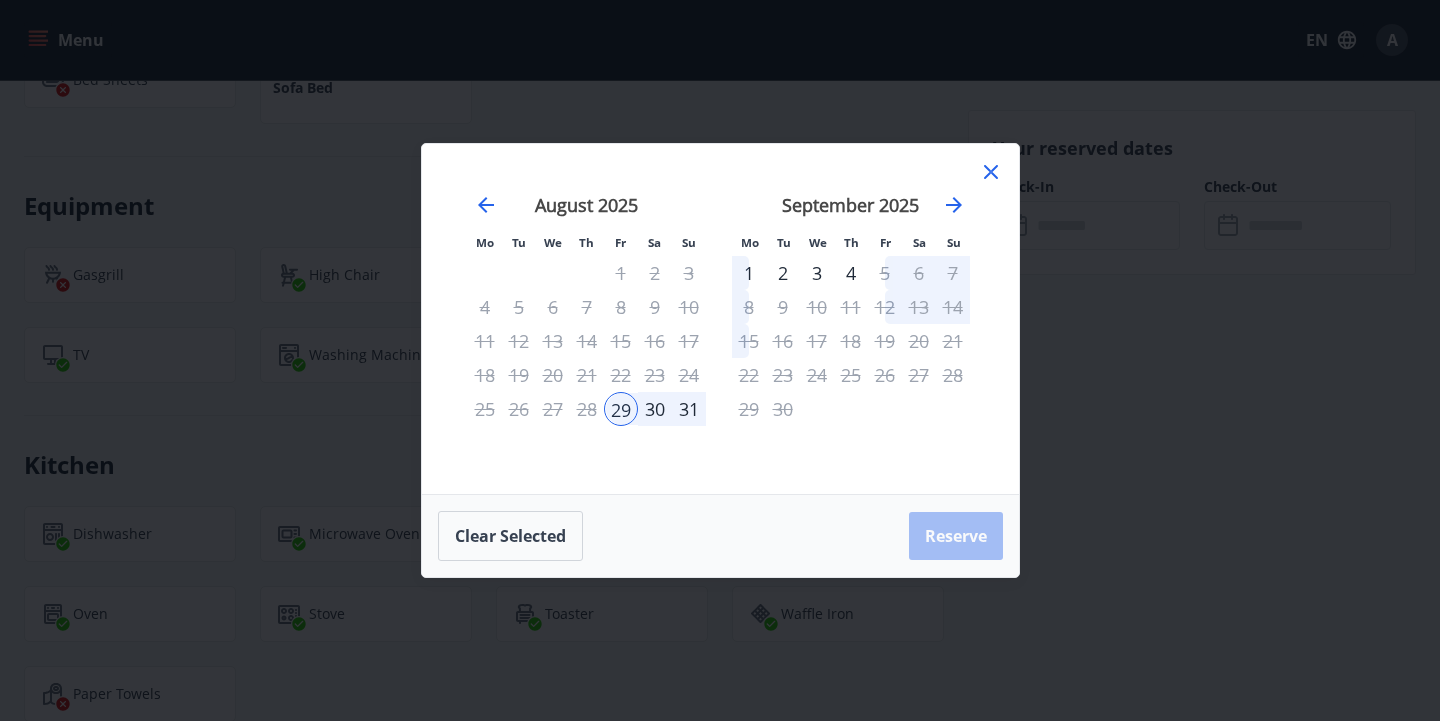 click on "31" at bounding box center [689, 409] 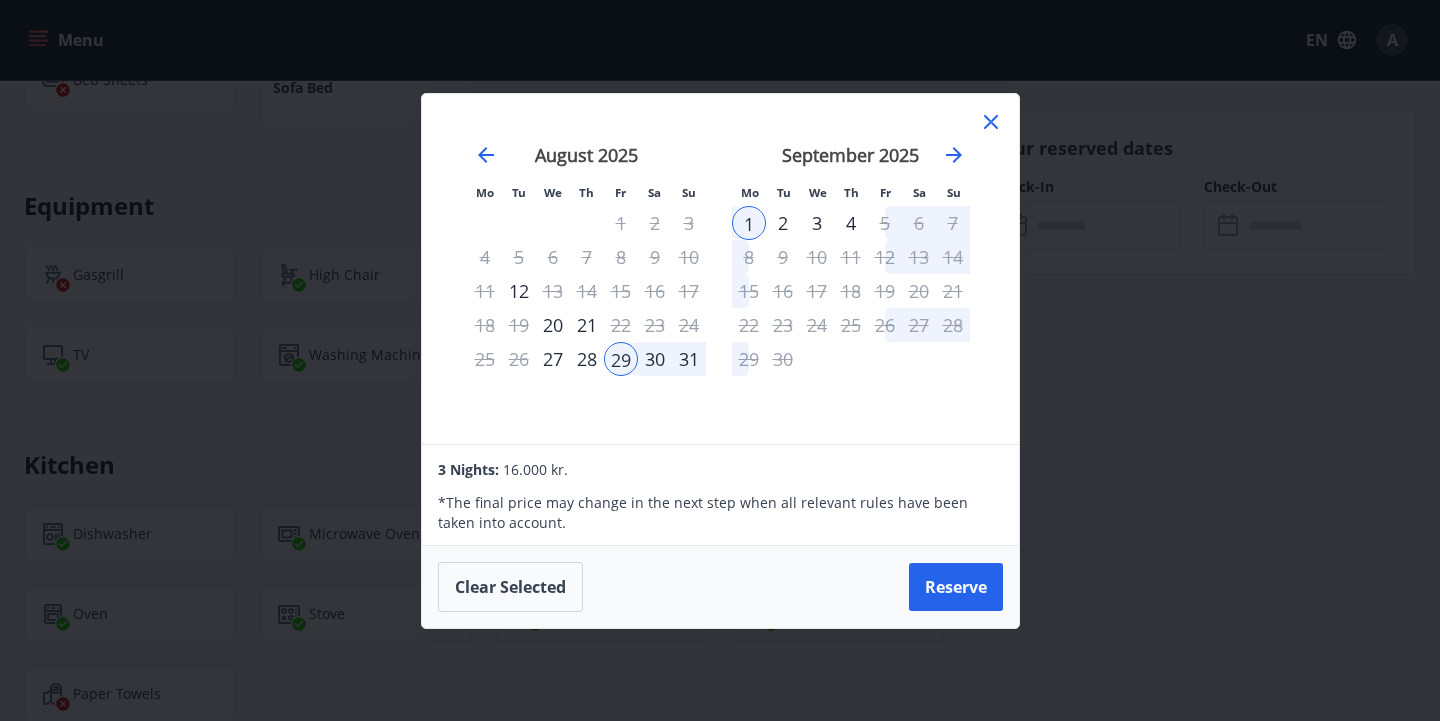 click on "16.000 kr." at bounding box center [535, 469] 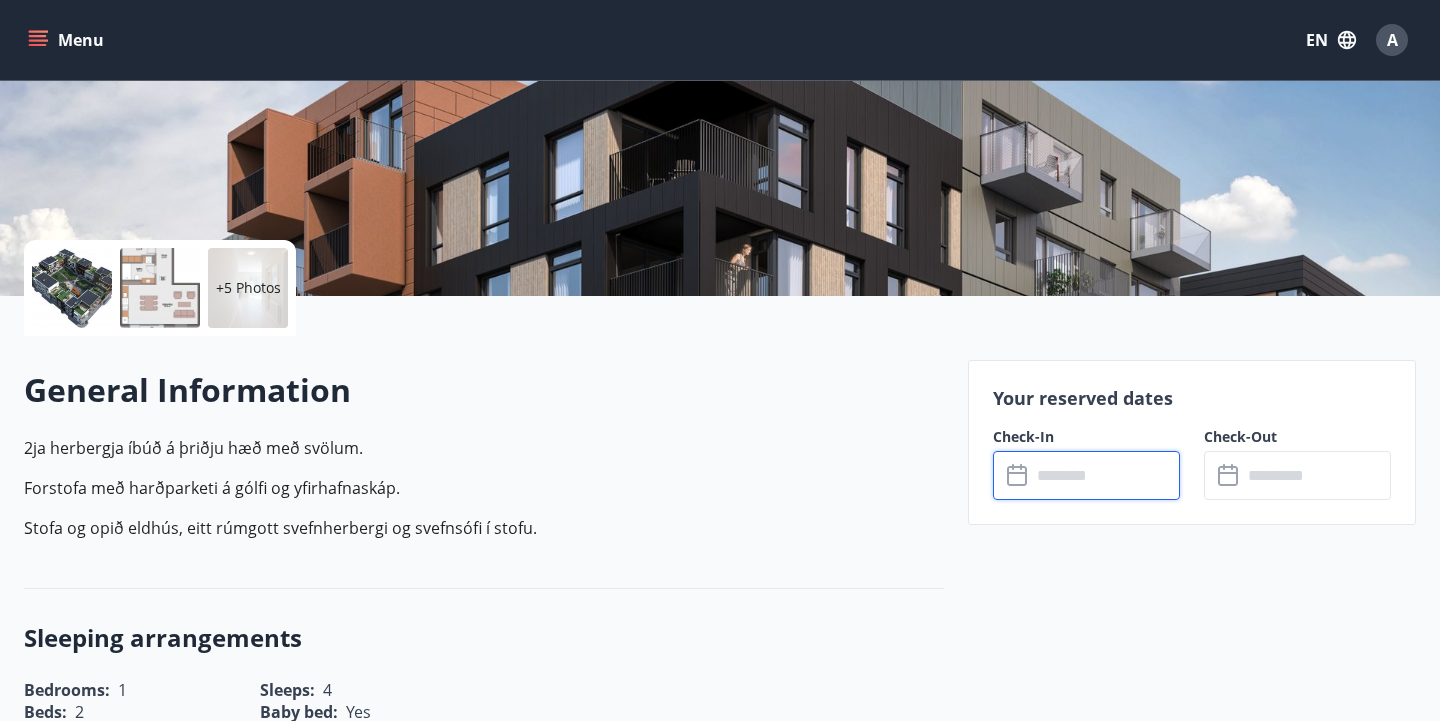 scroll, scrollTop: 0, scrollLeft: 0, axis: both 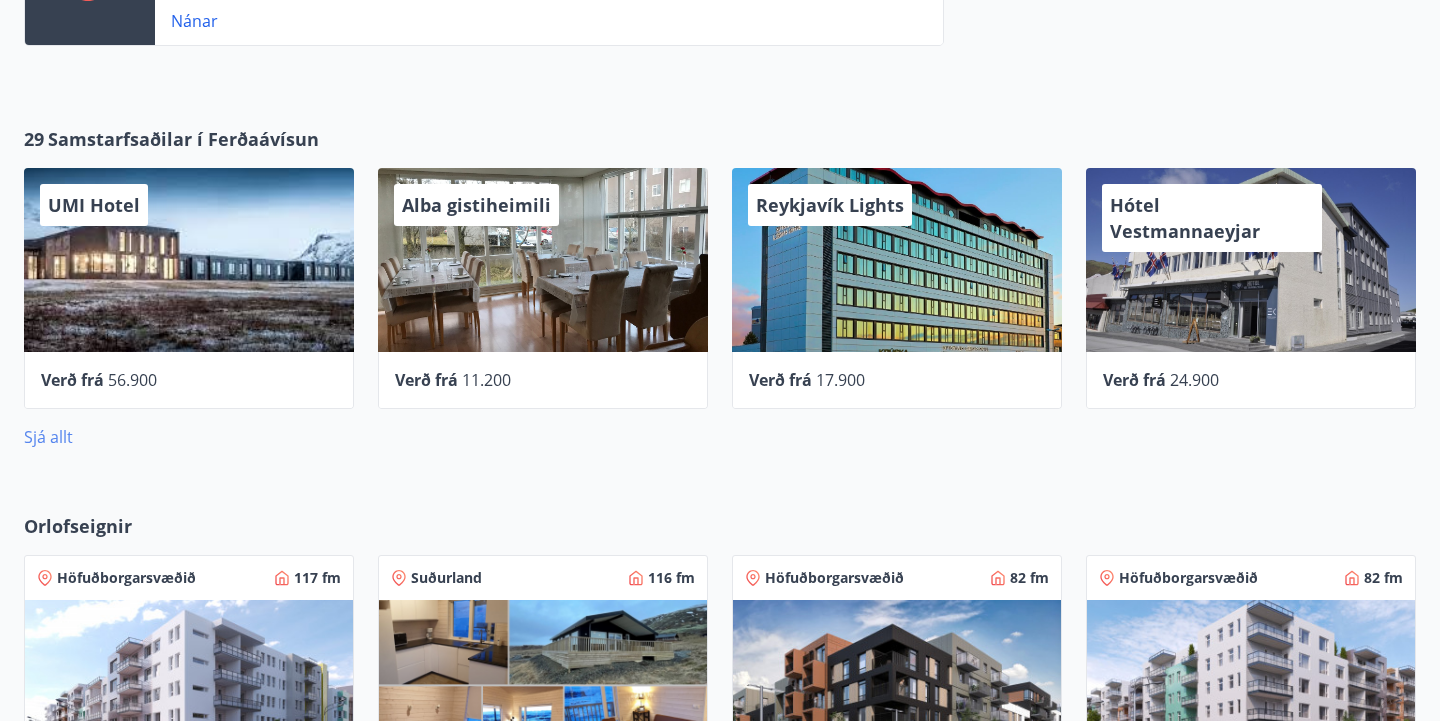 click on "Sjá allt" at bounding box center [48, 437] 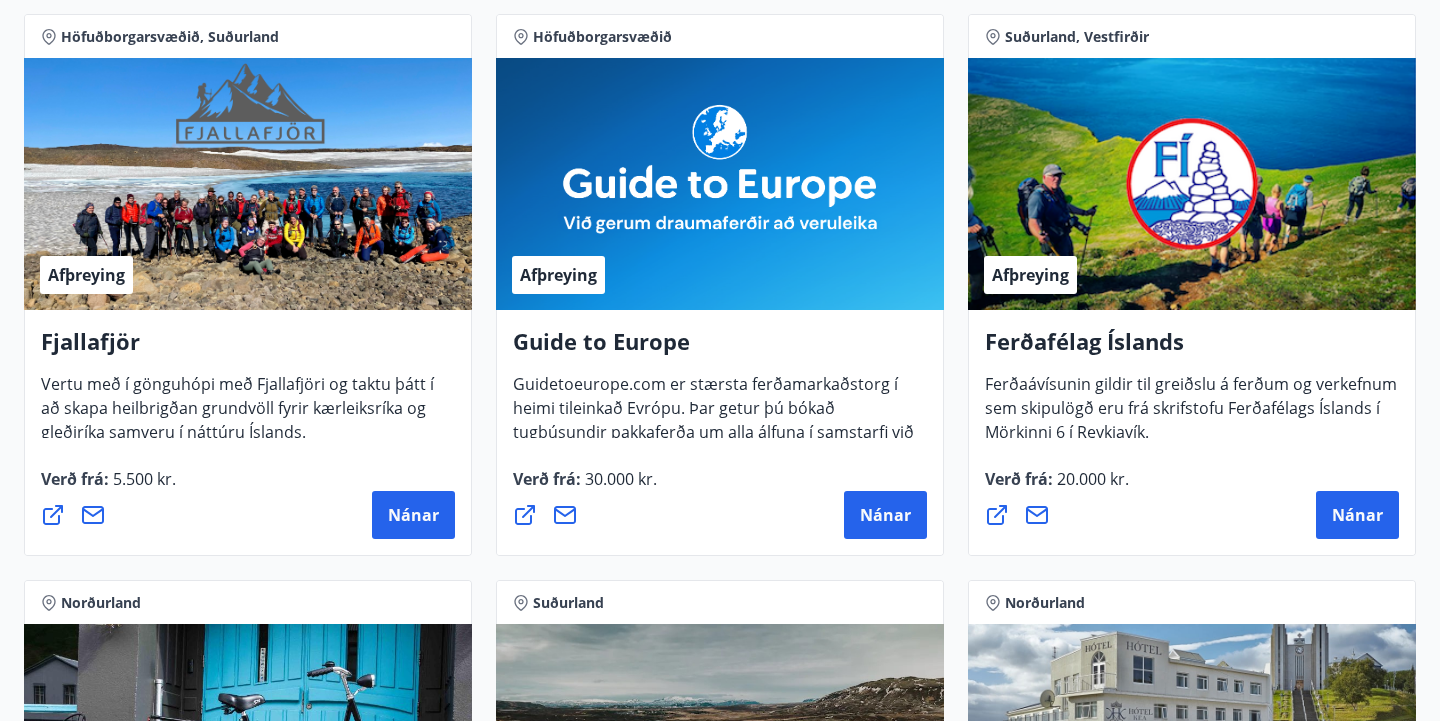scroll, scrollTop: 383, scrollLeft: 0, axis: vertical 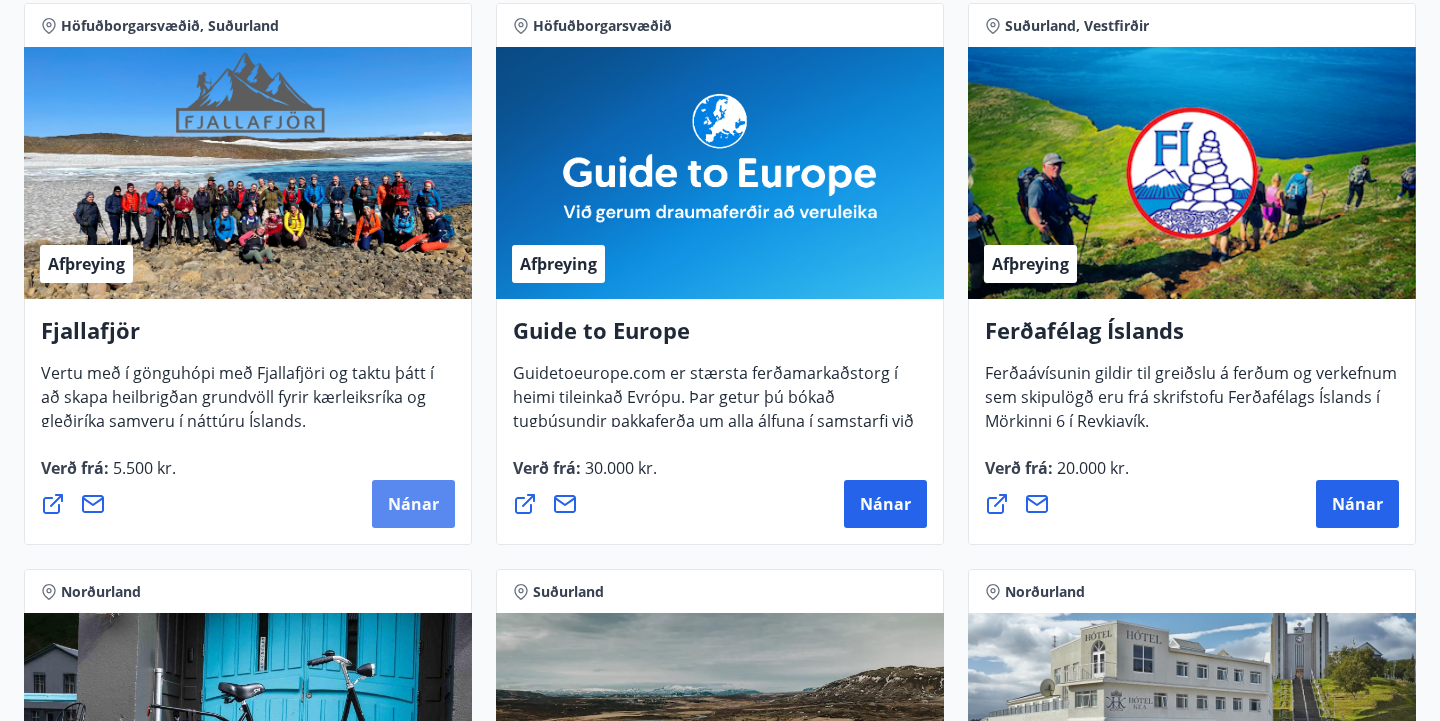 click on "Nánar" at bounding box center [413, 504] 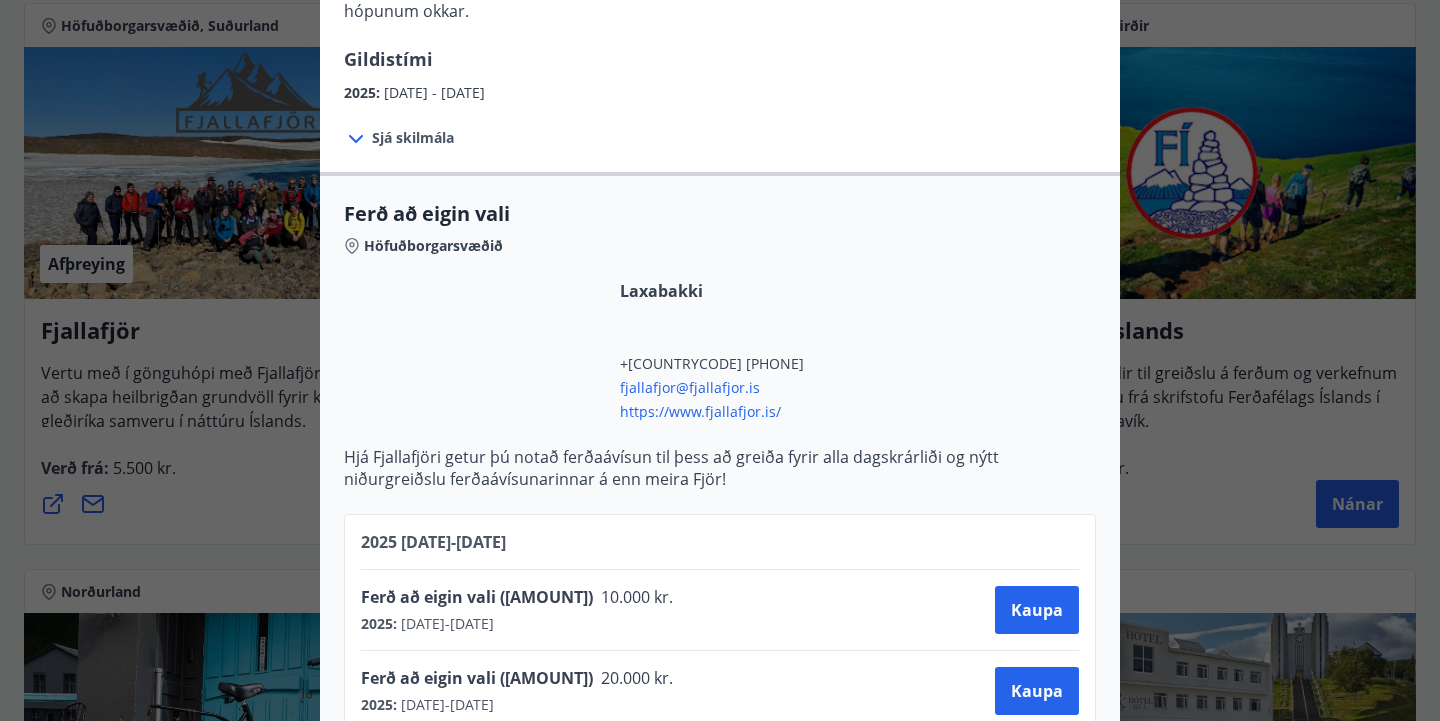 scroll, scrollTop: 0, scrollLeft: 0, axis: both 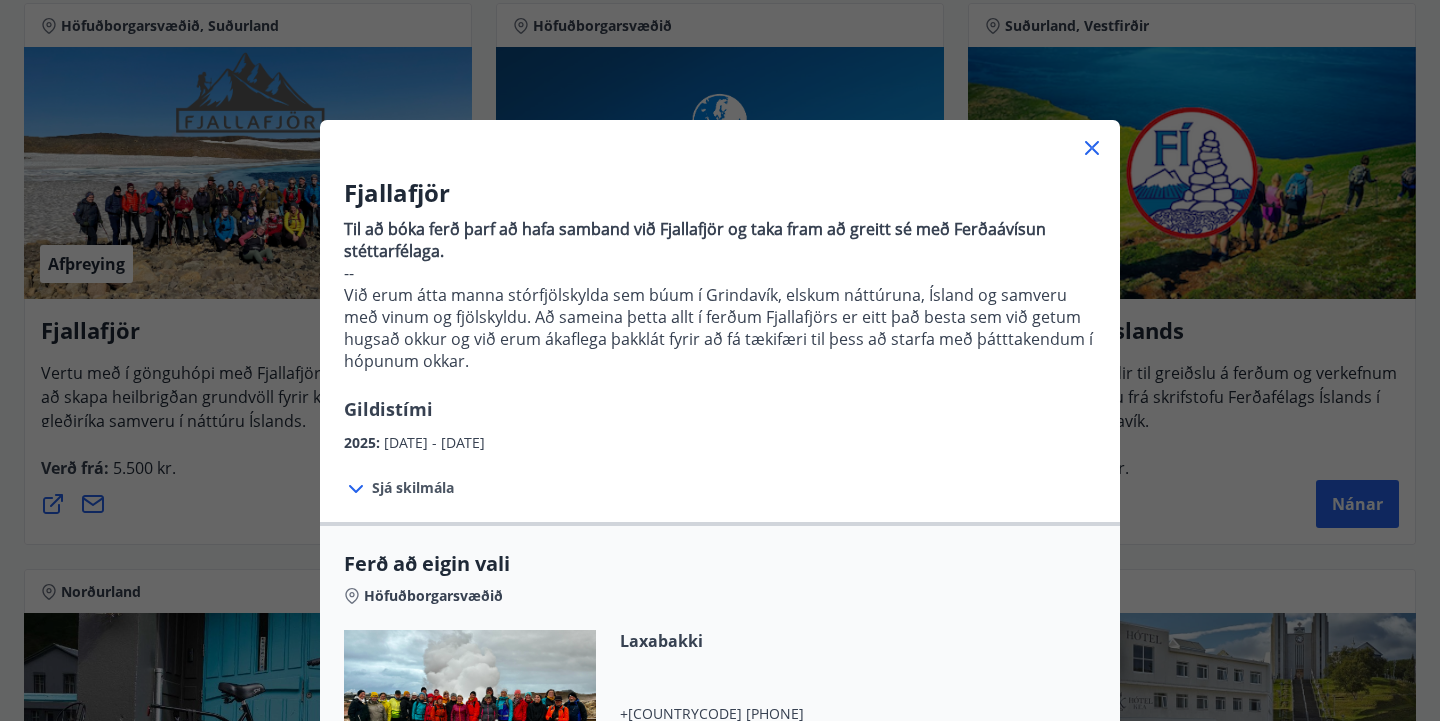 click 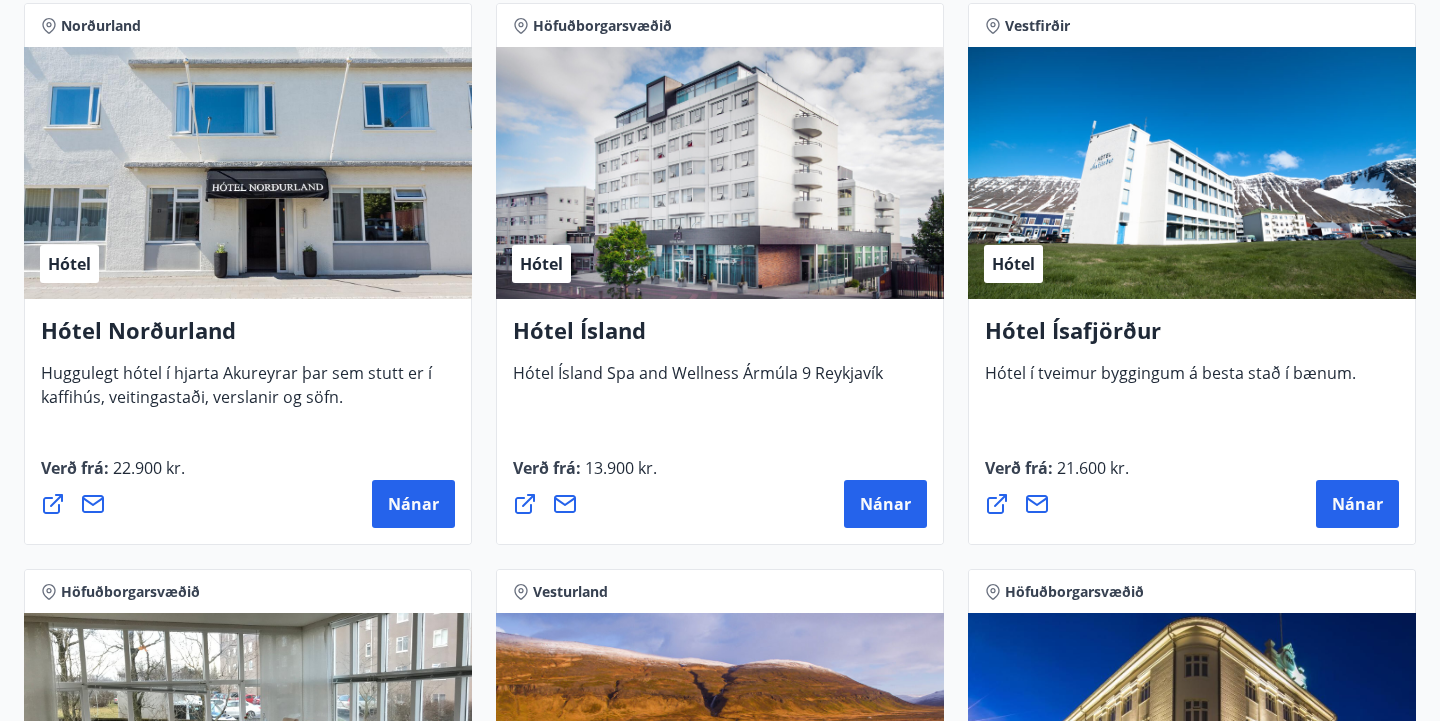 scroll, scrollTop: 3210, scrollLeft: 0, axis: vertical 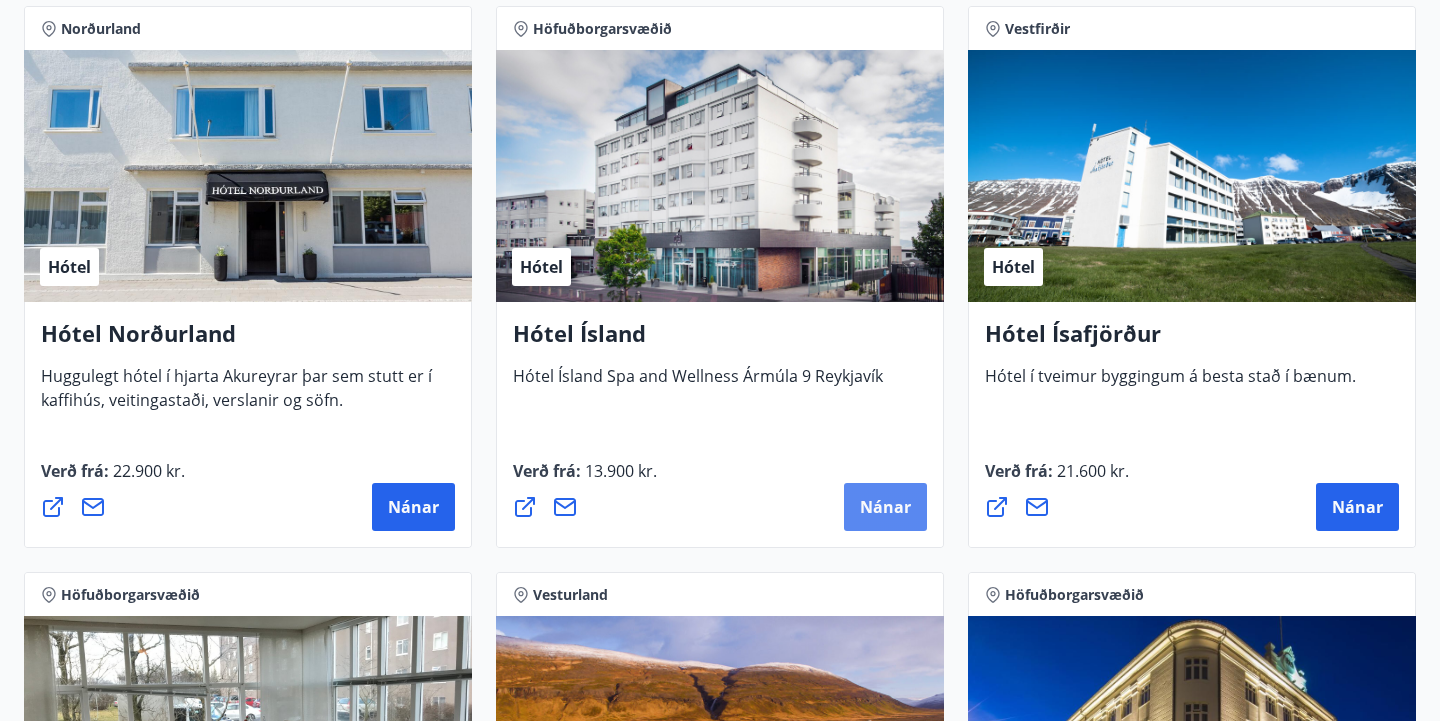 click on "Nánar" at bounding box center [885, 507] 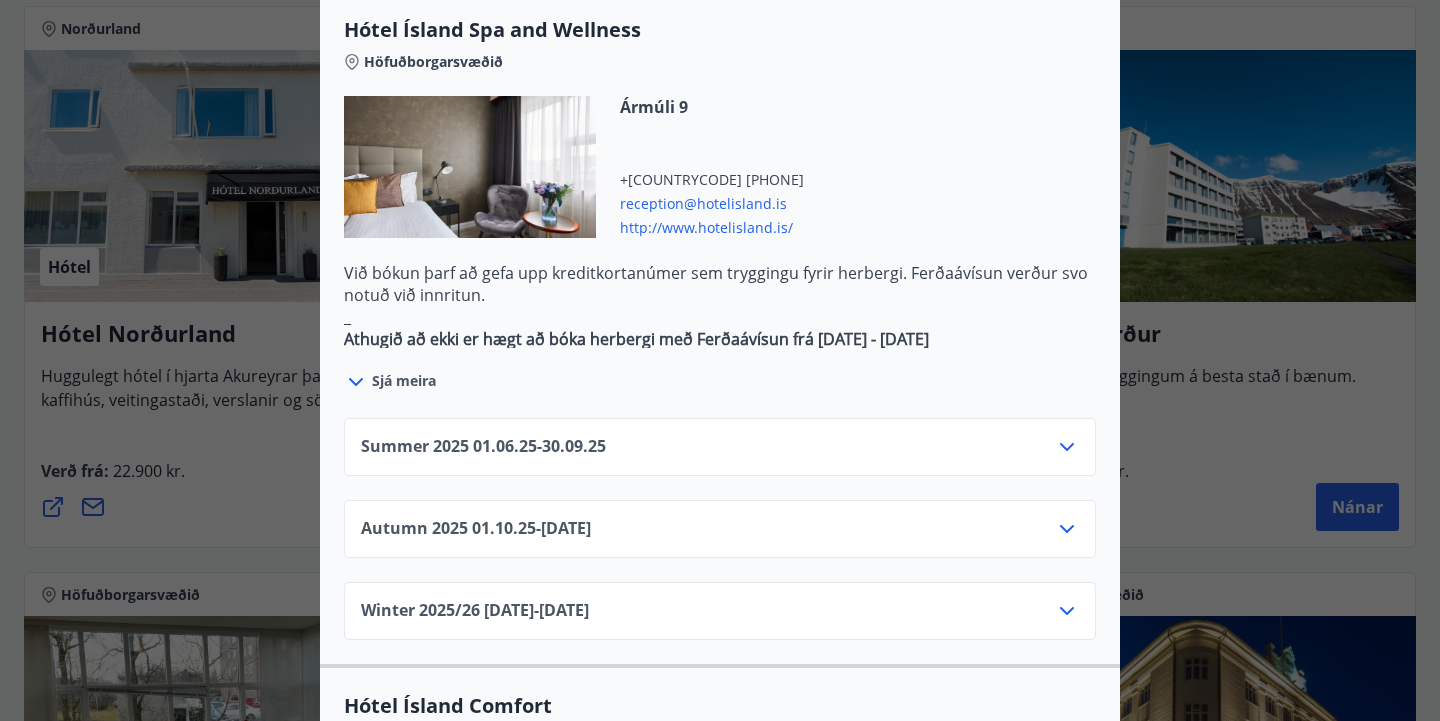 scroll, scrollTop: 1087, scrollLeft: 0, axis: vertical 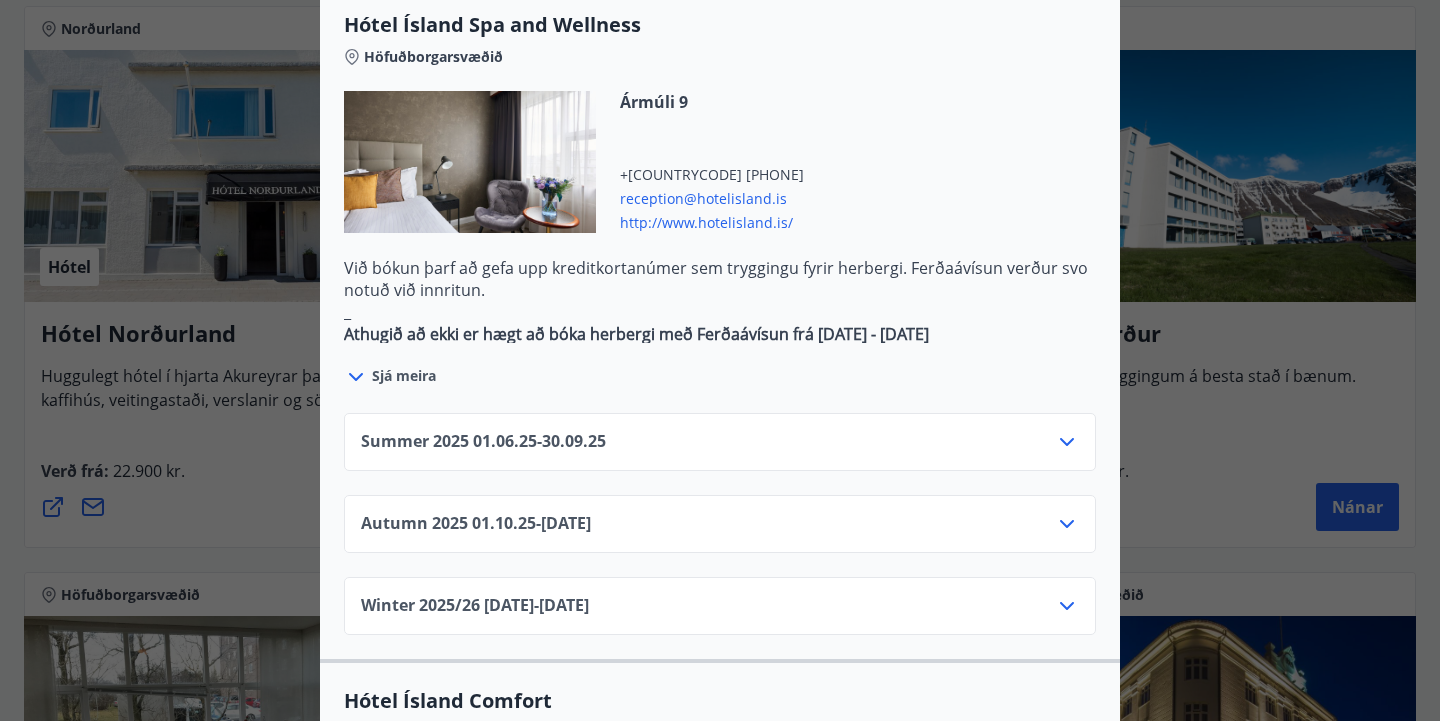 click on "Summer 2025   01.06.25  -  30.09.25" at bounding box center [720, 450] 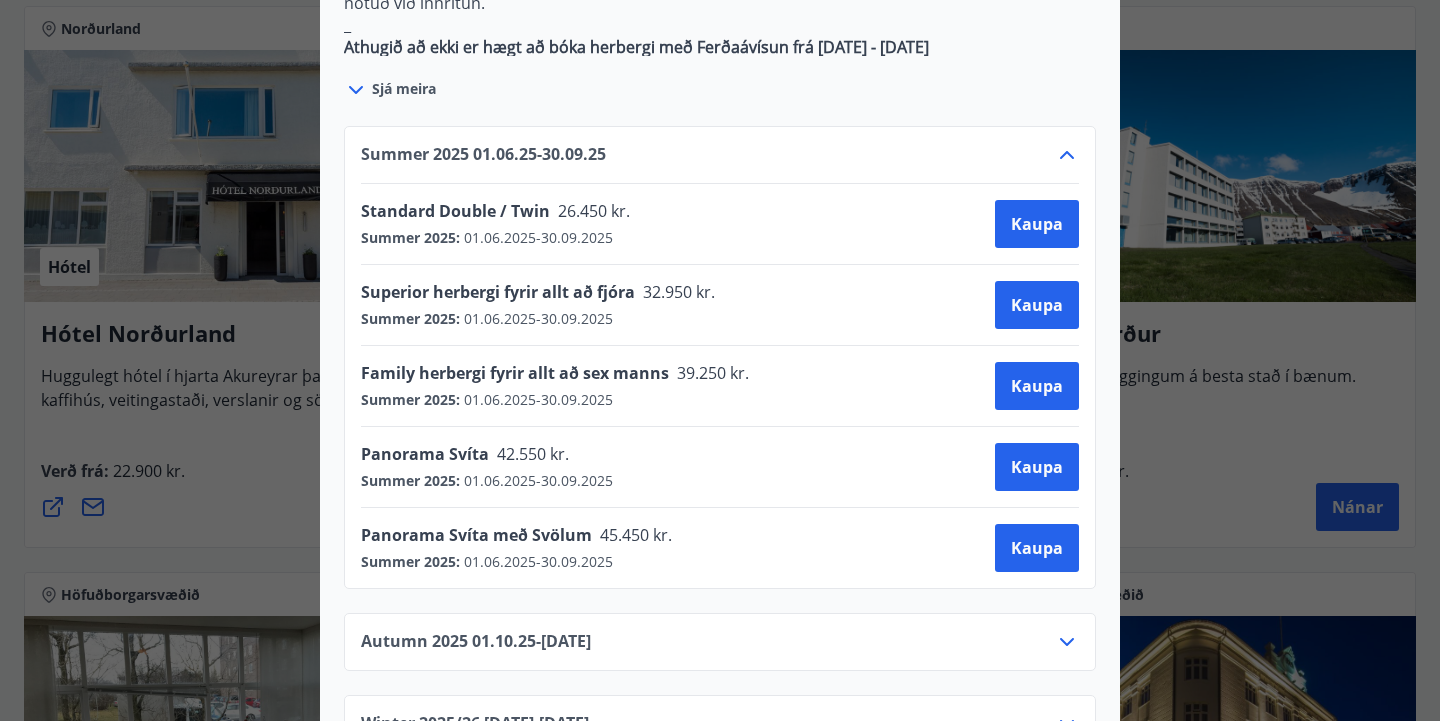 scroll, scrollTop: 1361, scrollLeft: 0, axis: vertical 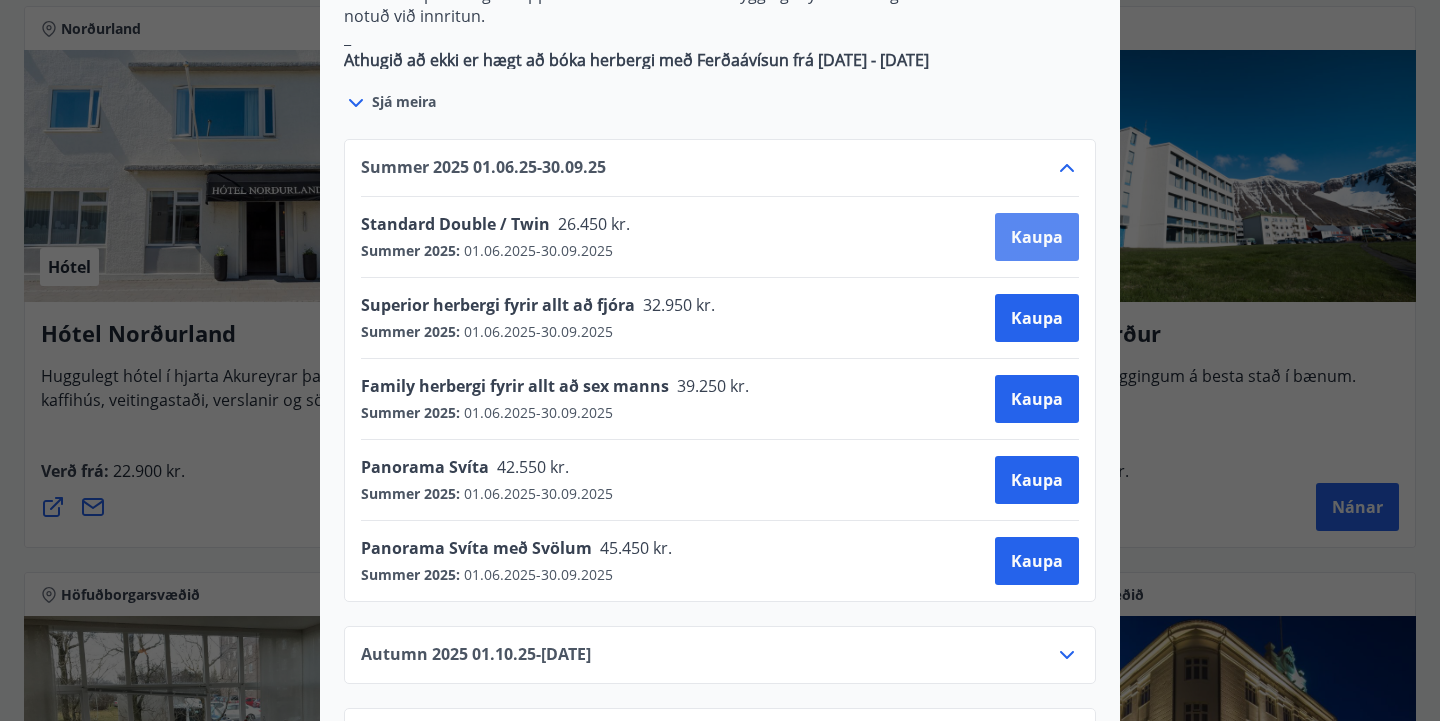 click on "Kaupa" at bounding box center [1037, 237] 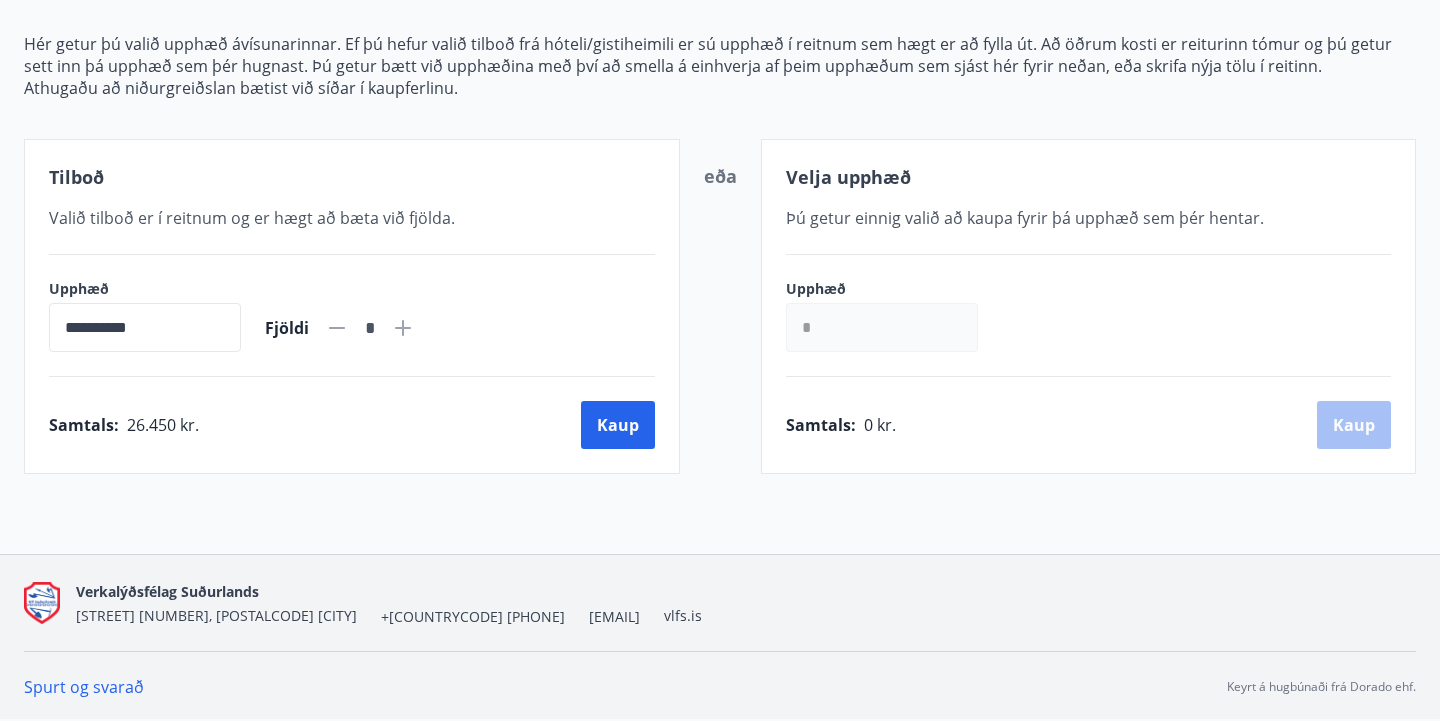scroll, scrollTop: 234, scrollLeft: 0, axis: vertical 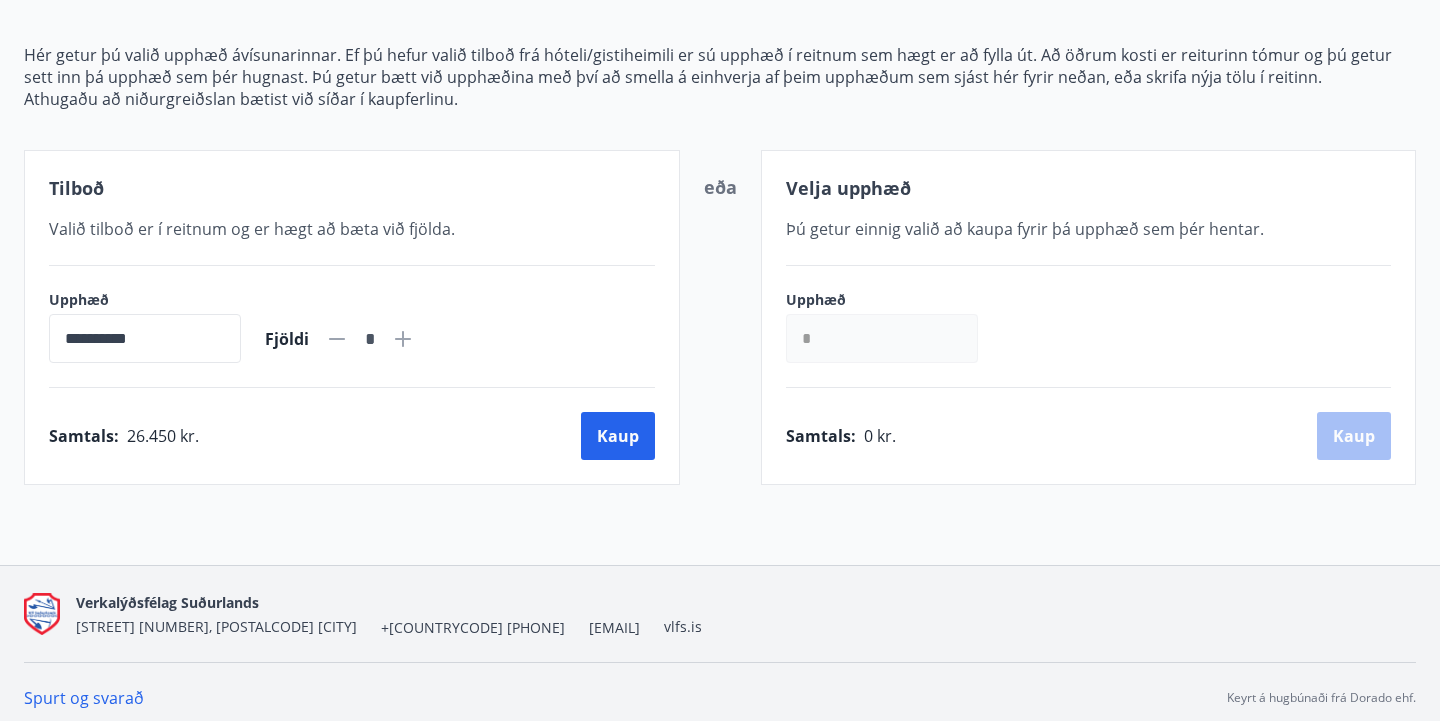 click on "**********" at bounding box center [145, 338] 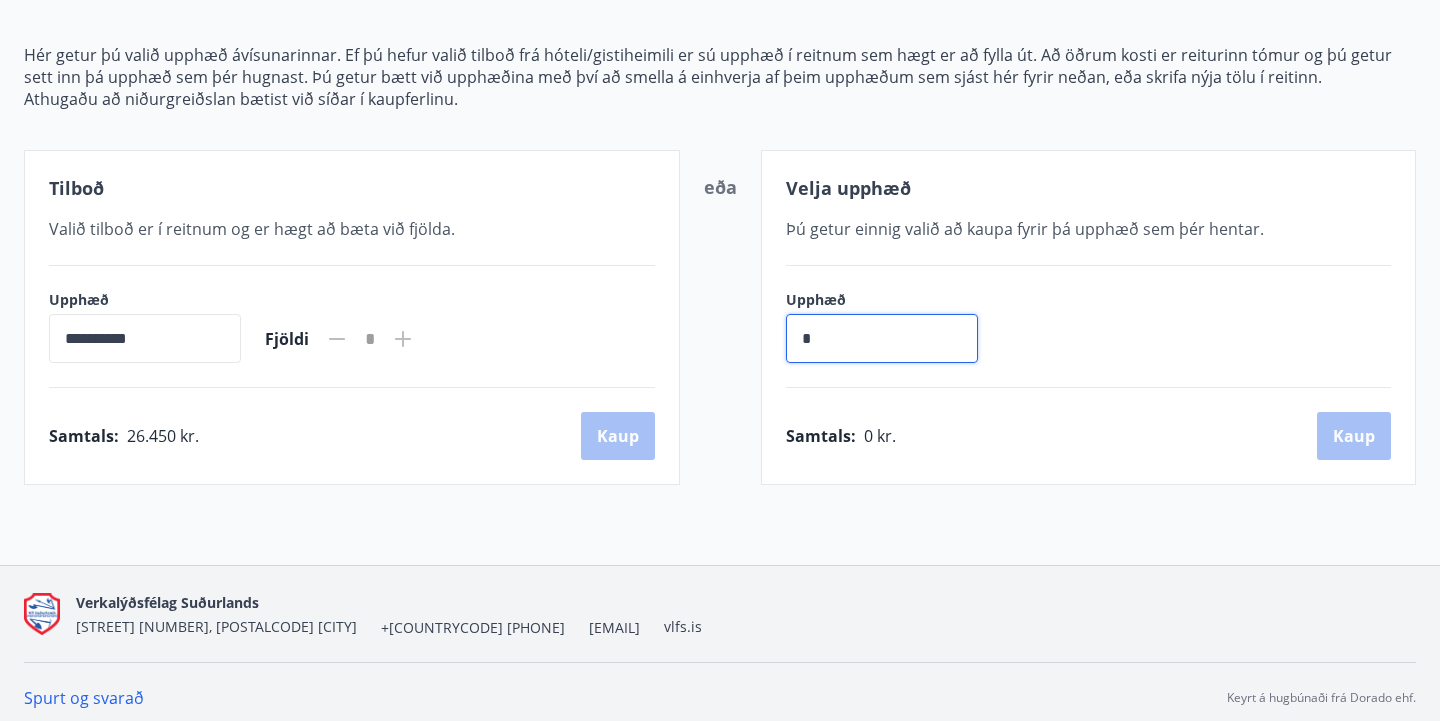 click on "**********" at bounding box center [720, 317] 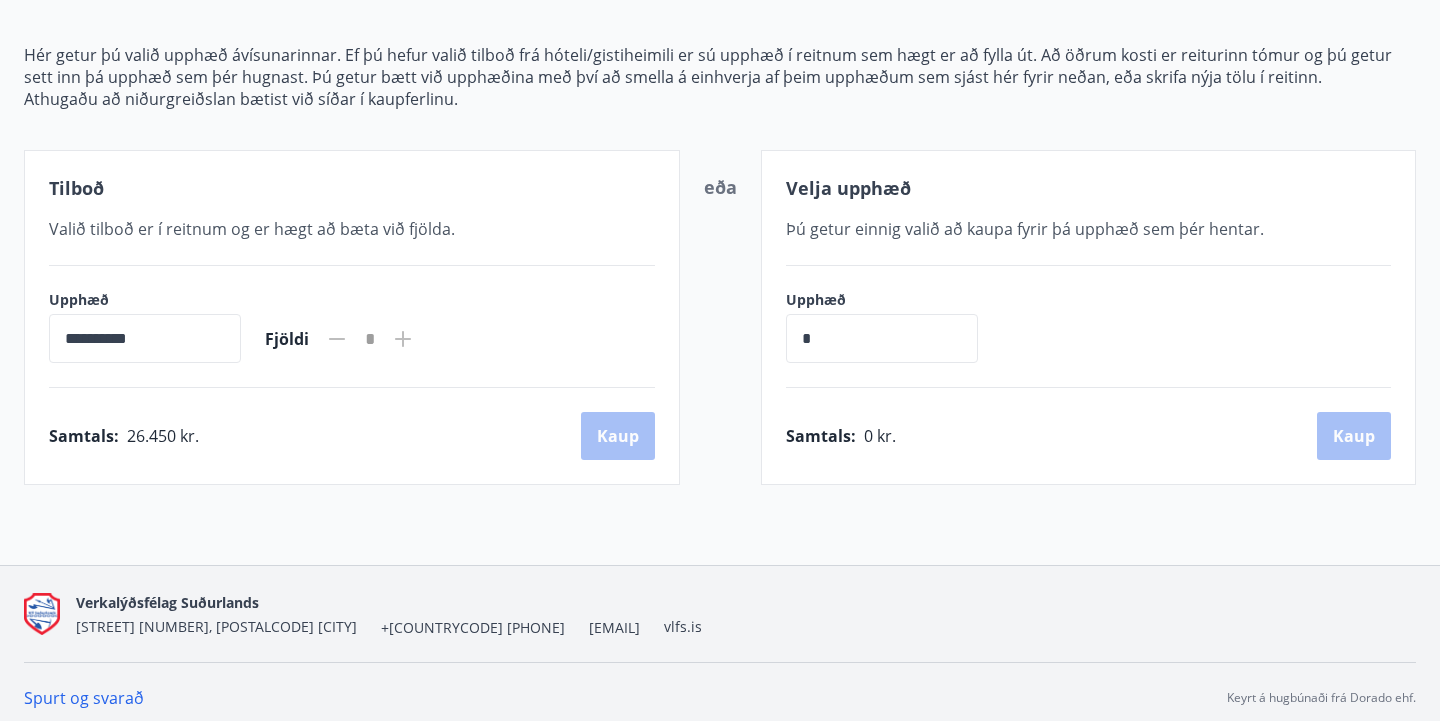 click on "**********" at bounding box center (145, 338) 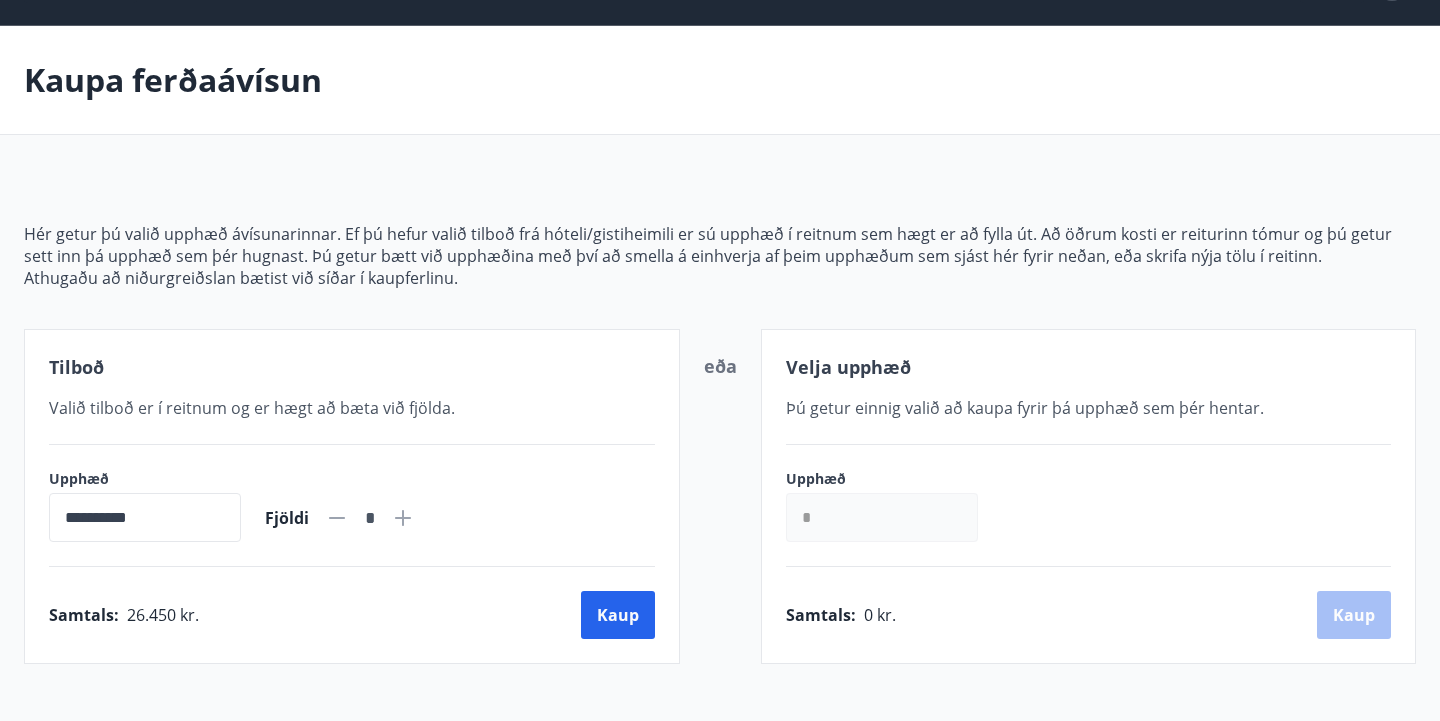 scroll, scrollTop: 141, scrollLeft: 0, axis: vertical 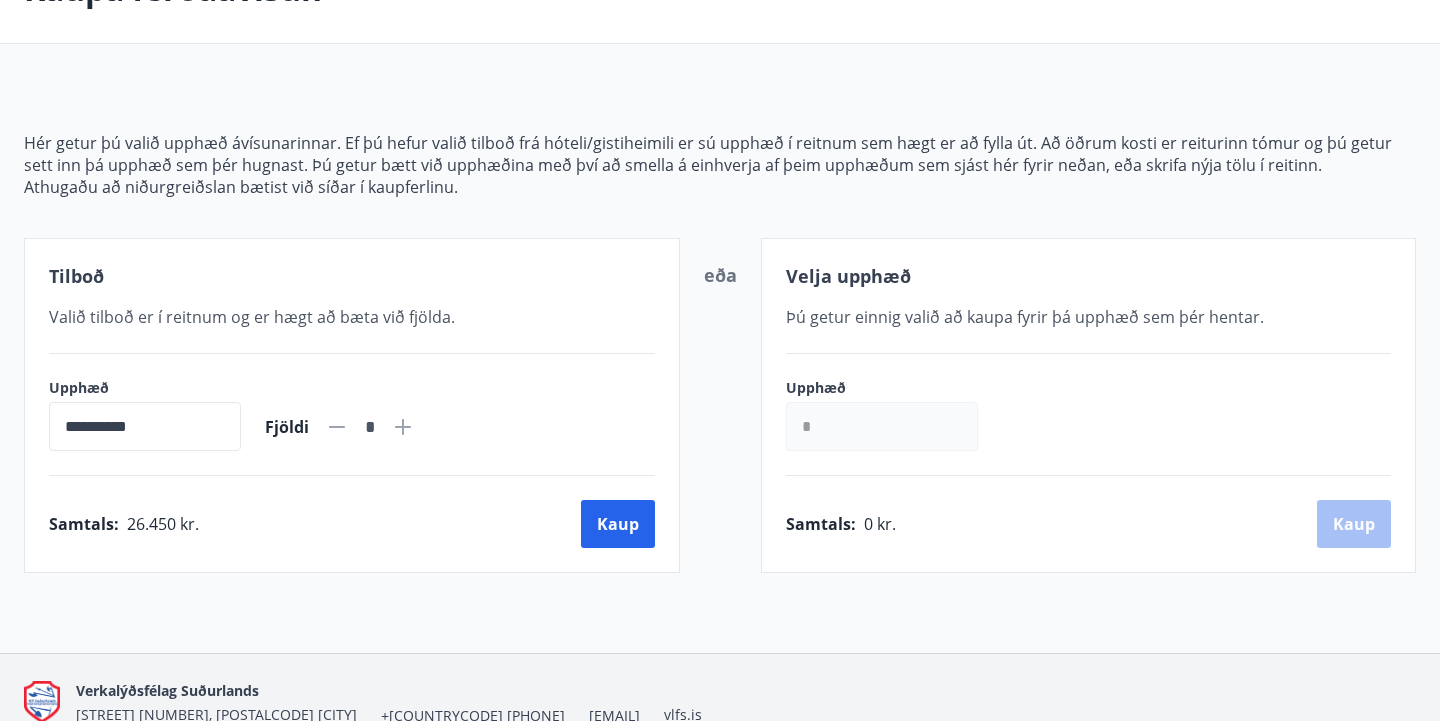 click on "**********" at bounding box center [145, 426] 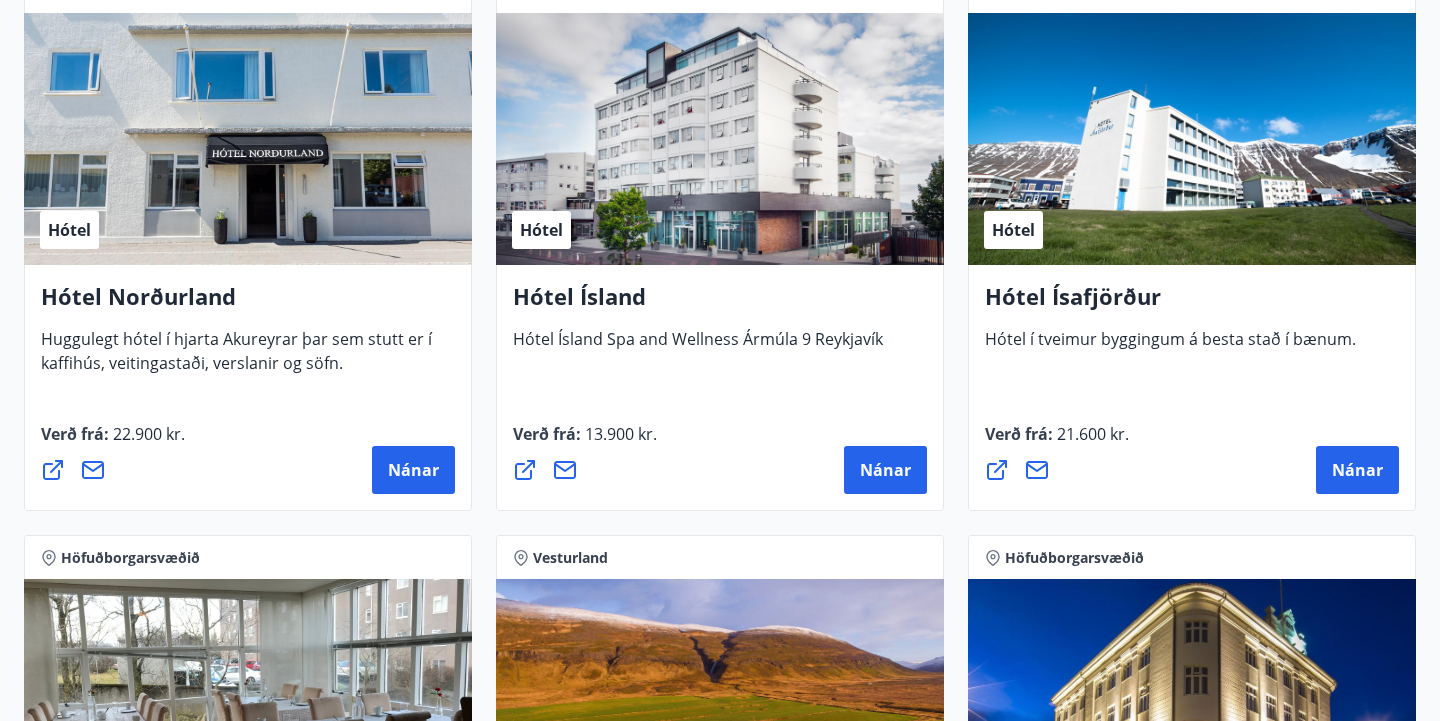 scroll, scrollTop: 3249, scrollLeft: 0, axis: vertical 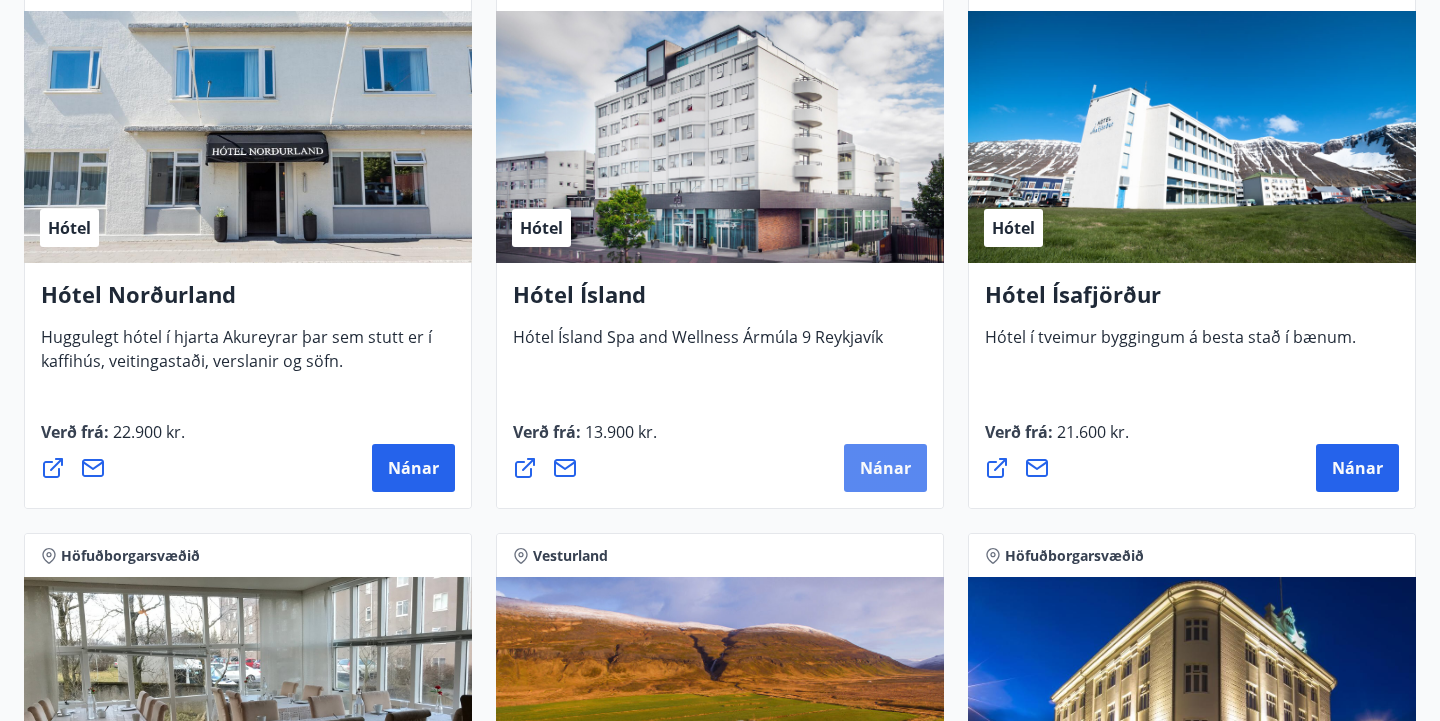 click on "Nánar" at bounding box center (885, 468) 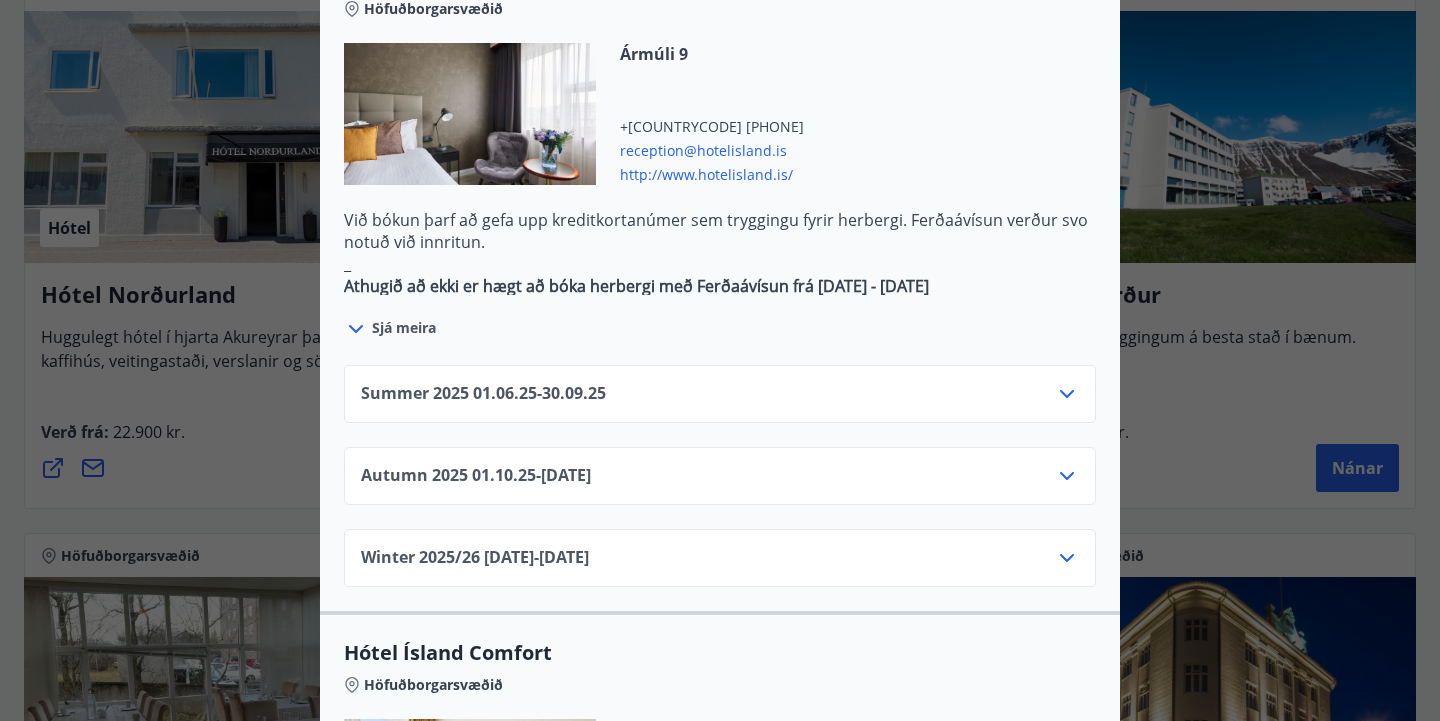 scroll, scrollTop: 1198, scrollLeft: 0, axis: vertical 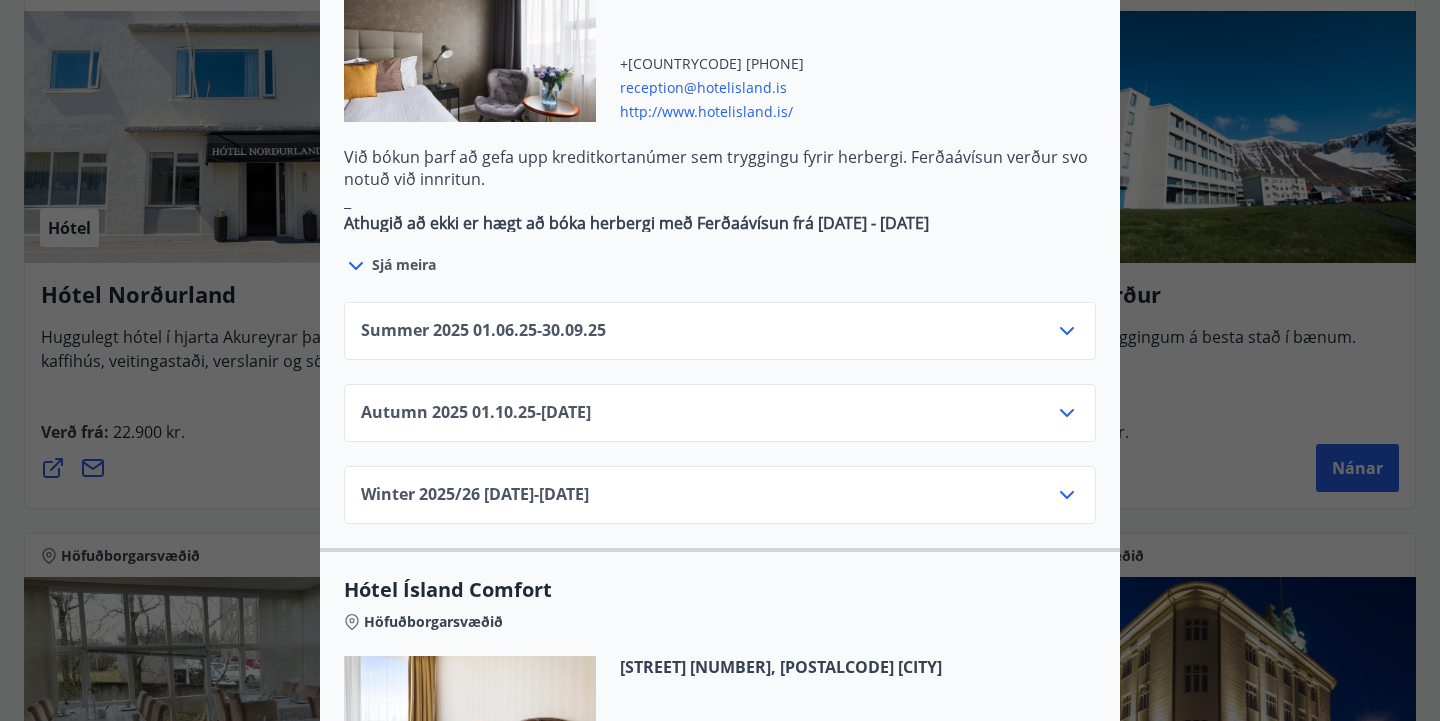 click on "Summer 2025   01.06.25  -  30.09.25" at bounding box center (720, 339) 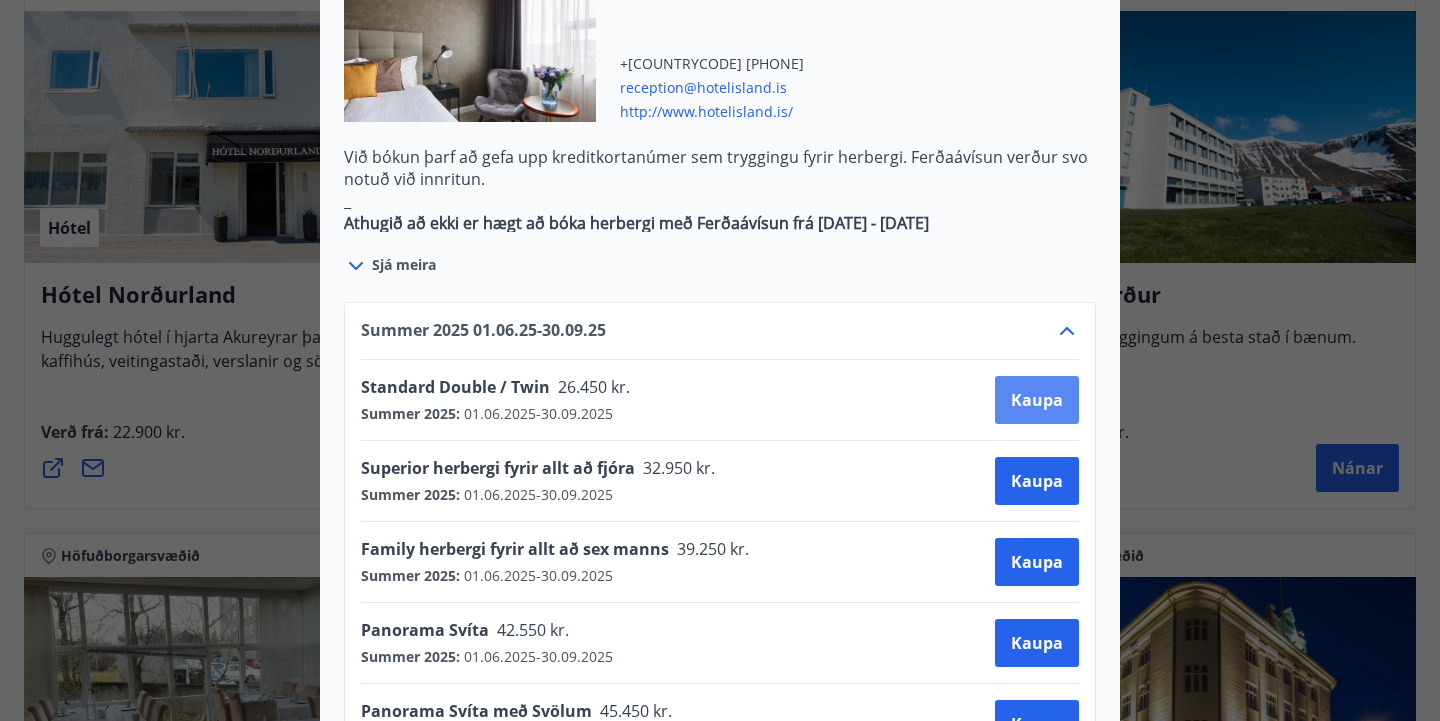 click on "Kaupa" at bounding box center [1037, 400] 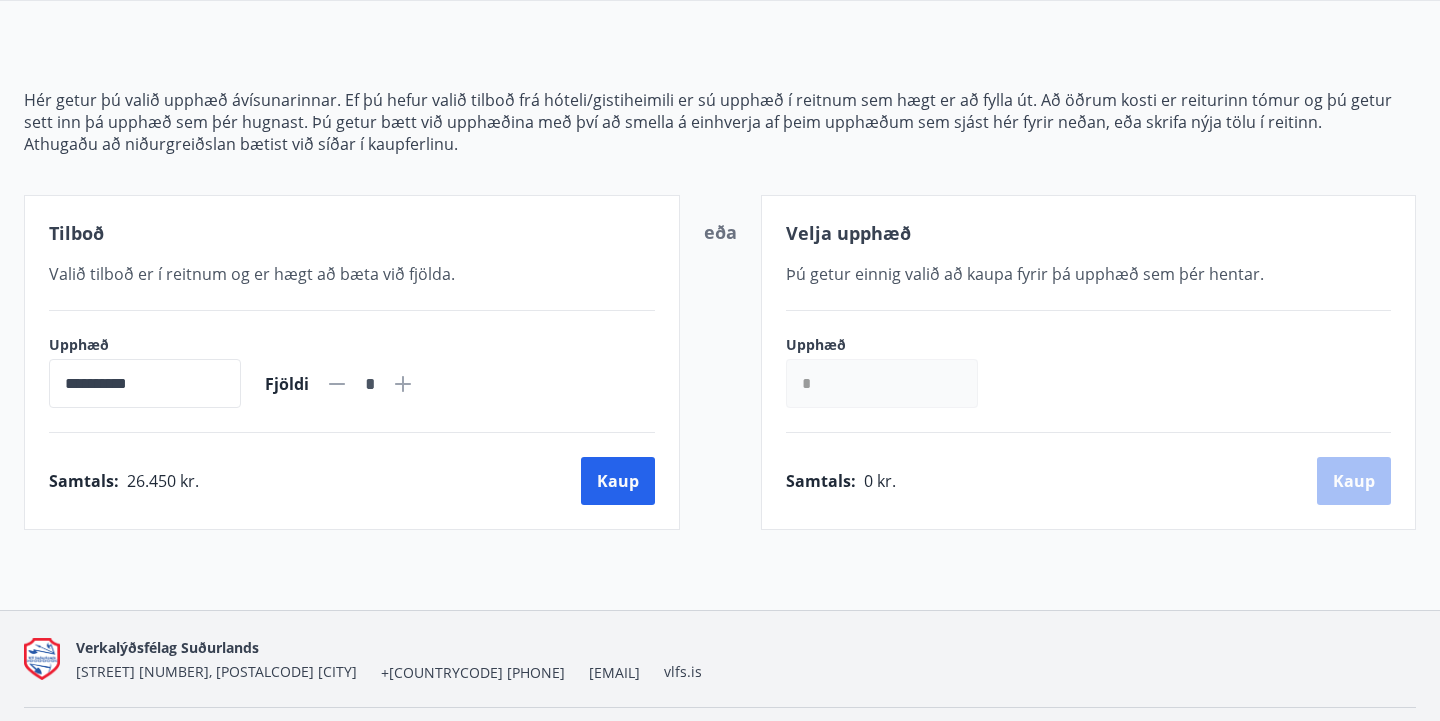 scroll, scrollTop: 188, scrollLeft: 0, axis: vertical 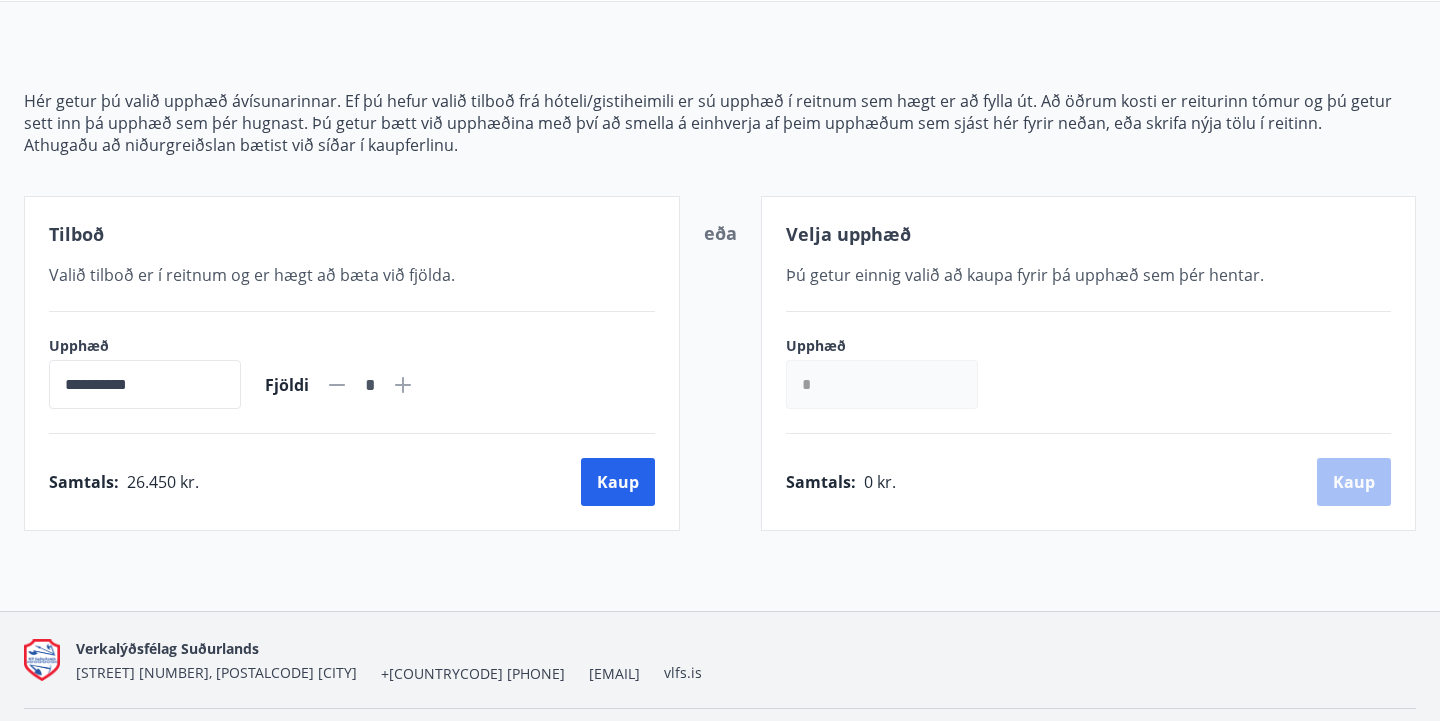 click on "*" at bounding box center [882, 384] 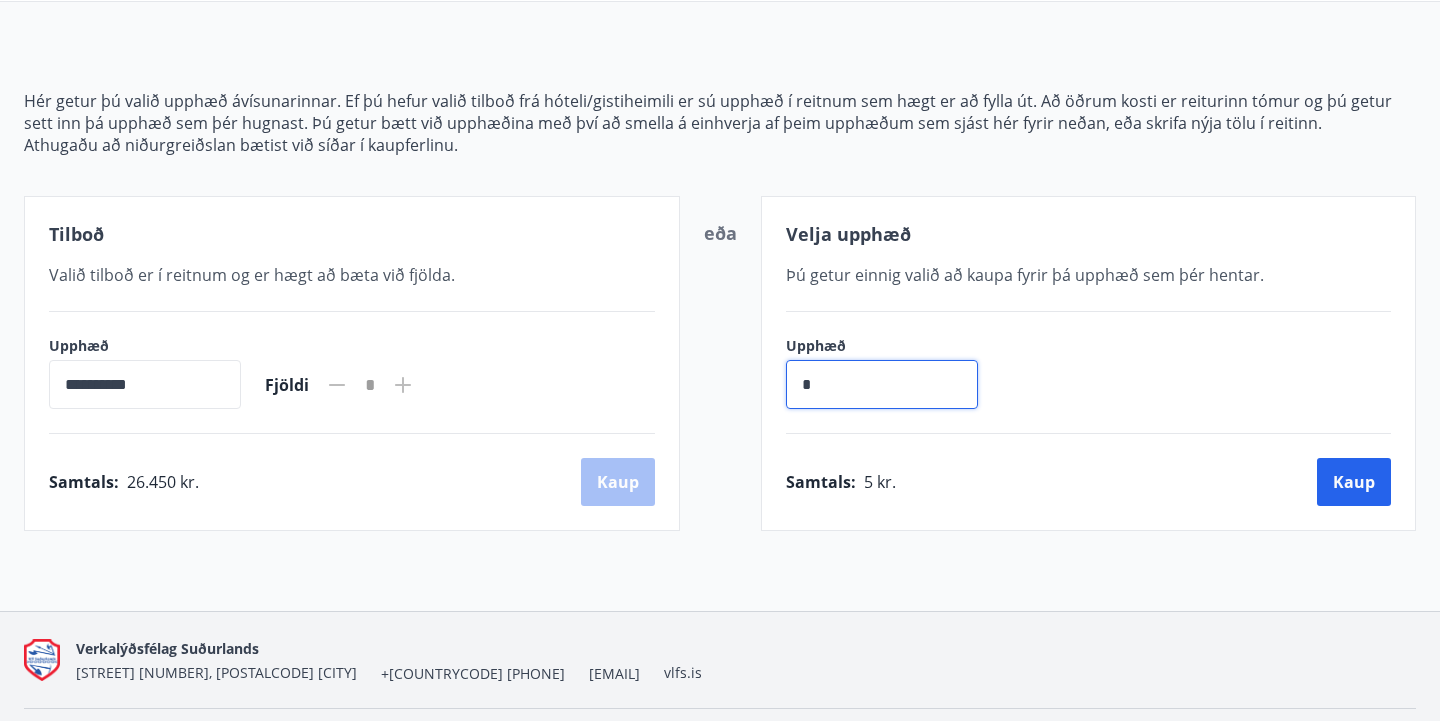 type on "*" 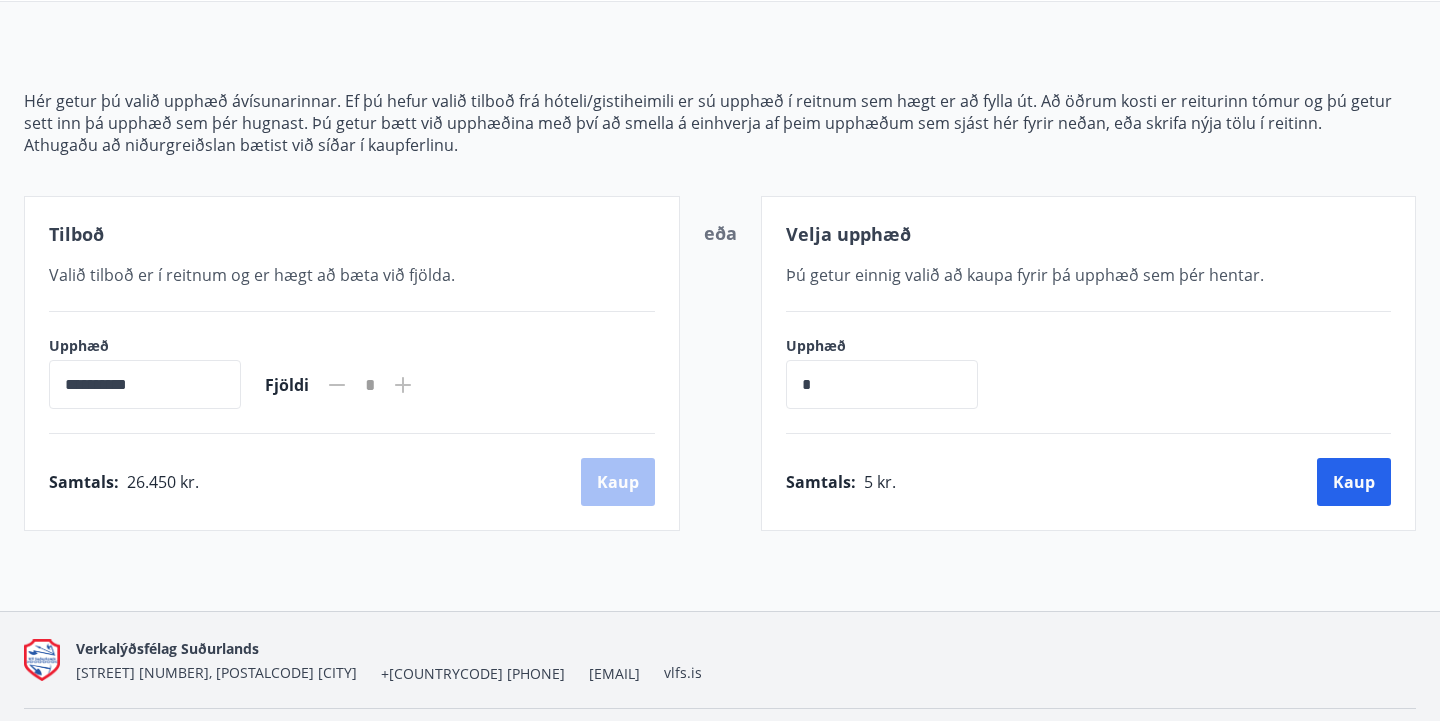 click on "Upphæð * ​" at bounding box center [892, 372] 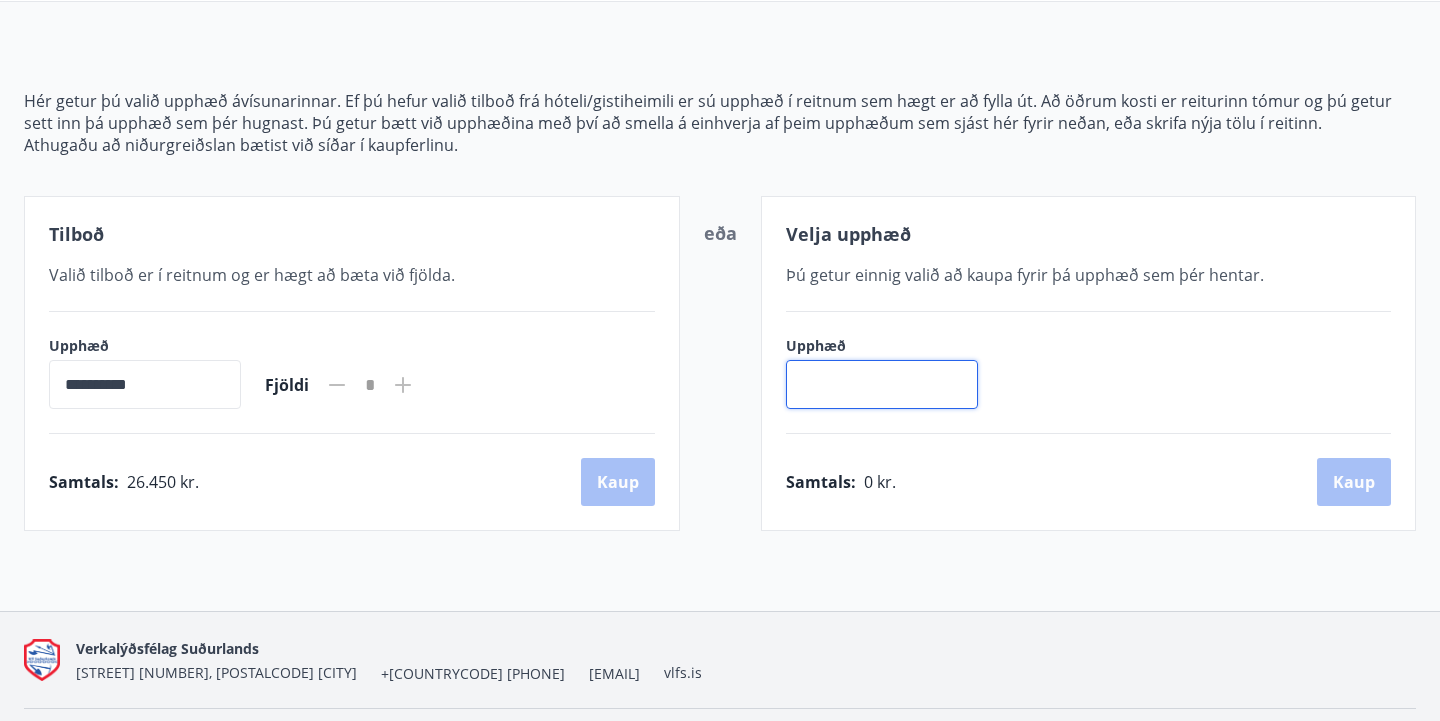 type 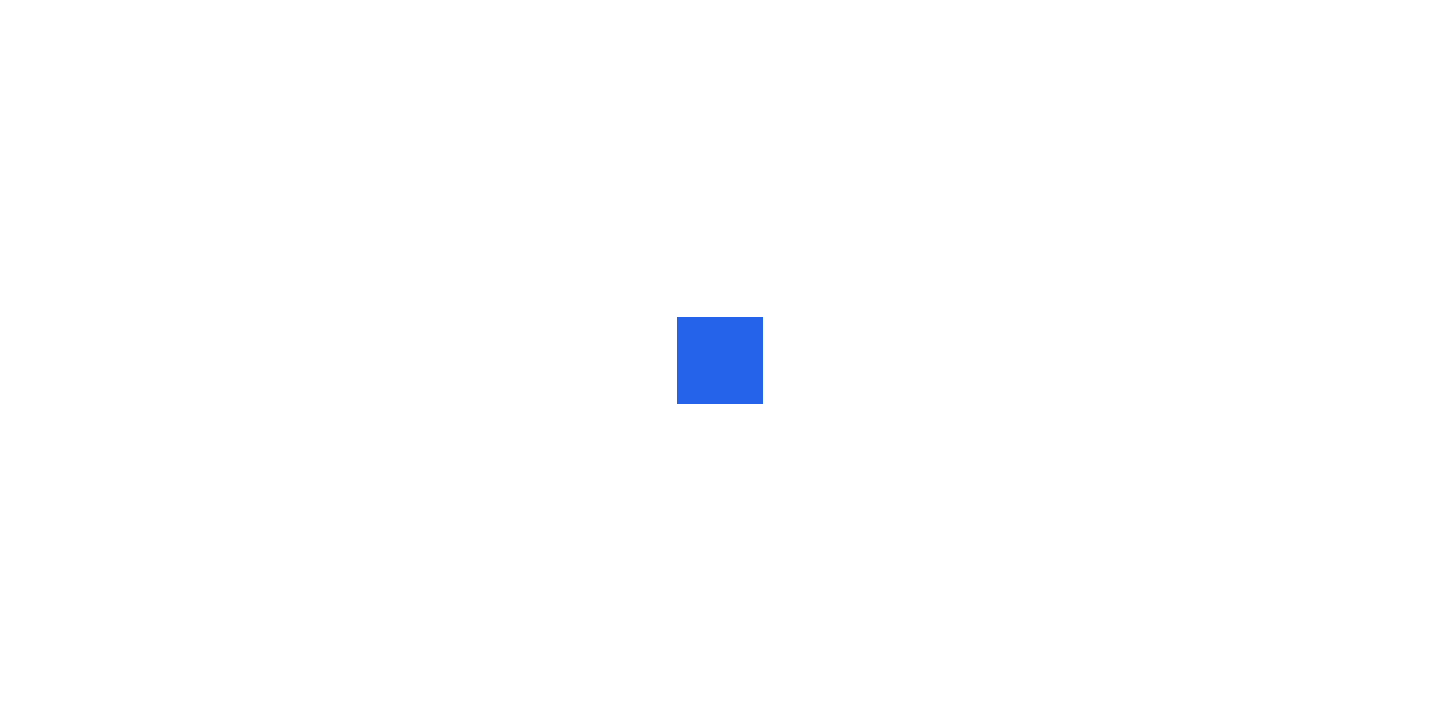 scroll, scrollTop: 0, scrollLeft: 0, axis: both 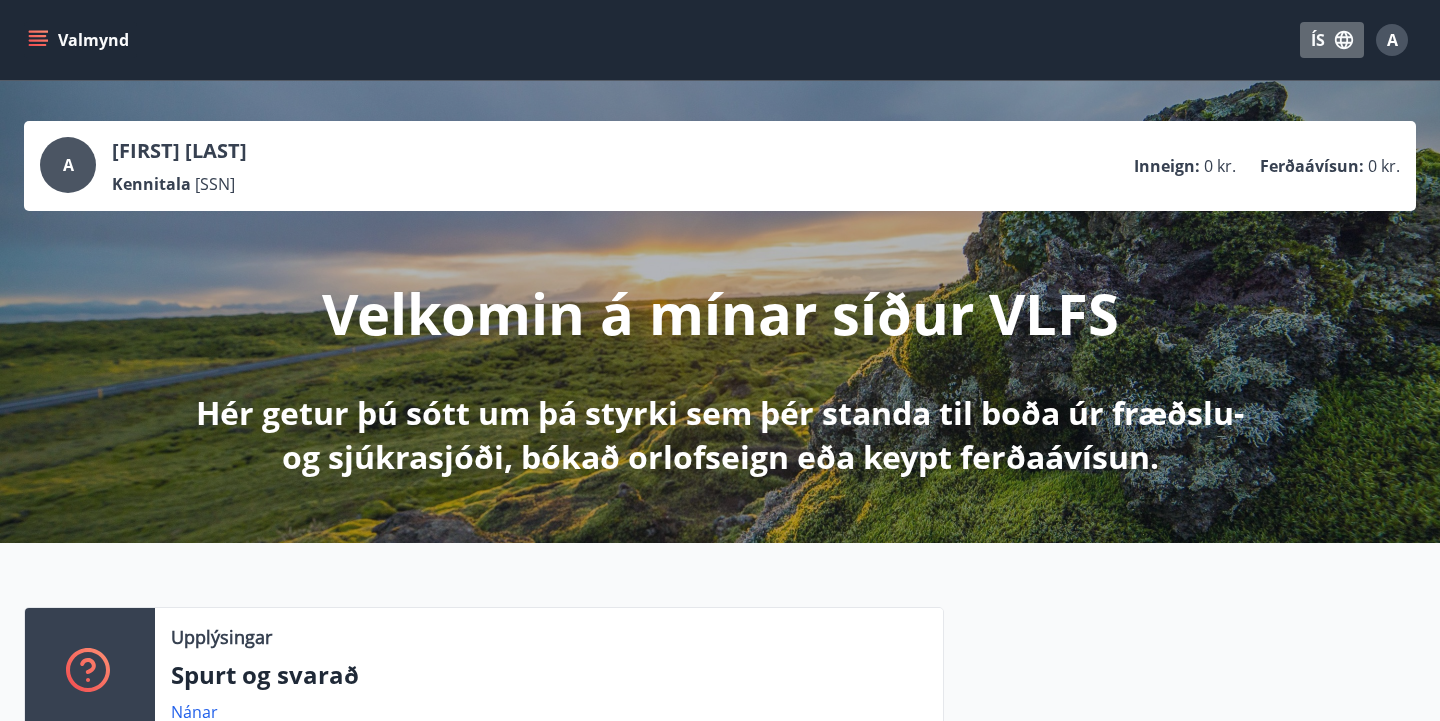 click 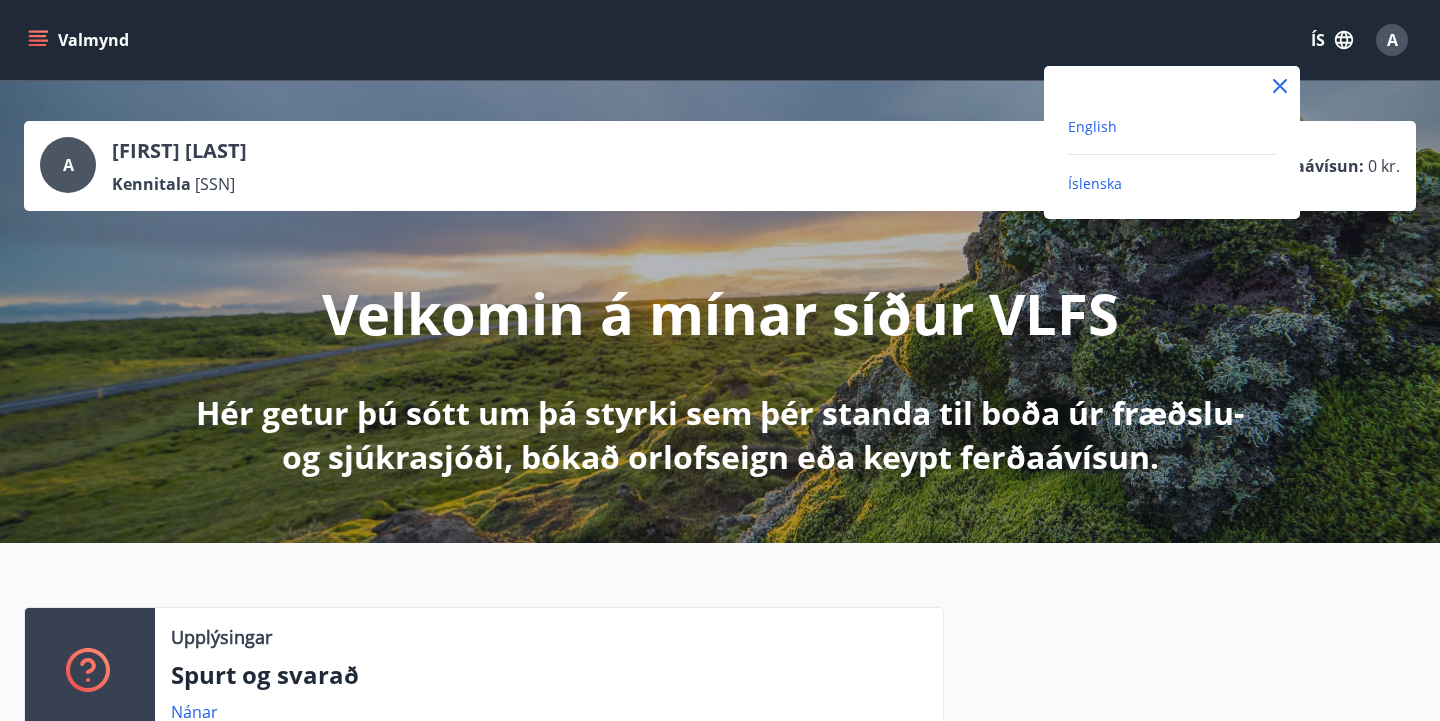 click on "English" at bounding box center (1092, 126) 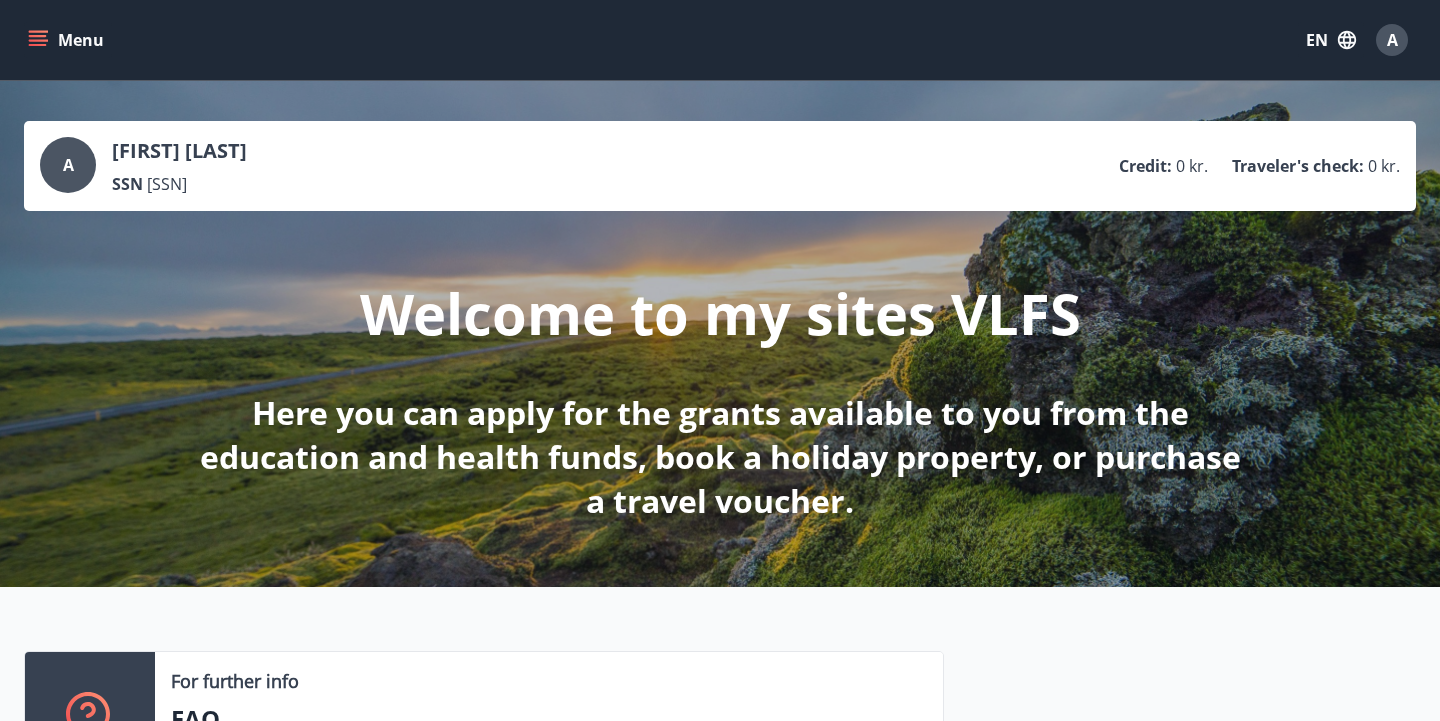 click on "A" at bounding box center [1392, 40] 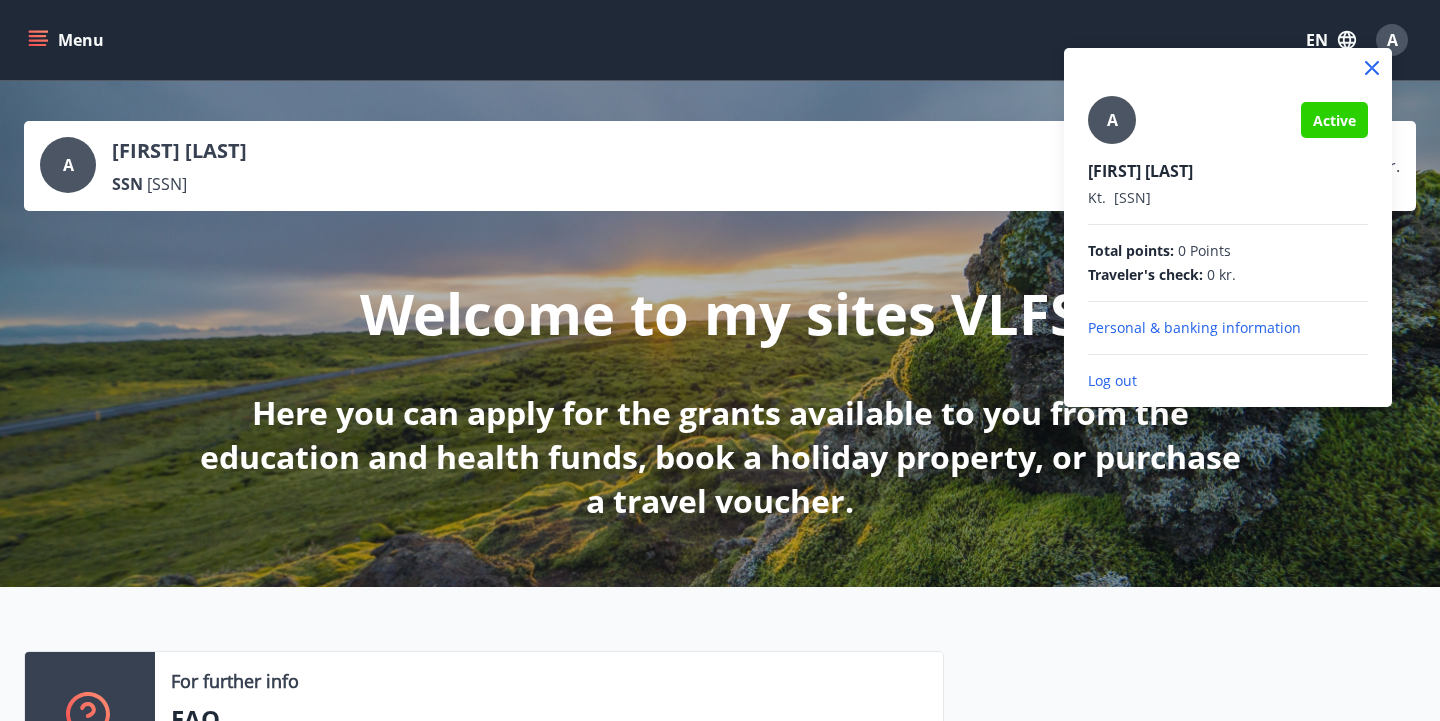 click on "Personal & banking information" at bounding box center (1228, 328) 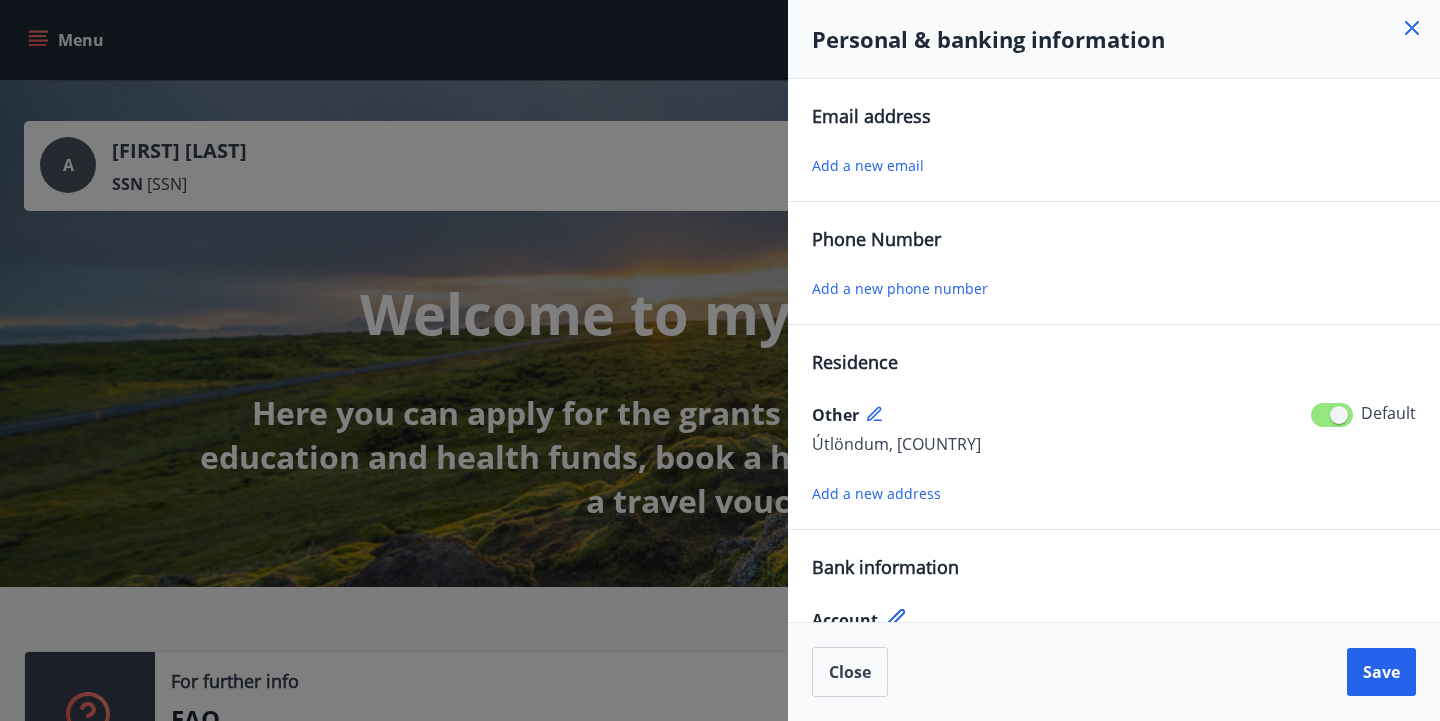scroll, scrollTop: 37, scrollLeft: 0, axis: vertical 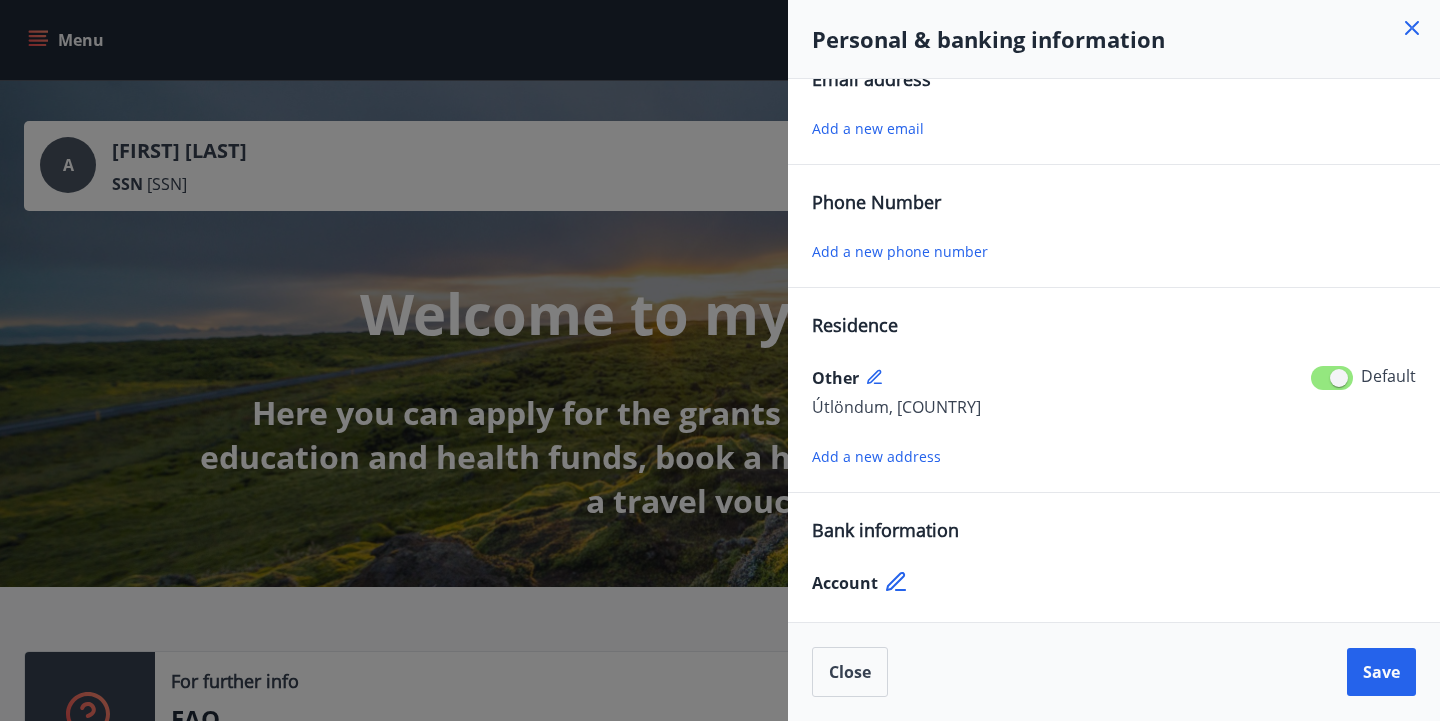 click 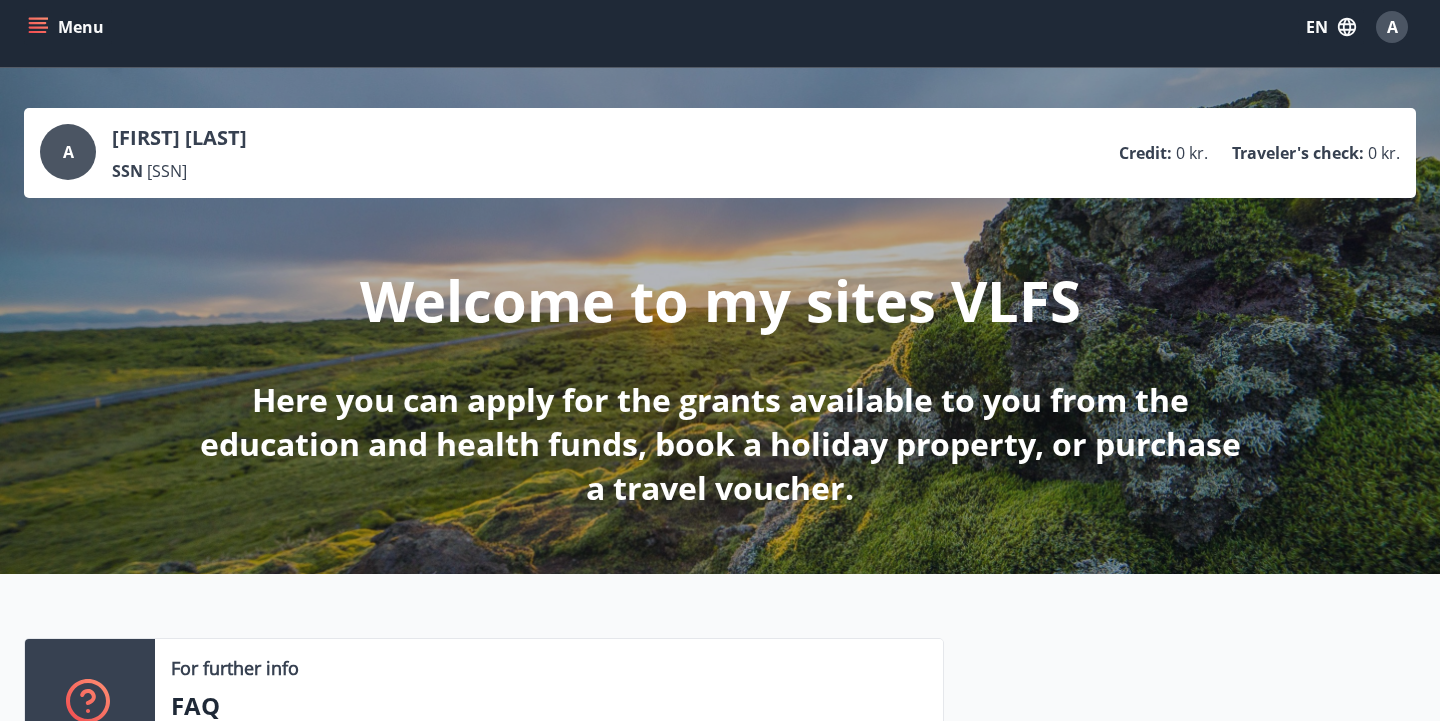 scroll, scrollTop: 0, scrollLeft: 0, axis: both 